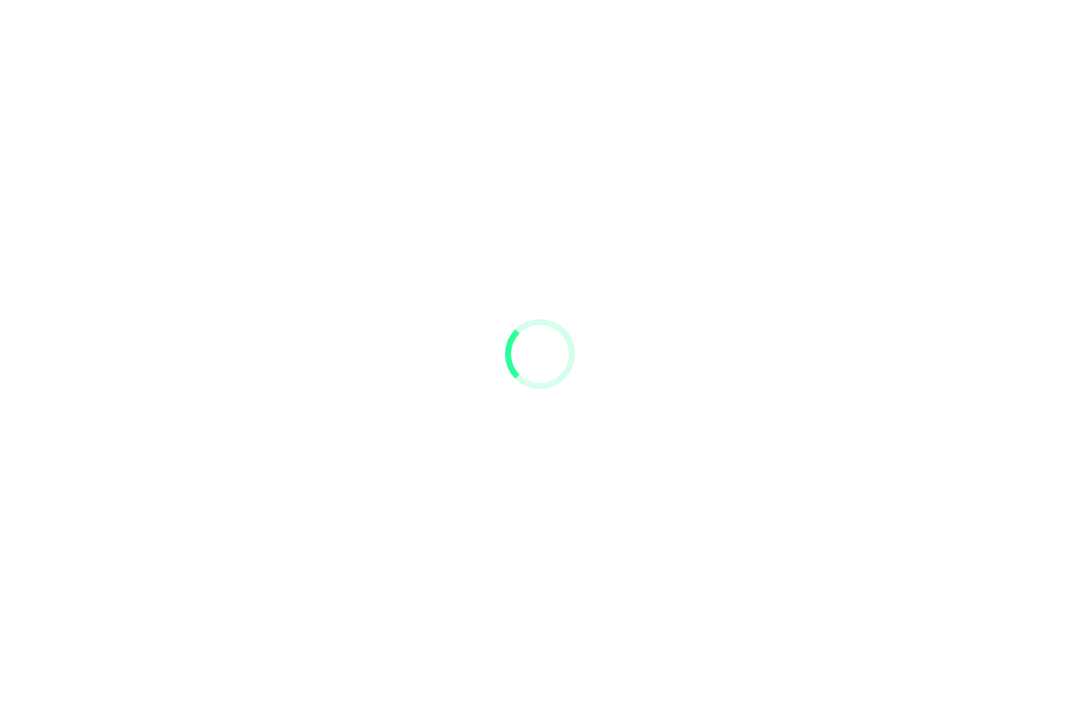 scroll, scrollTop: 64, scrollLeft: 0, axis: vertical 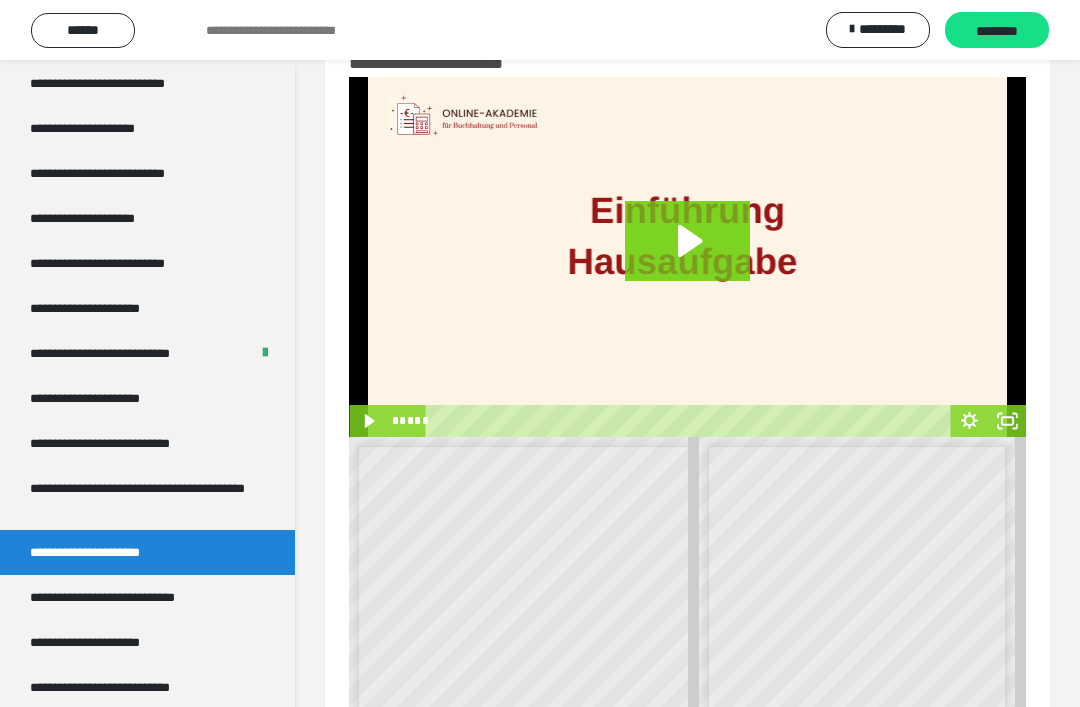 click on "**********" at bounding box center (127, 443) 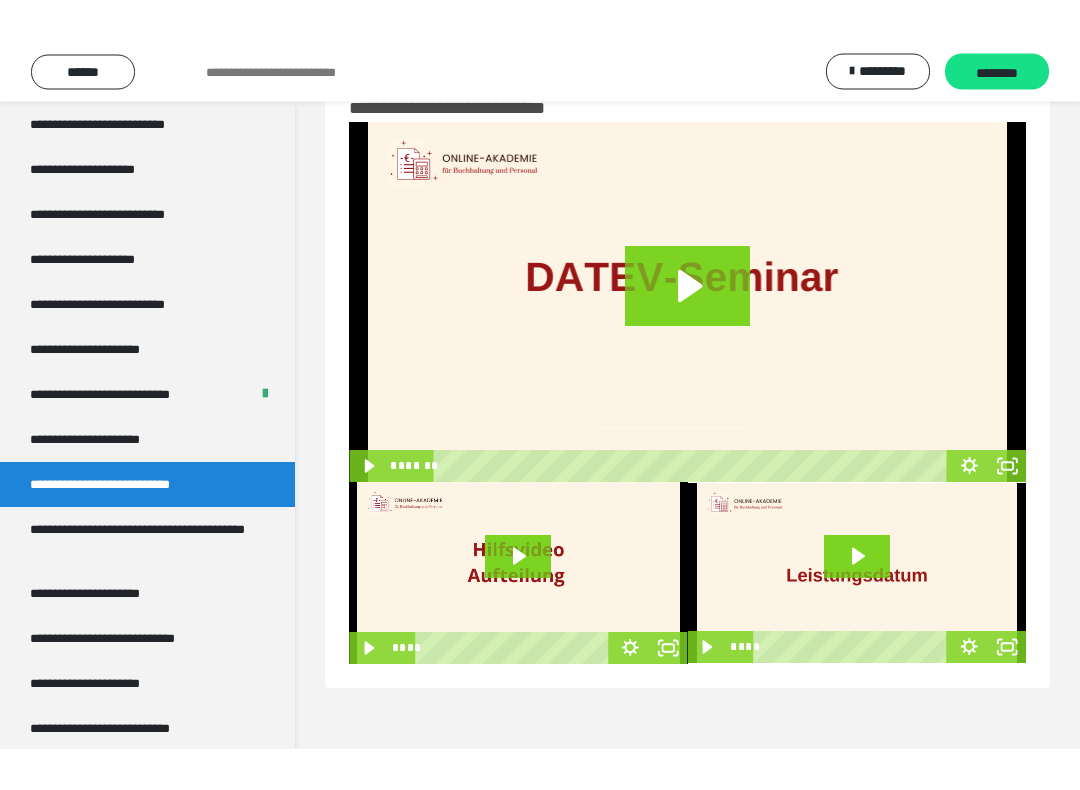 scroll, scrollTop: 0, scrollLeft: 0, axis: both 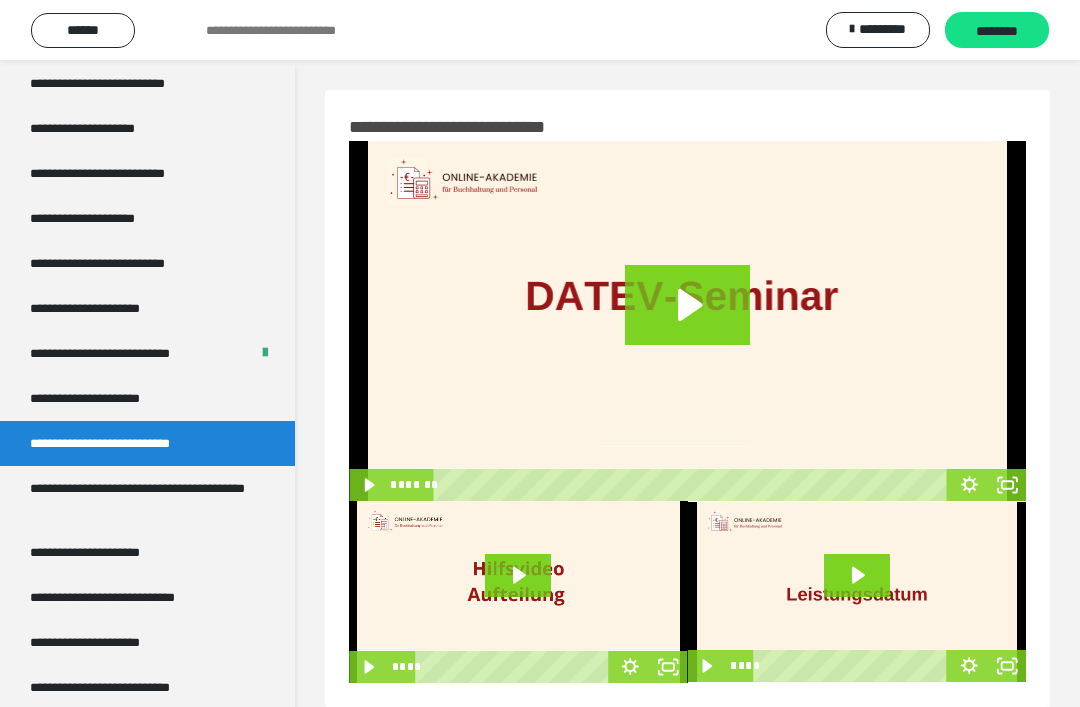 click on "**********" at bounding box center [139, 498] 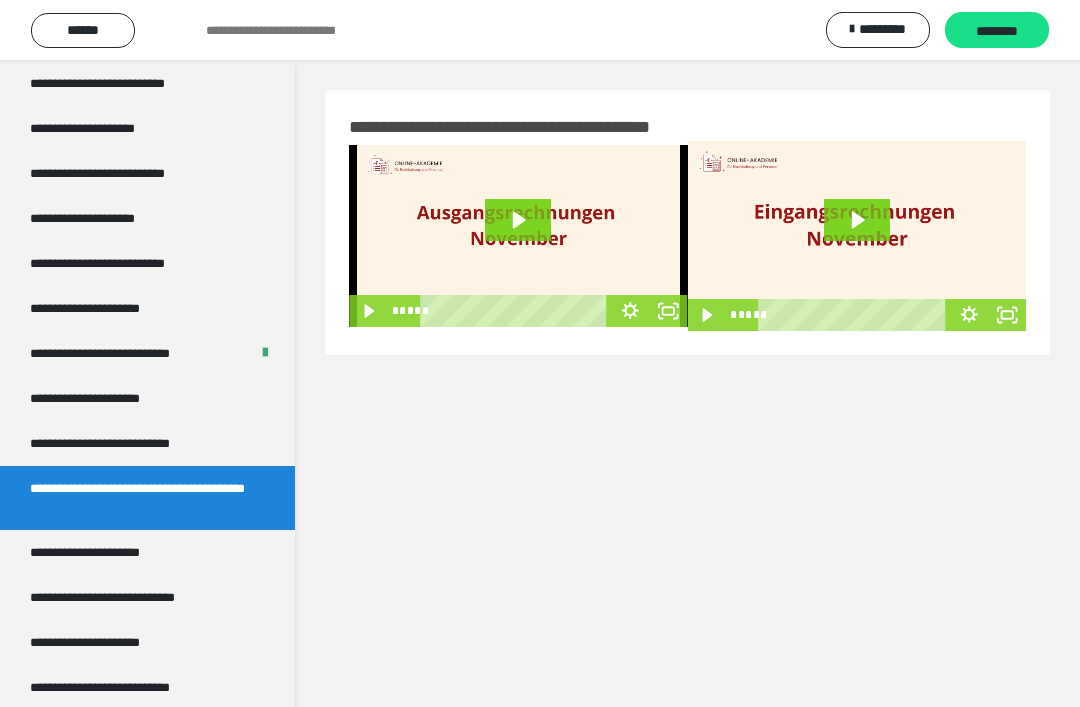 click on "**********" at bounding box center (108, 552) 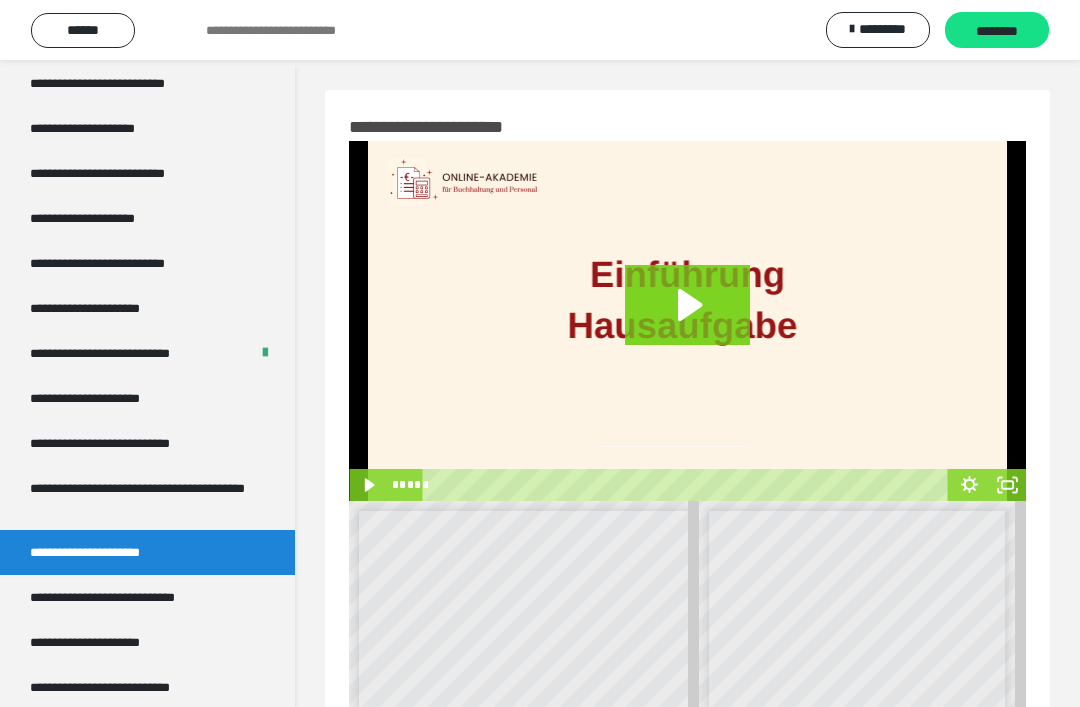 click 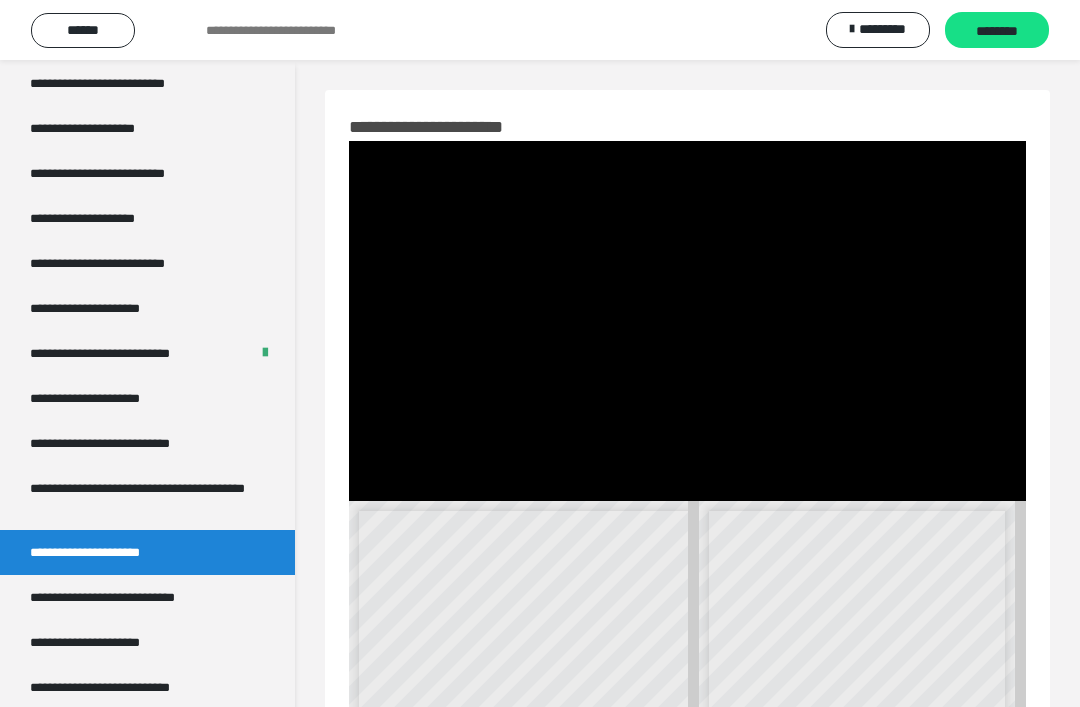 click at bounding box center (687, 321) 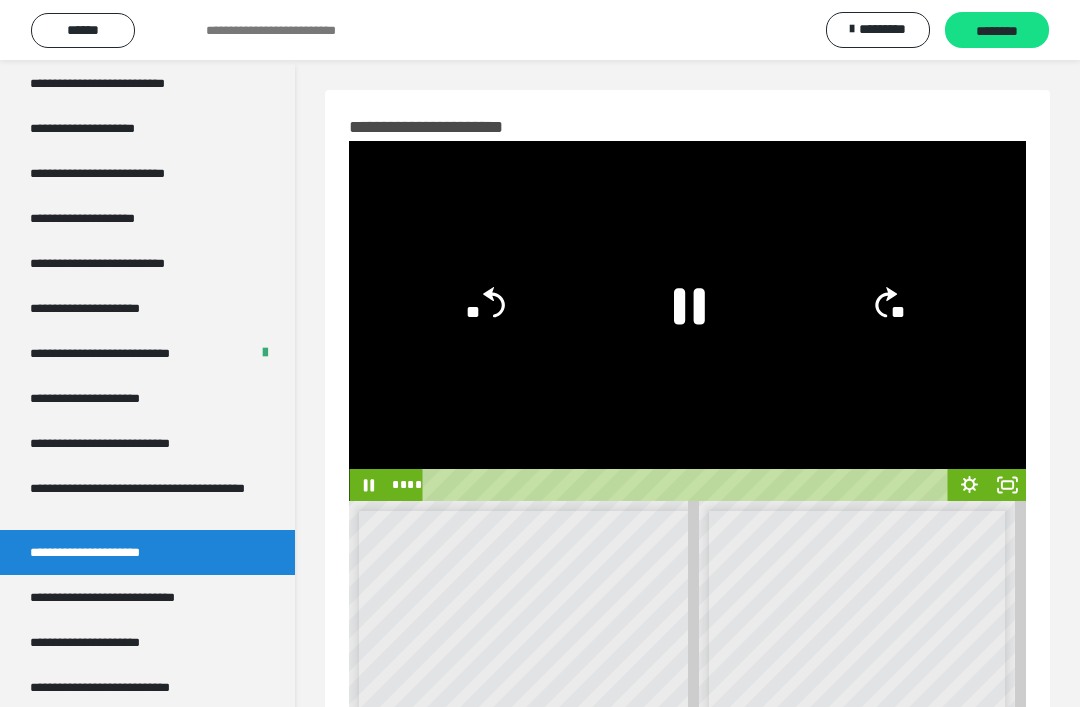 click 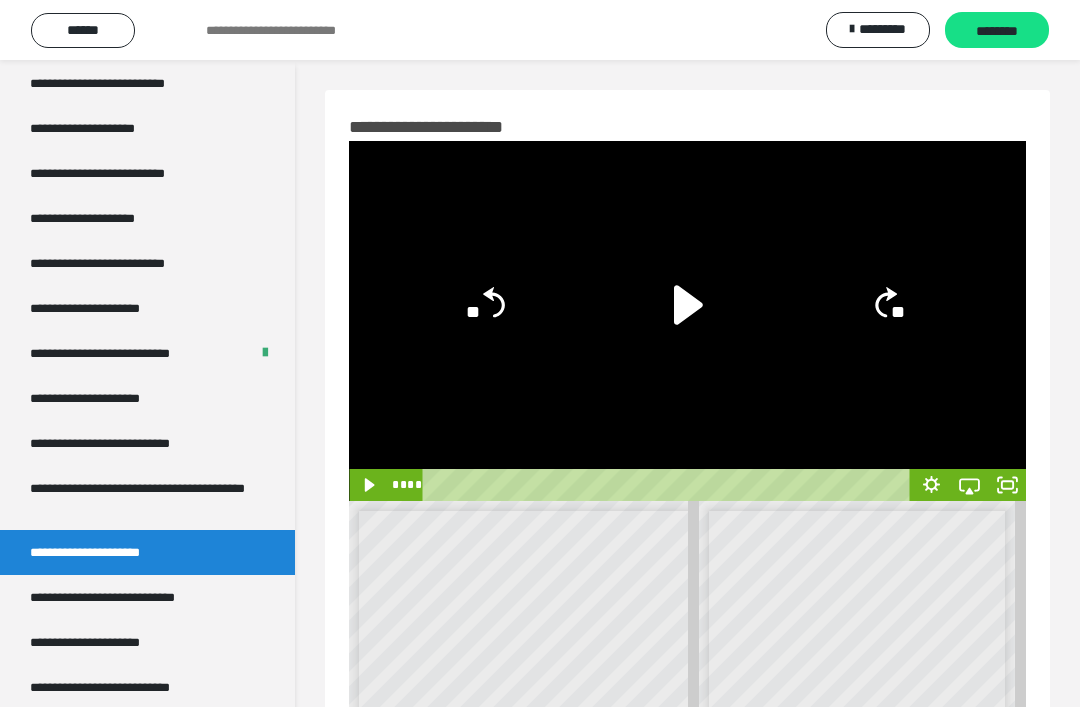 click 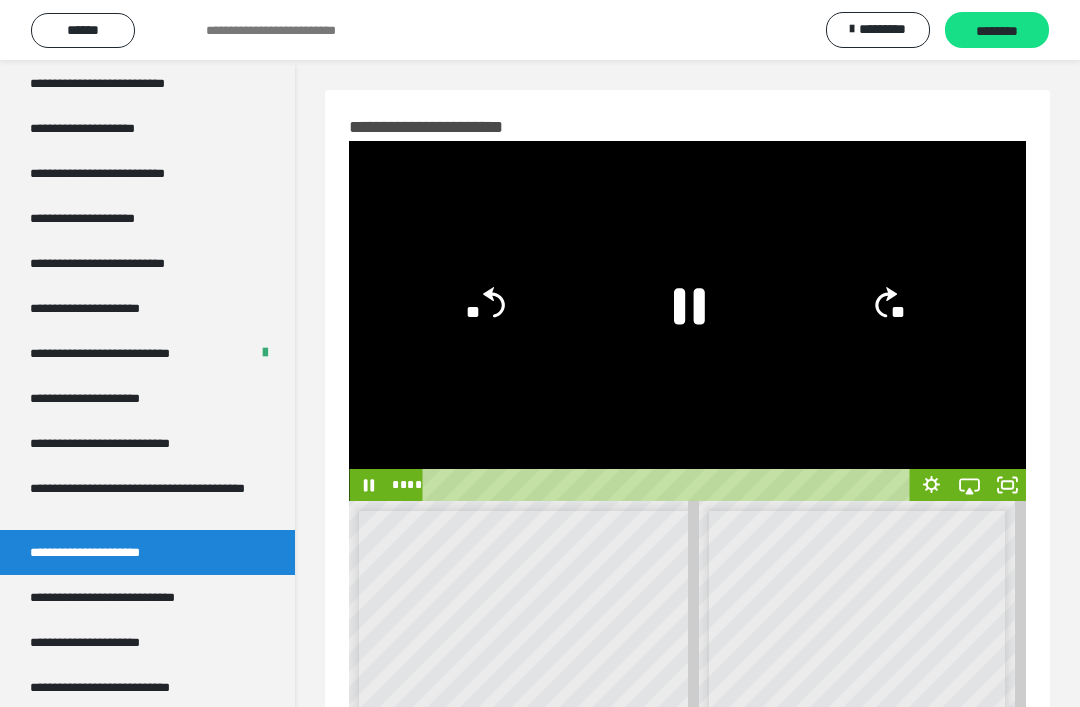 click 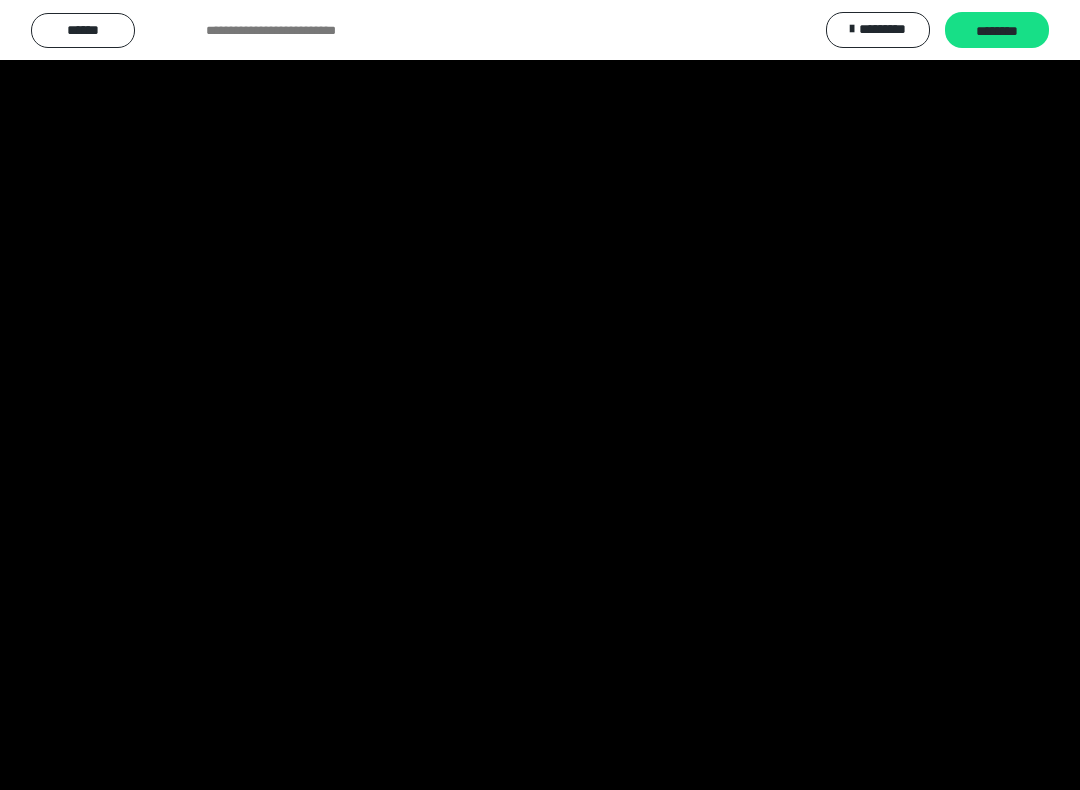click at bounding box center [540, 395] 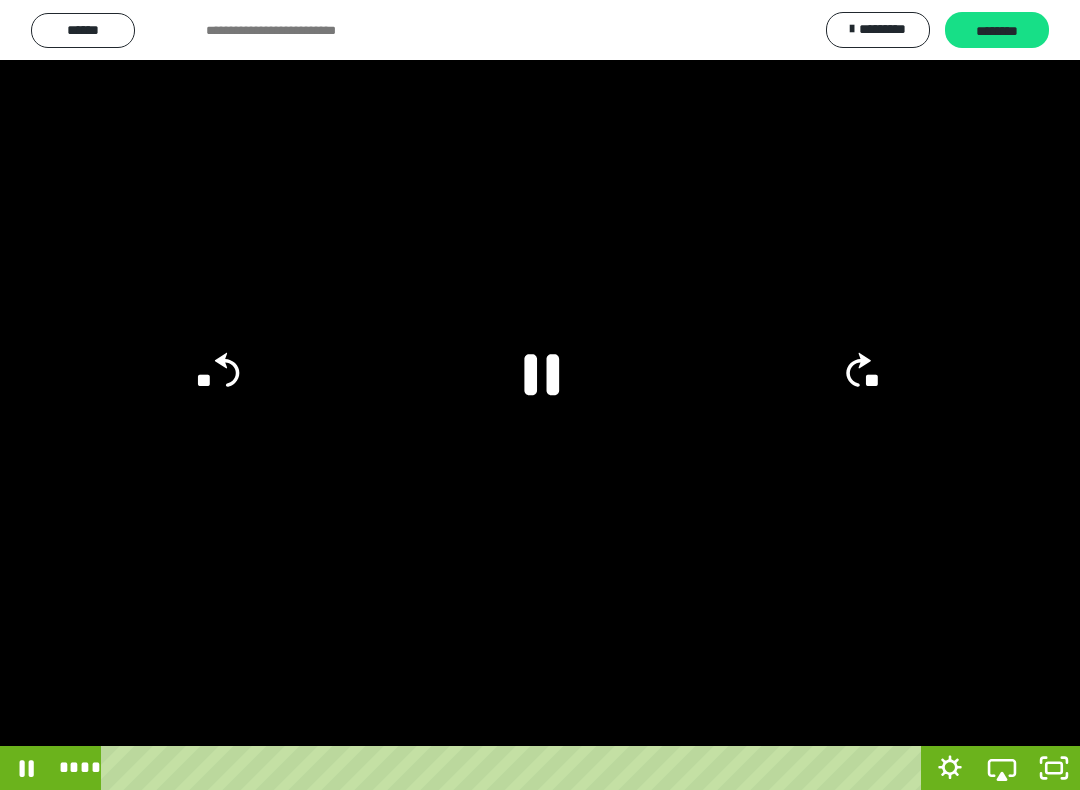 click 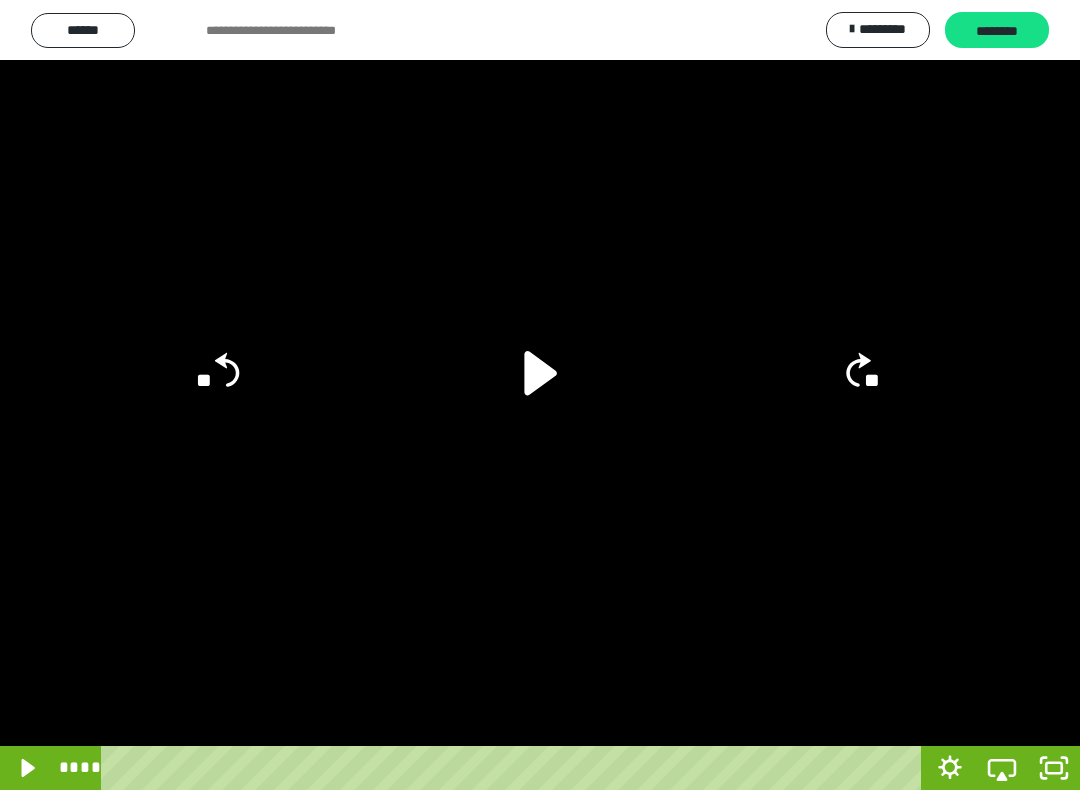 click 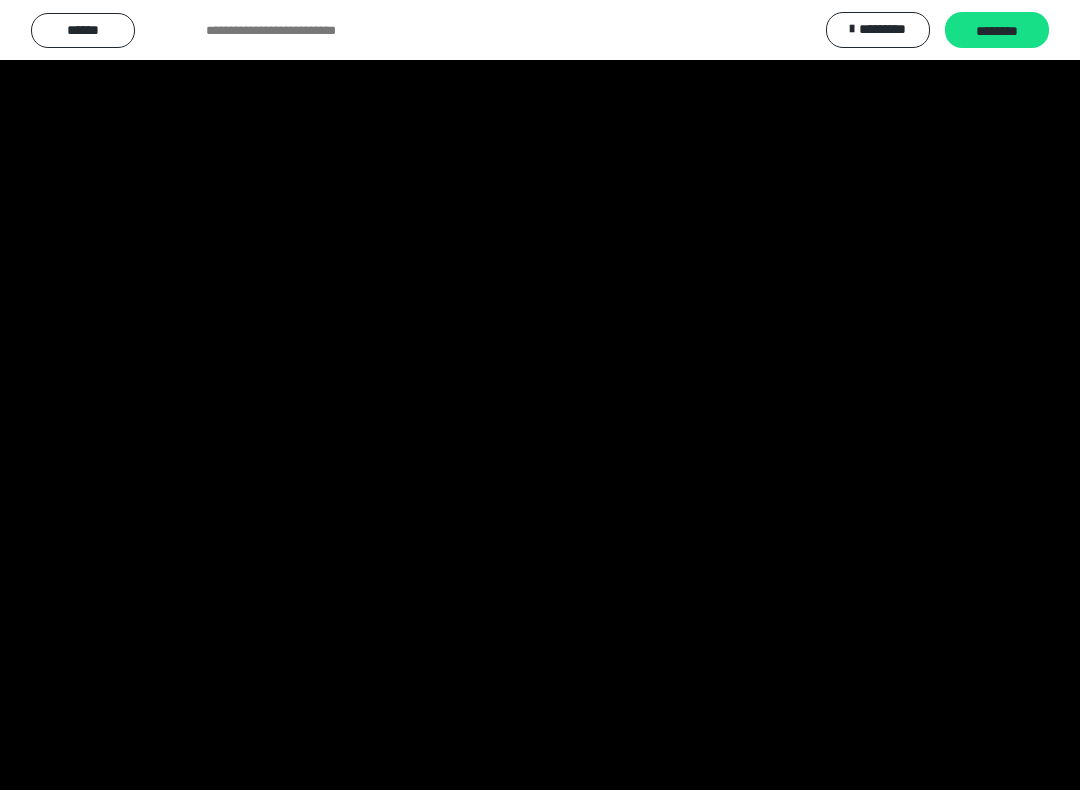 click at bounding box center (540, 395) 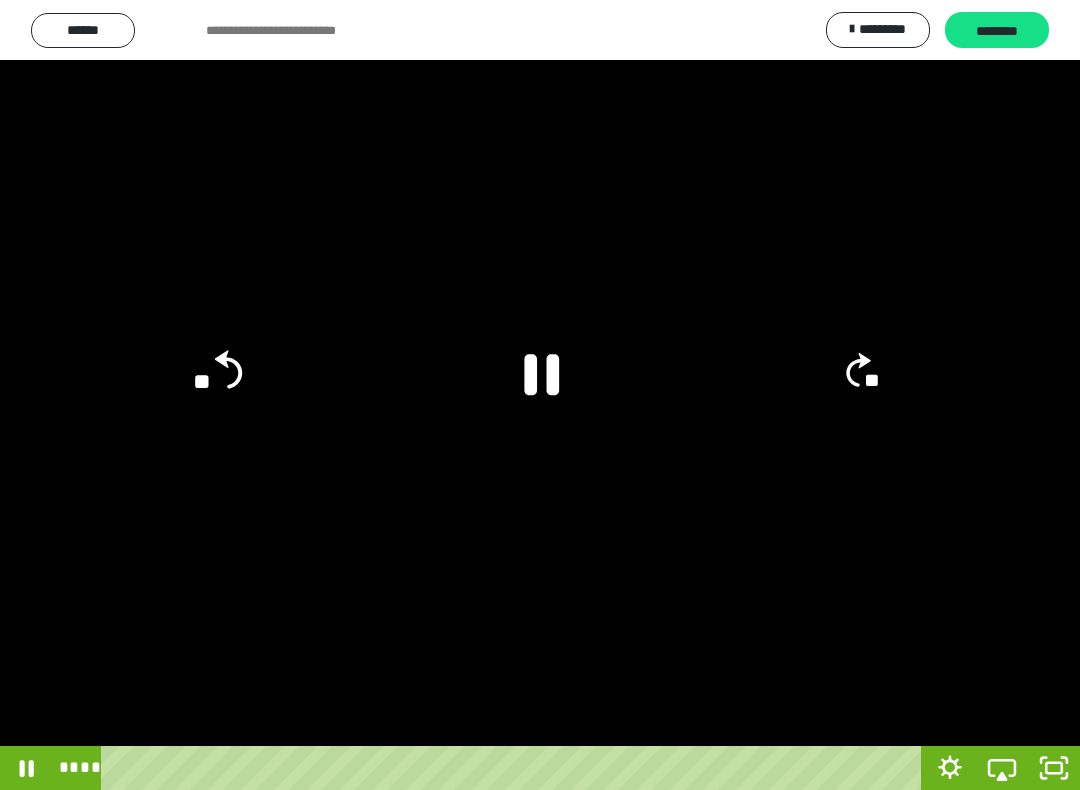 click on "**" 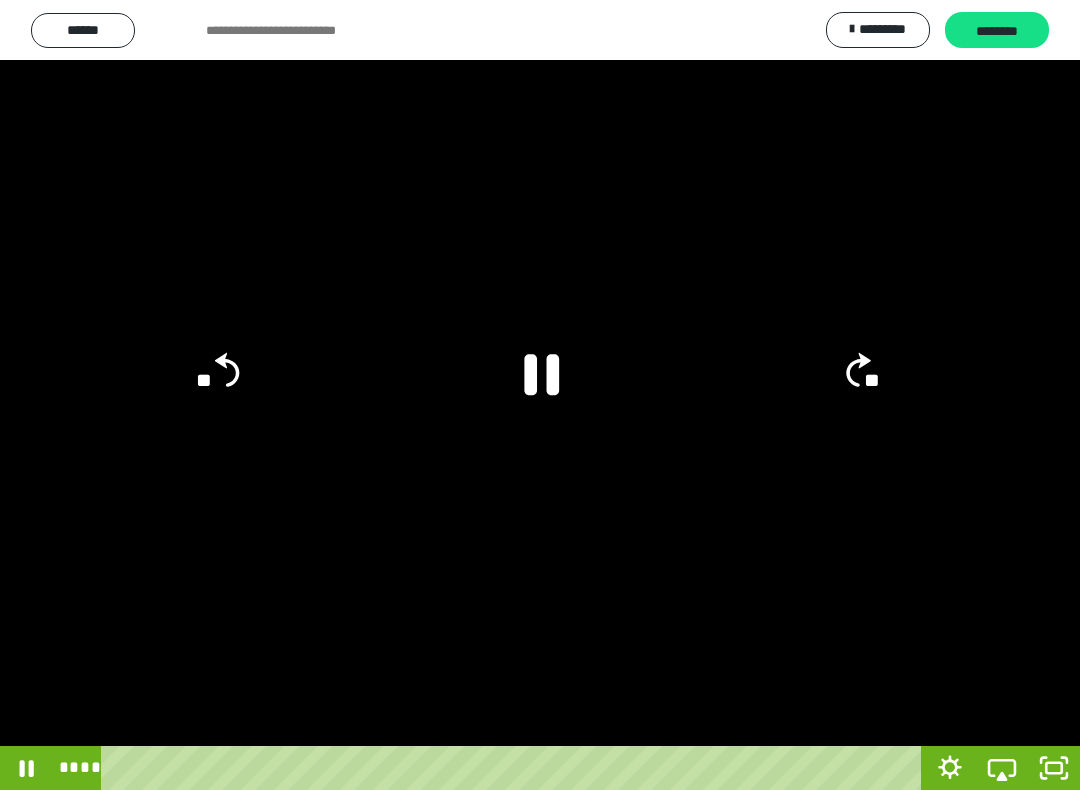 click 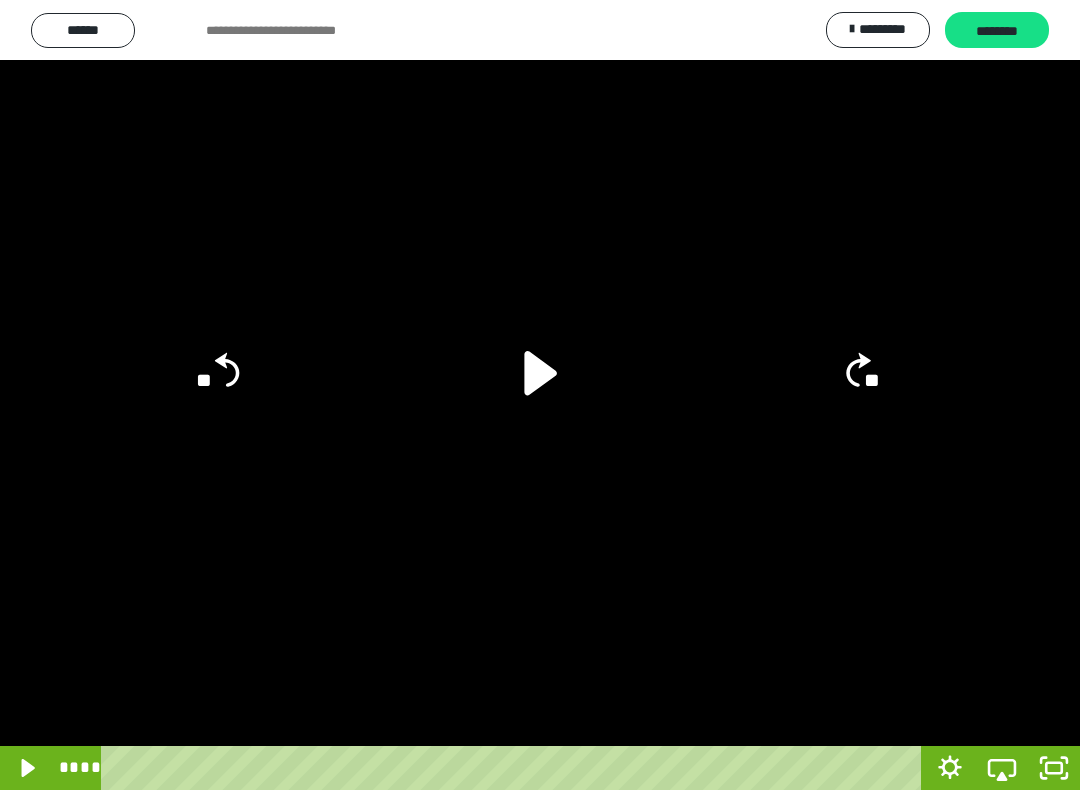click 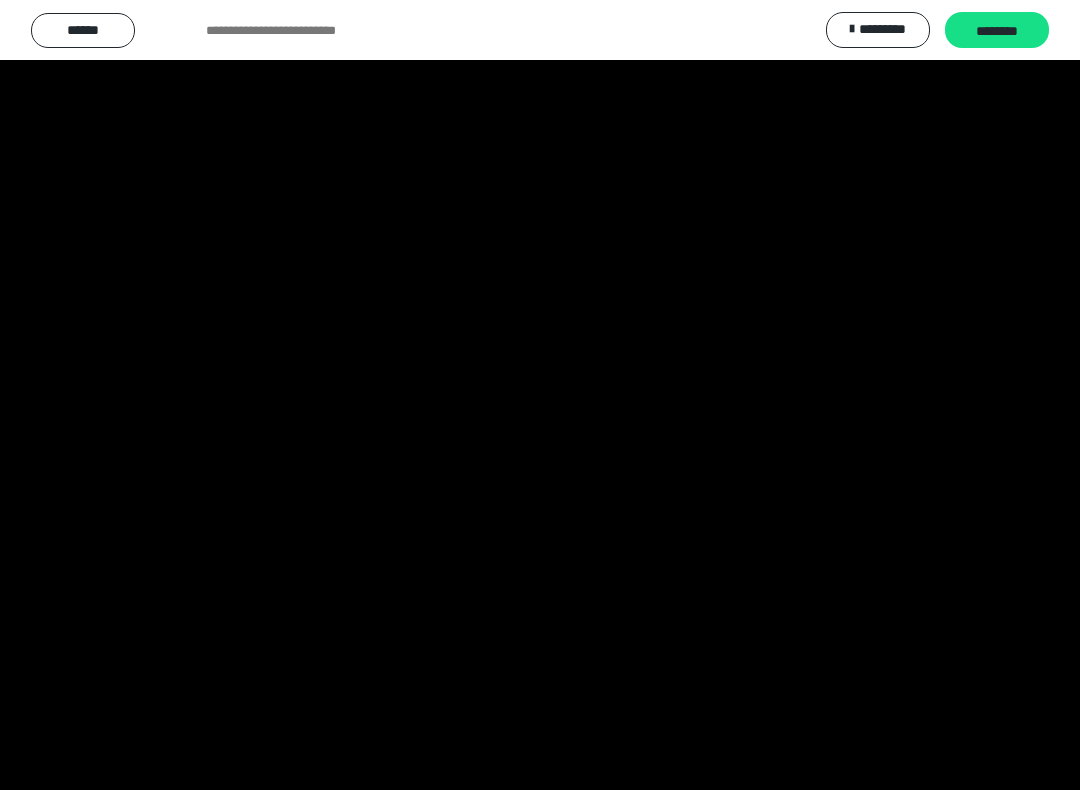 click at bounding box center (540, 395) 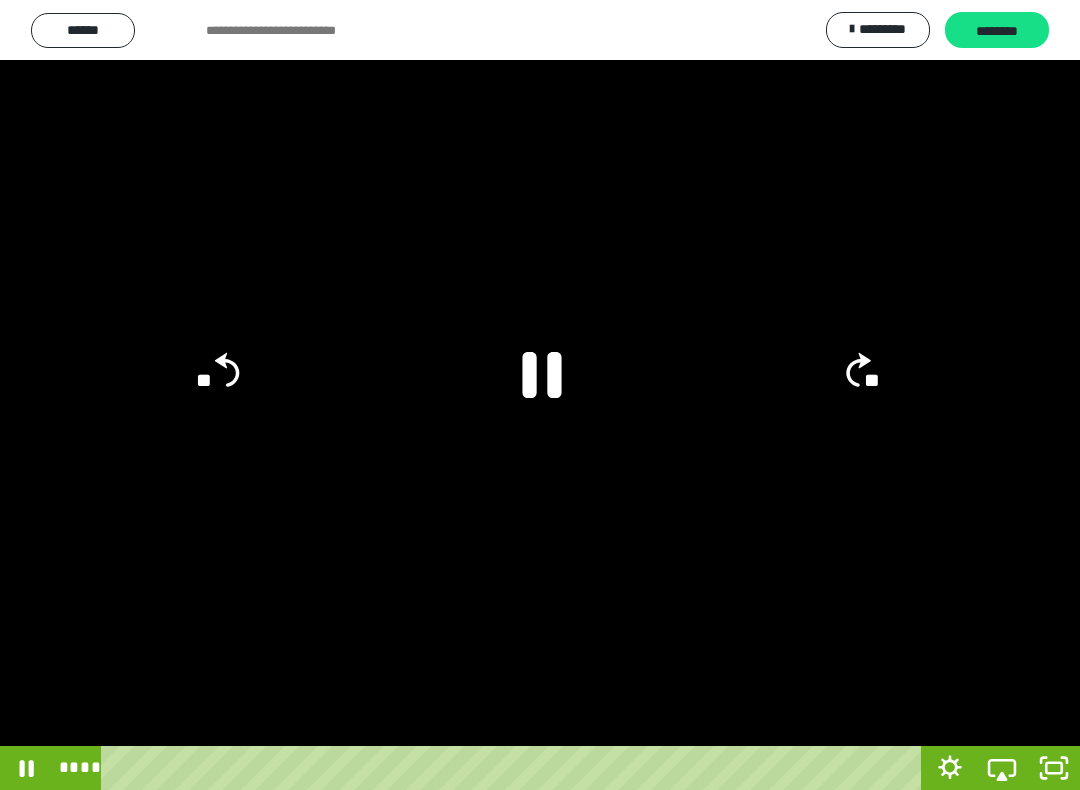 click 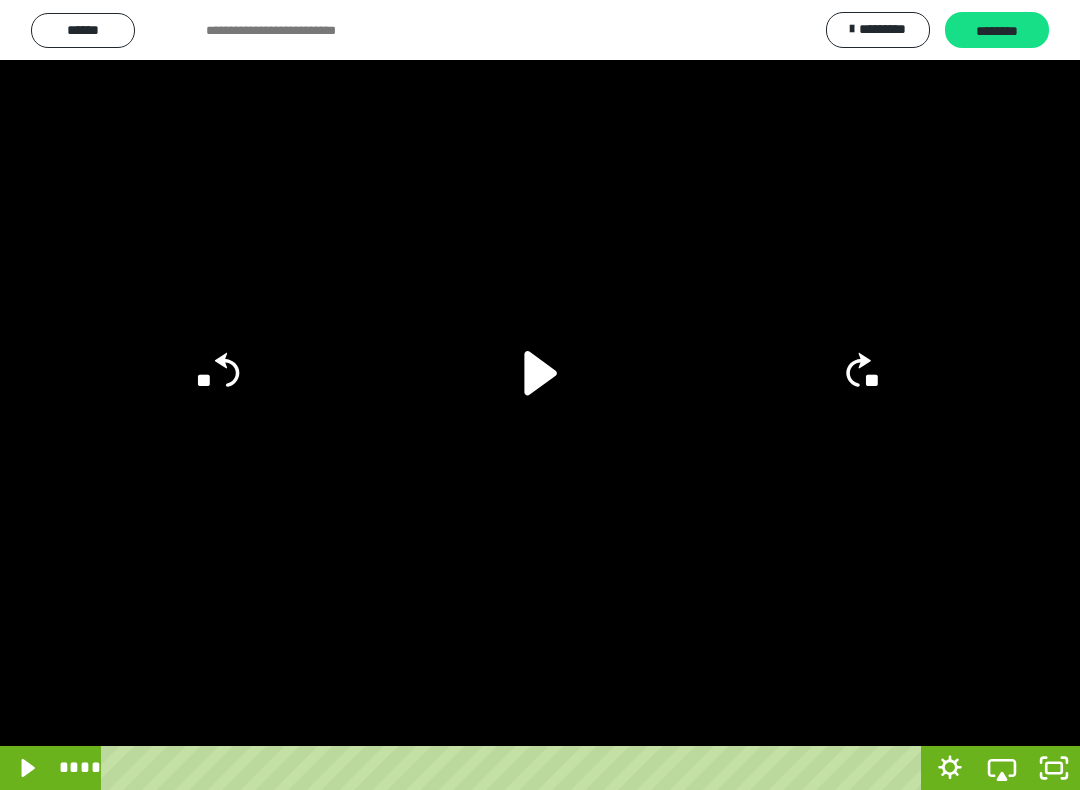 click 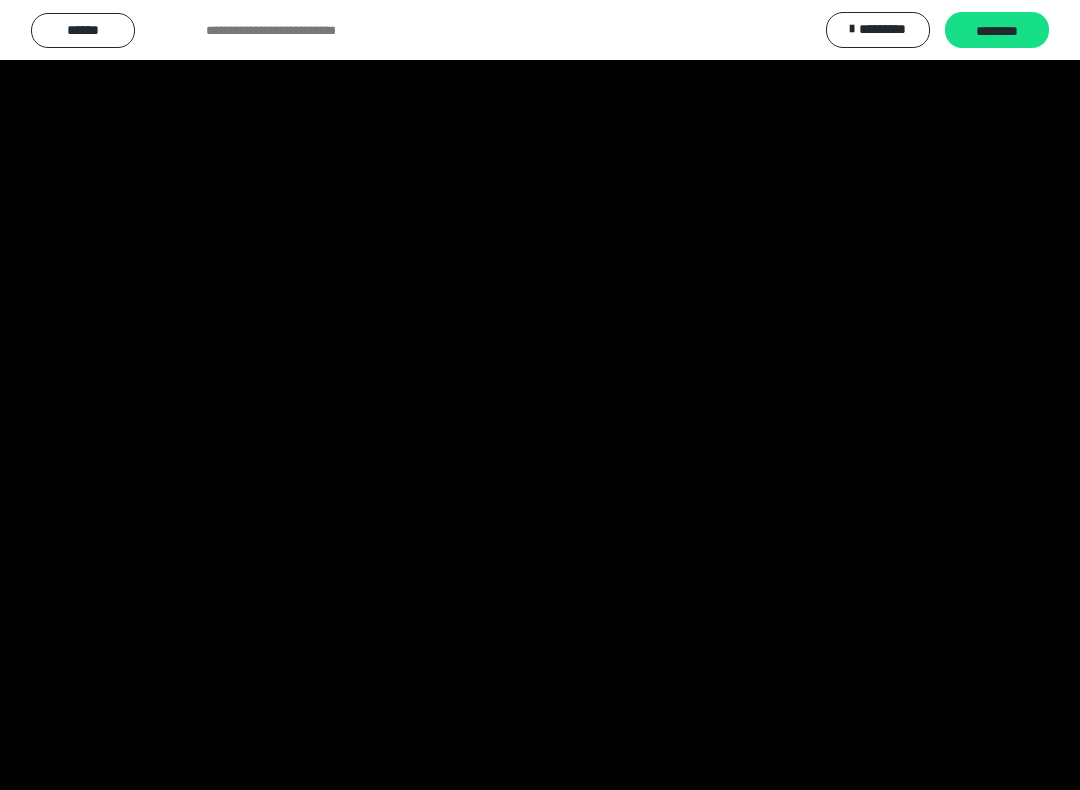 click at bounding box center [540, 395] 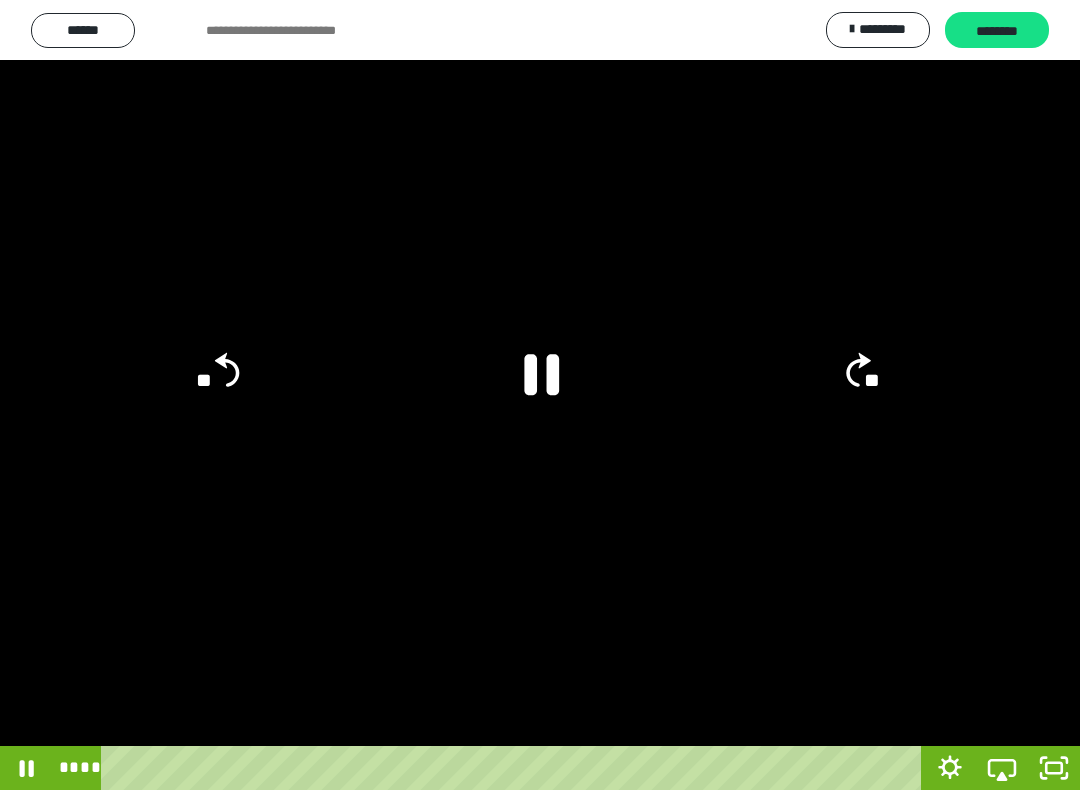 click 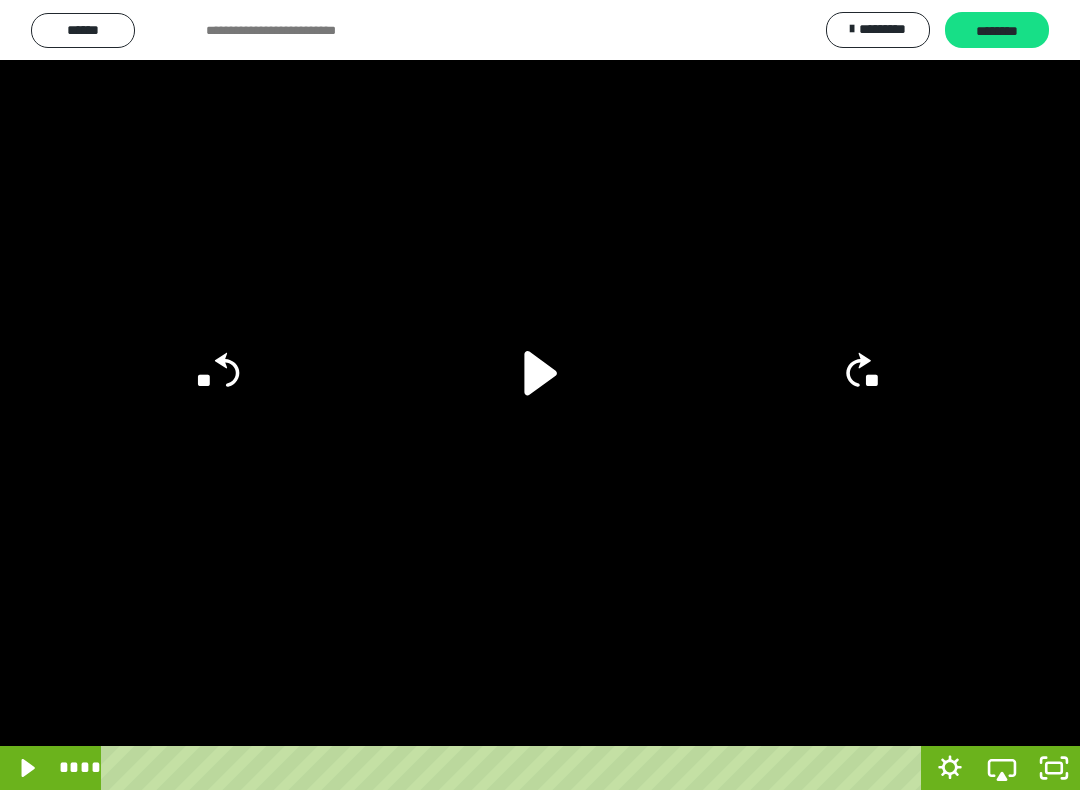 click 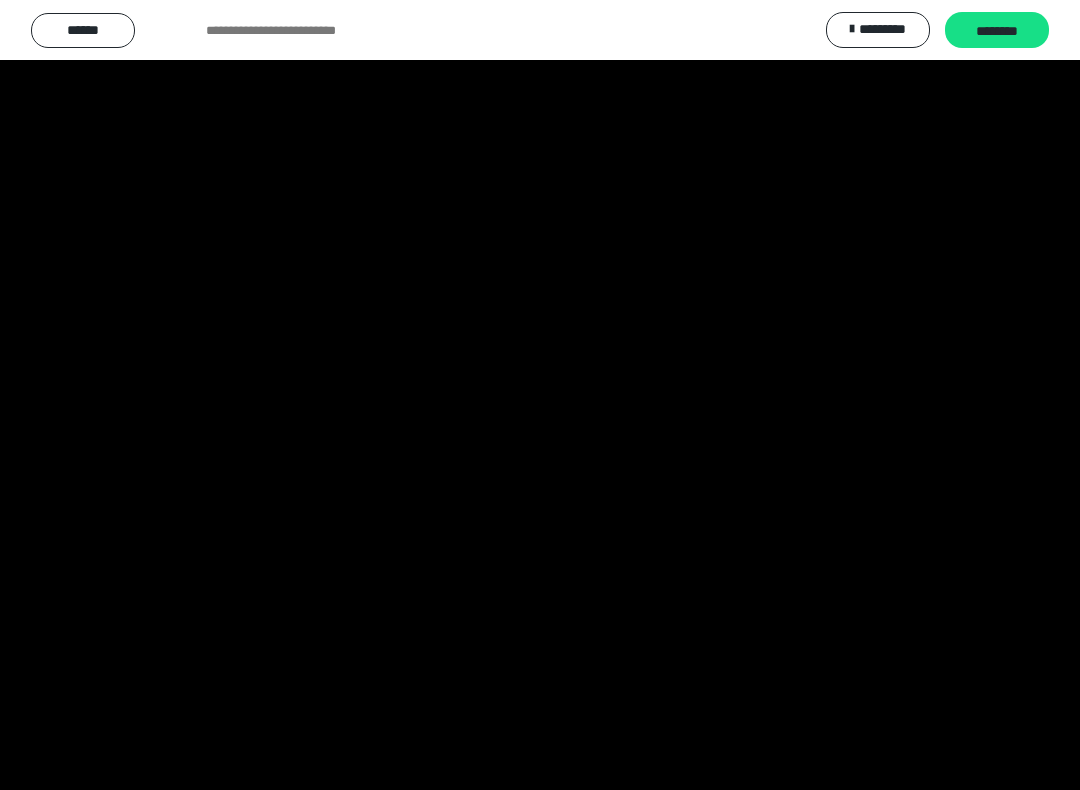 click at bounding box center (540, 395) 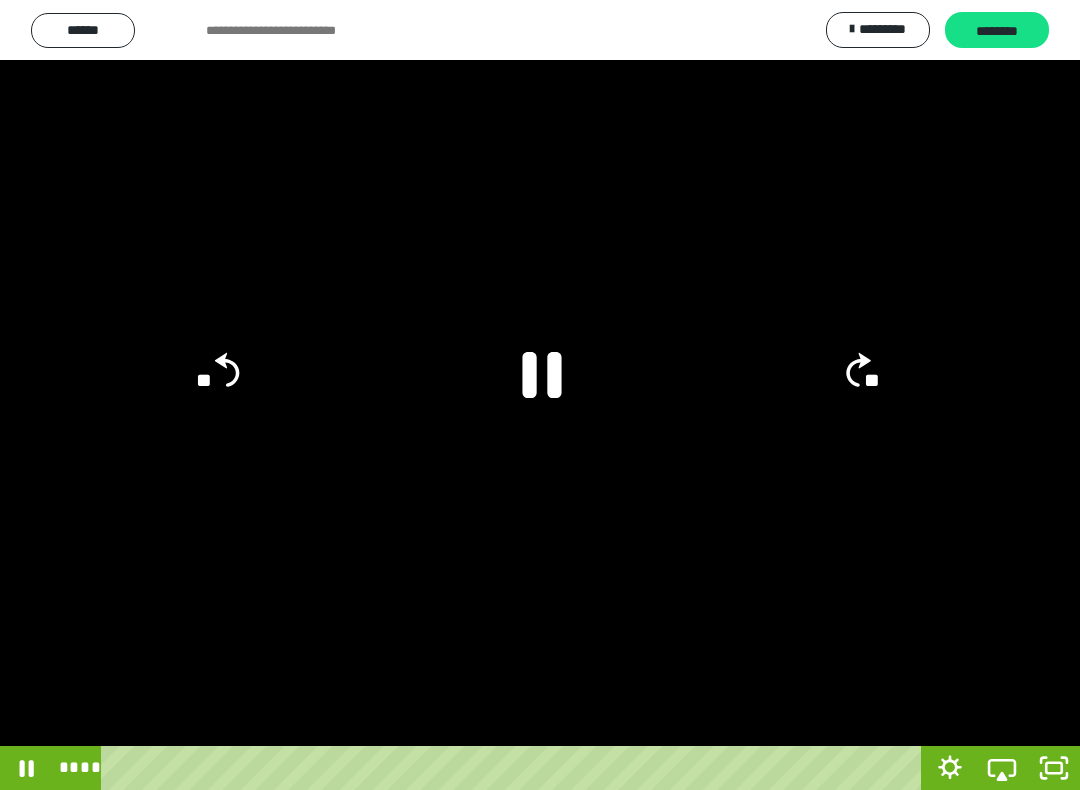 click 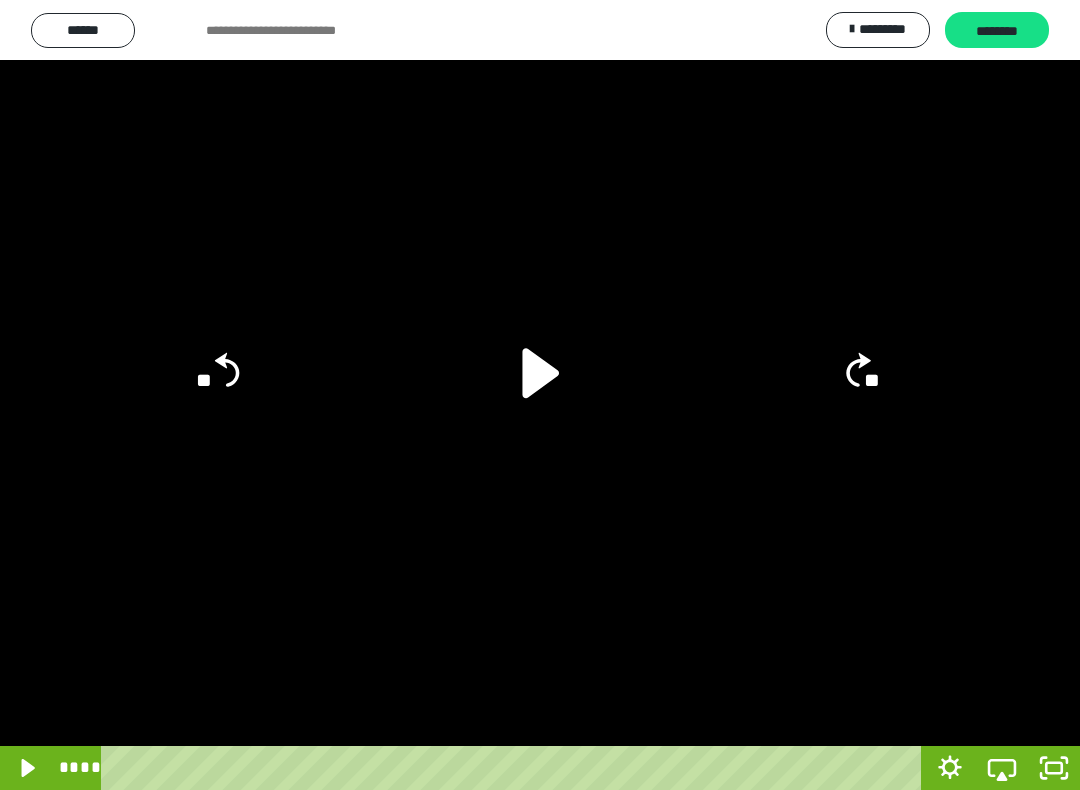 click 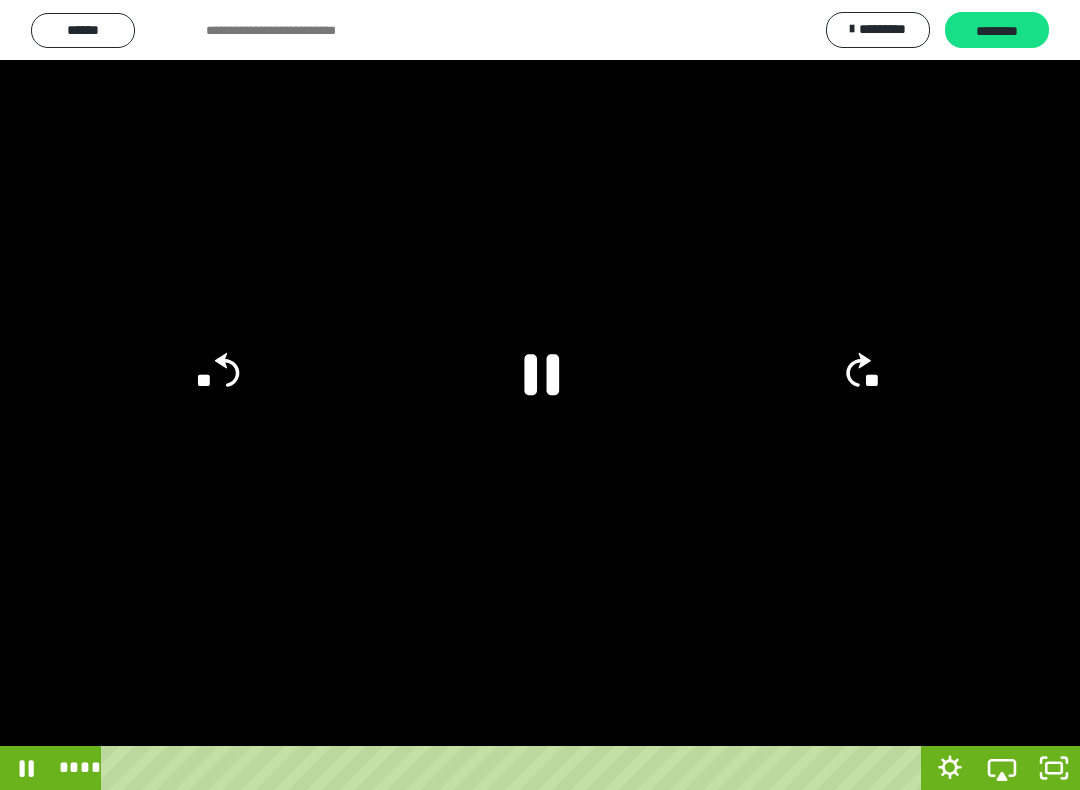 click on "**" 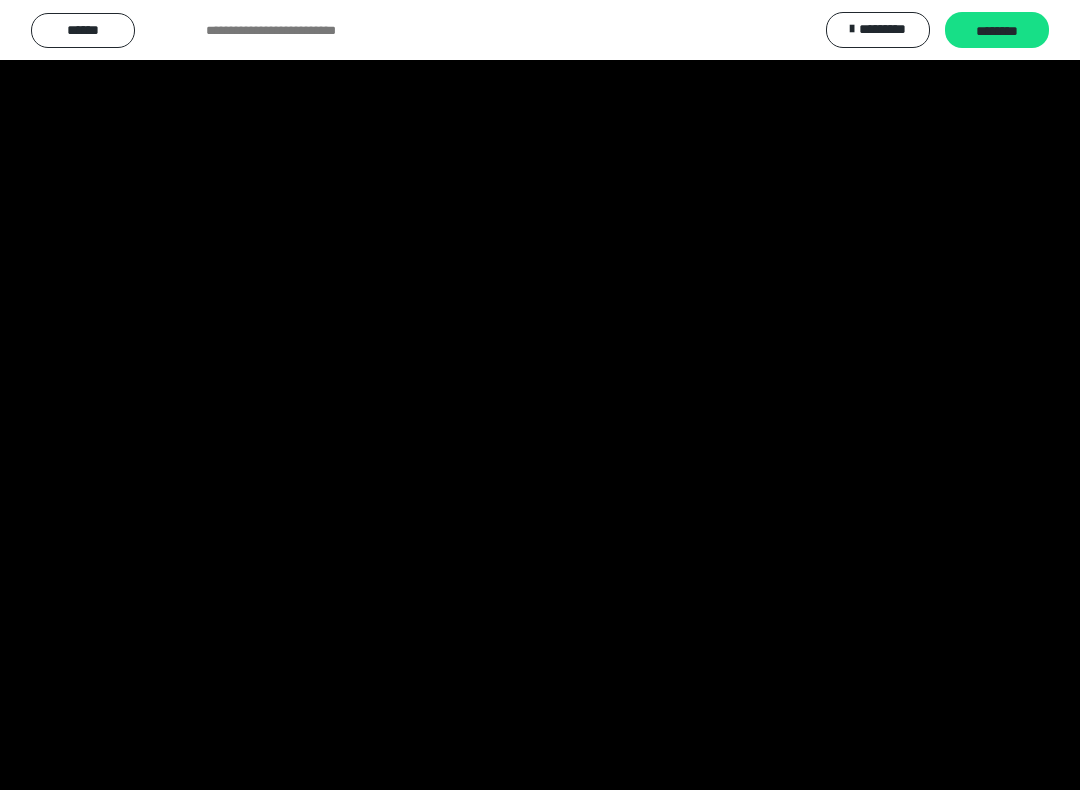 click at bounding box center (540, 395) 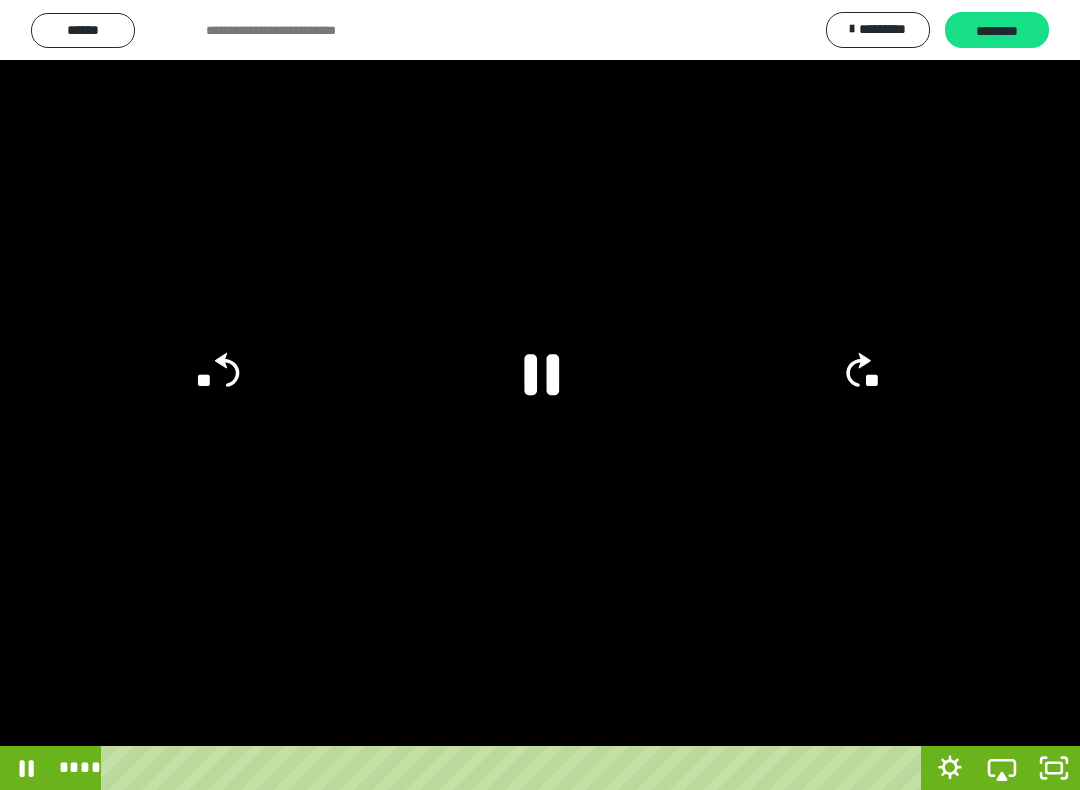 click 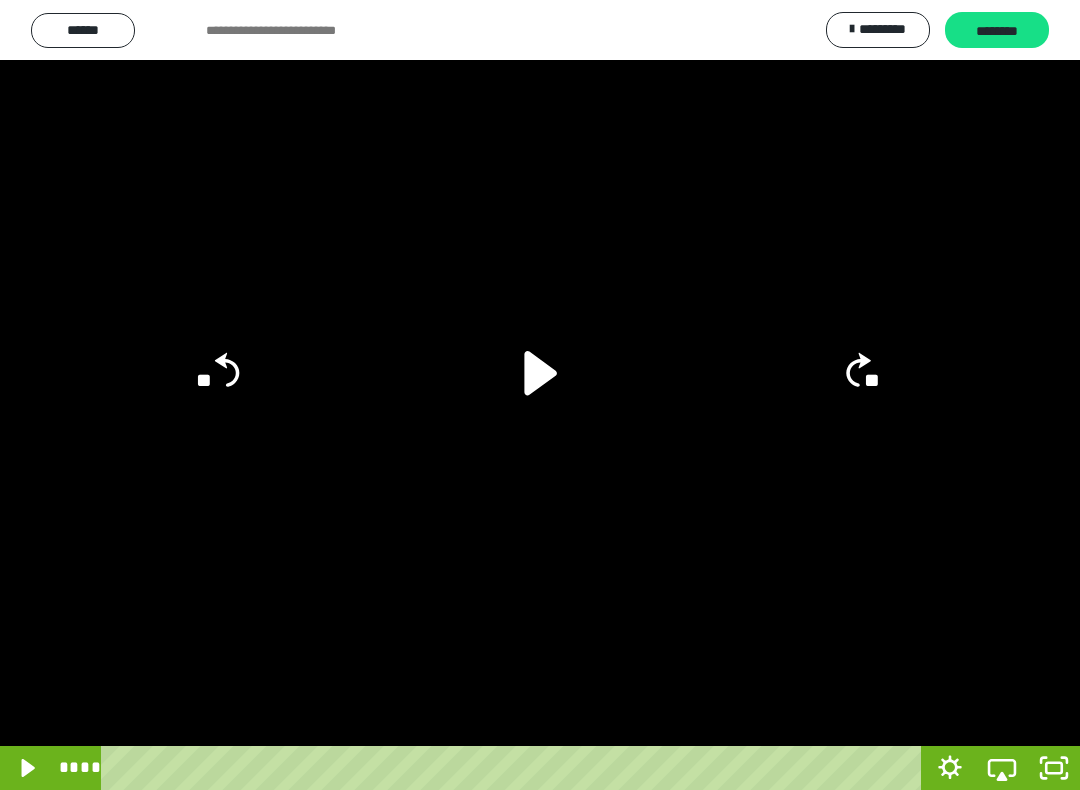 click on "**" 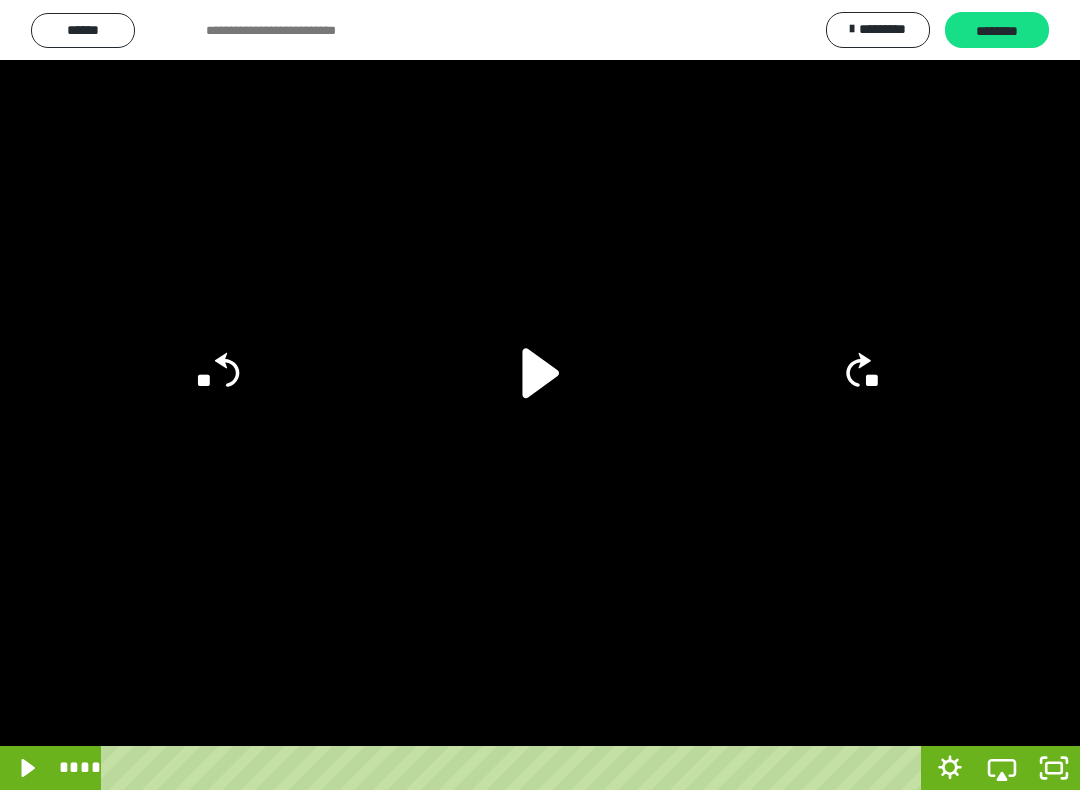 click 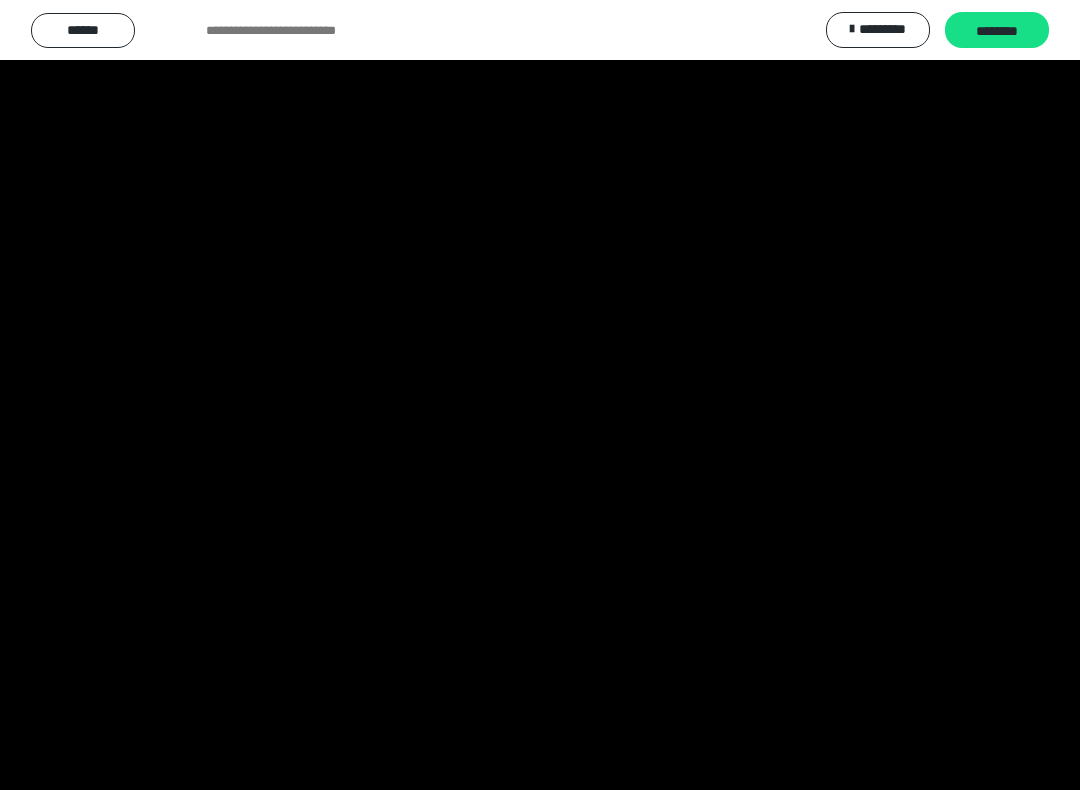 click at bounding box center [540, 395] 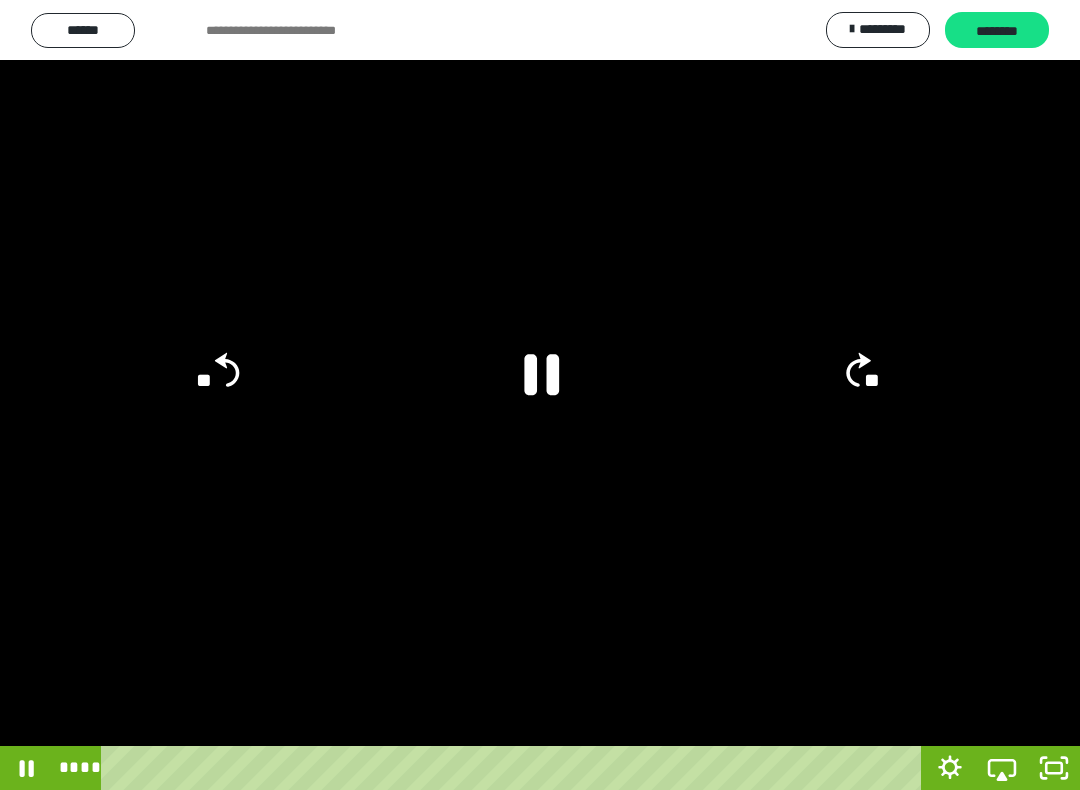 click on "**" 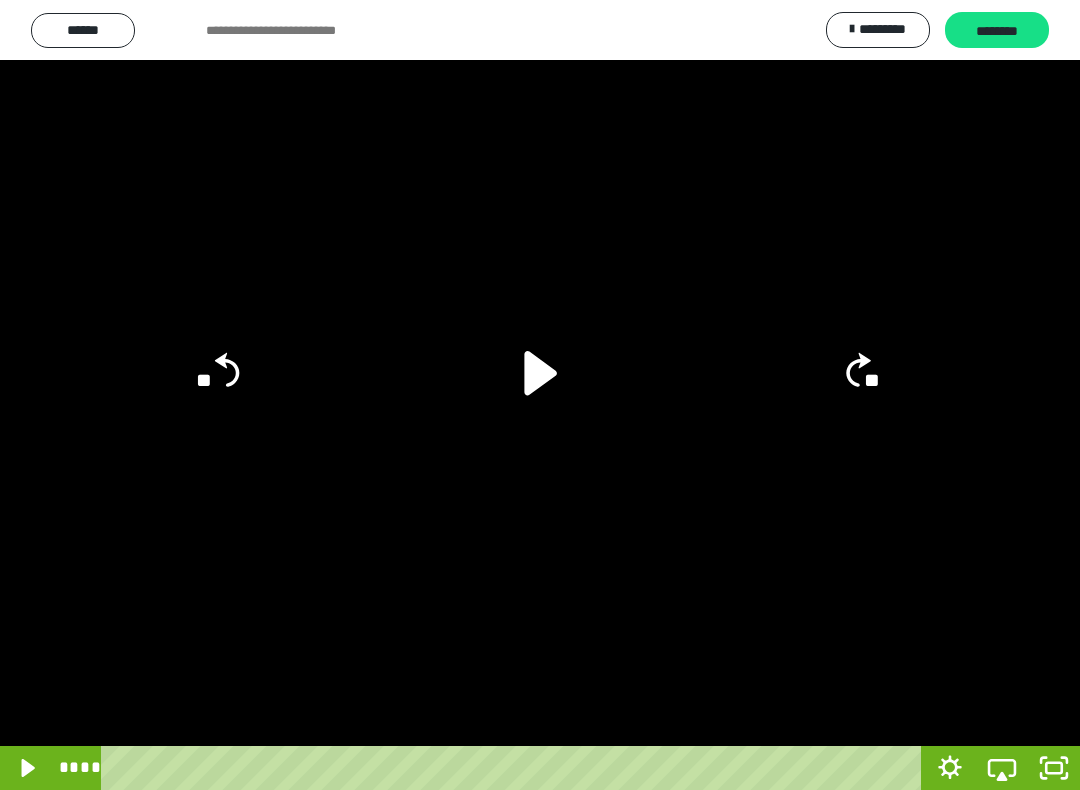click 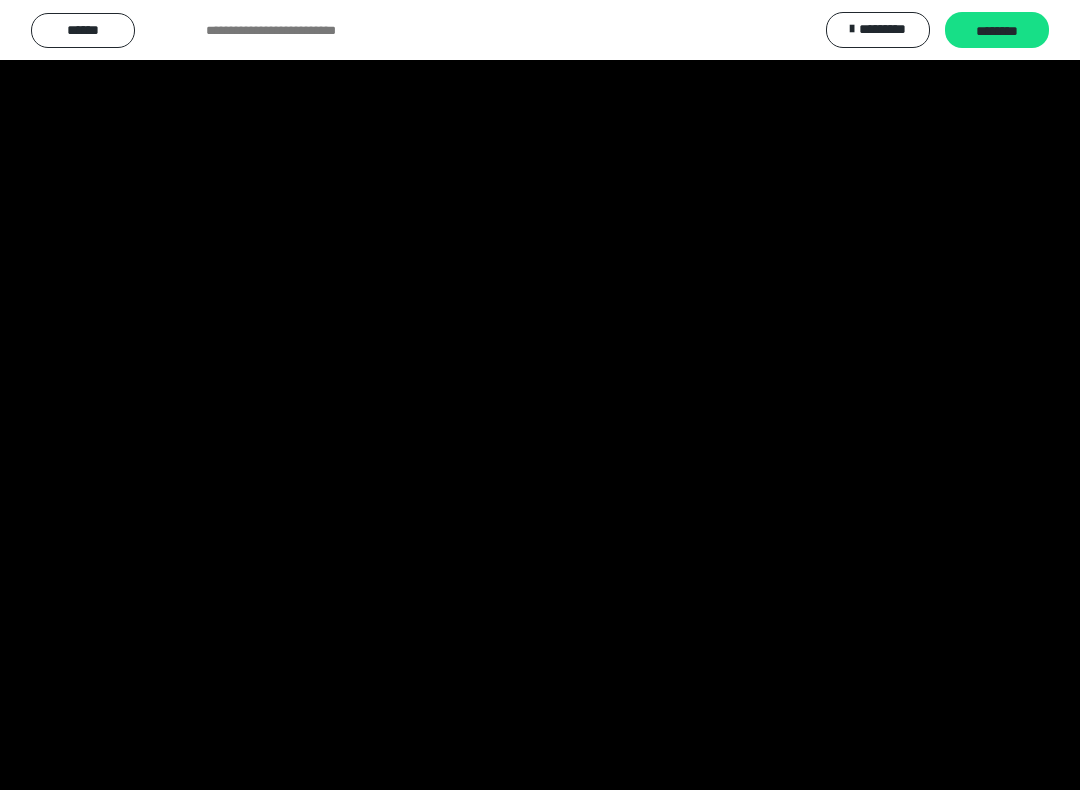 click at bounding box center (540, 395) 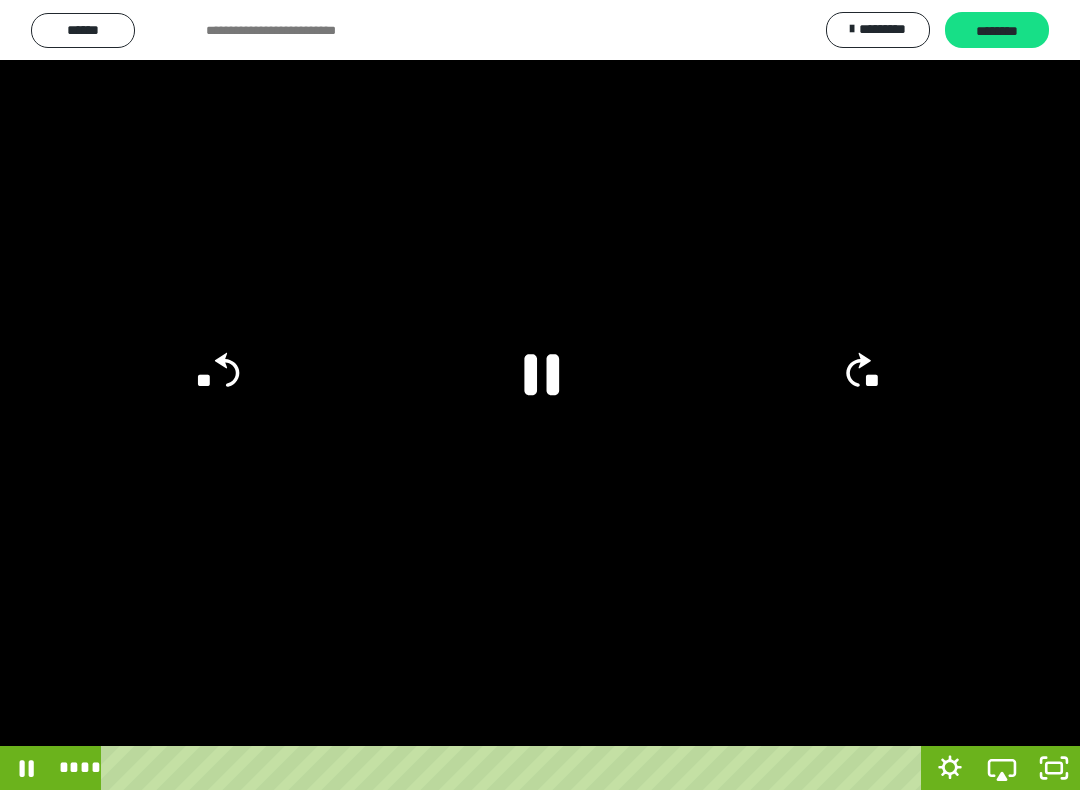click 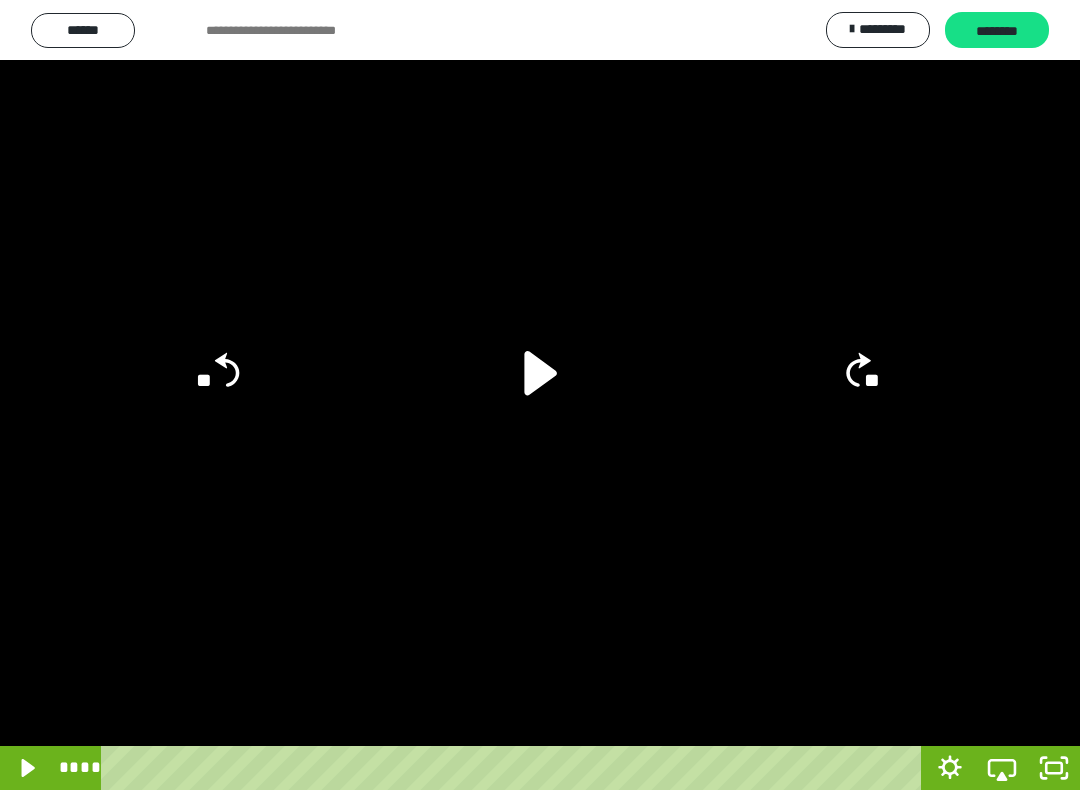 click 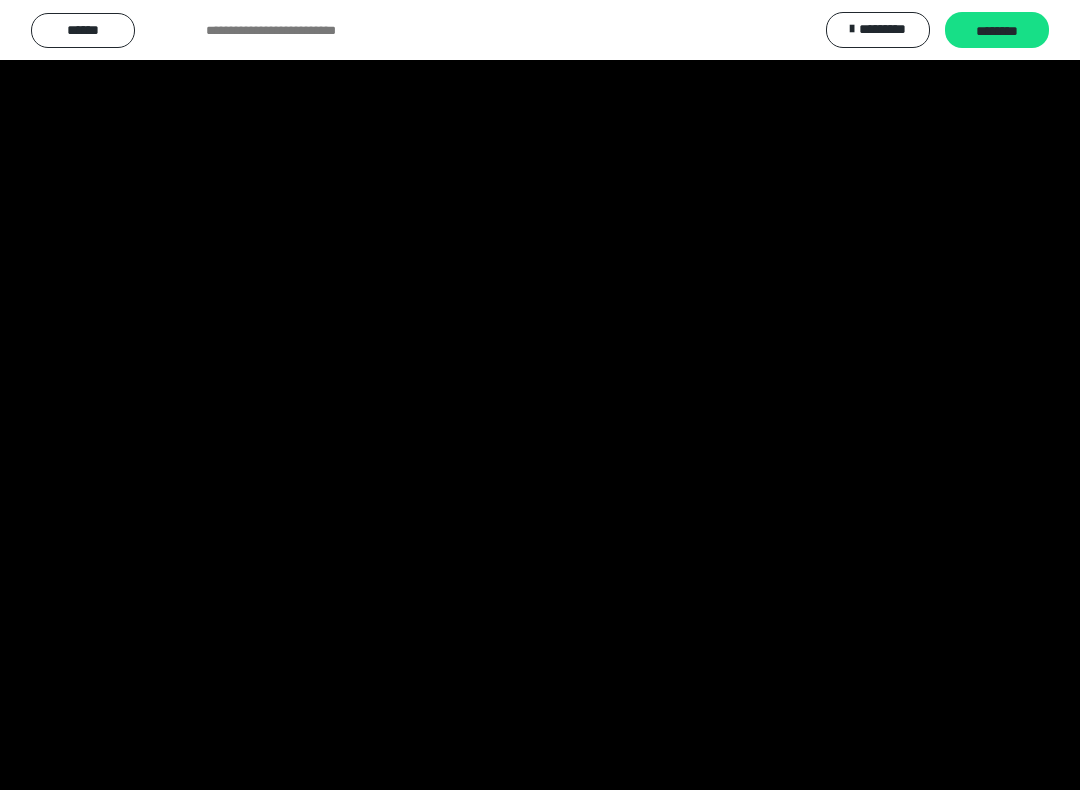 click at bounding box center [540, 395] 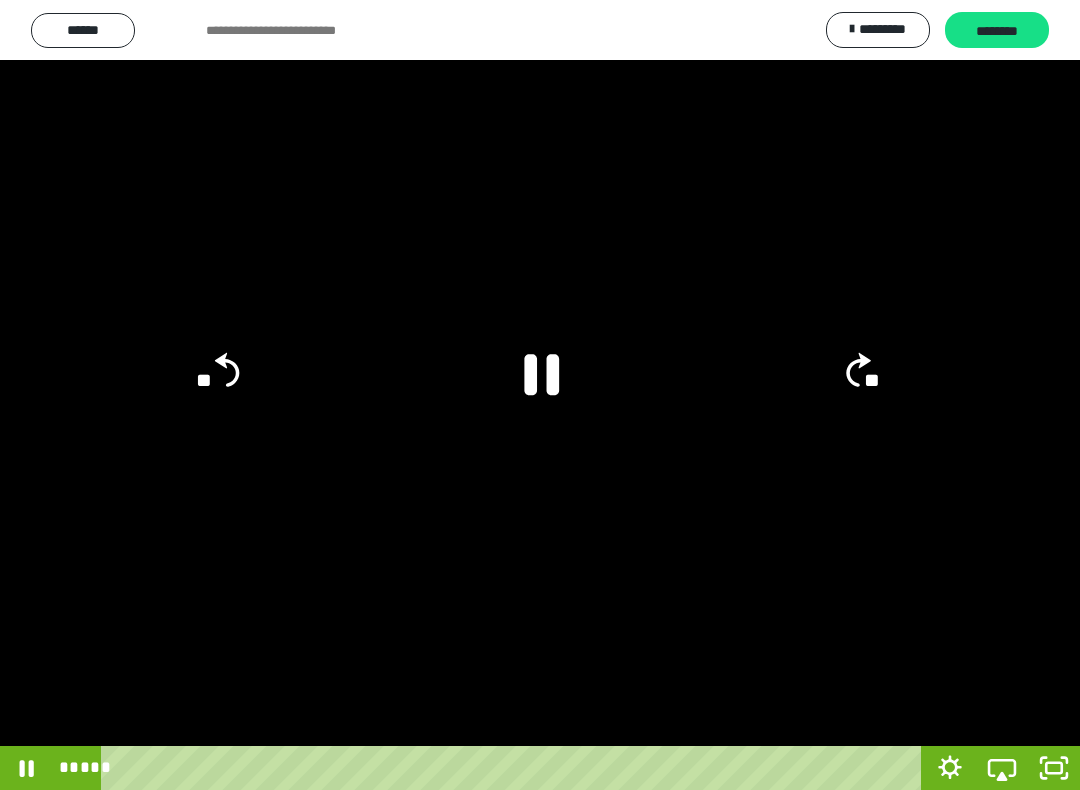 click 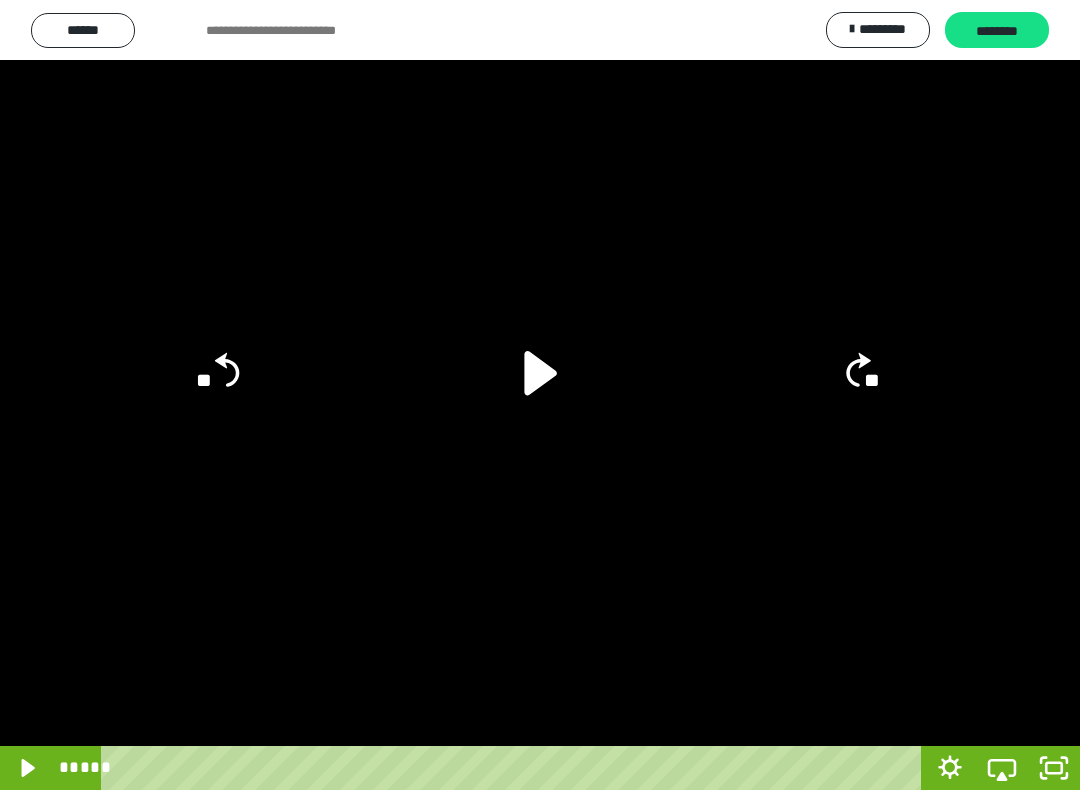 click 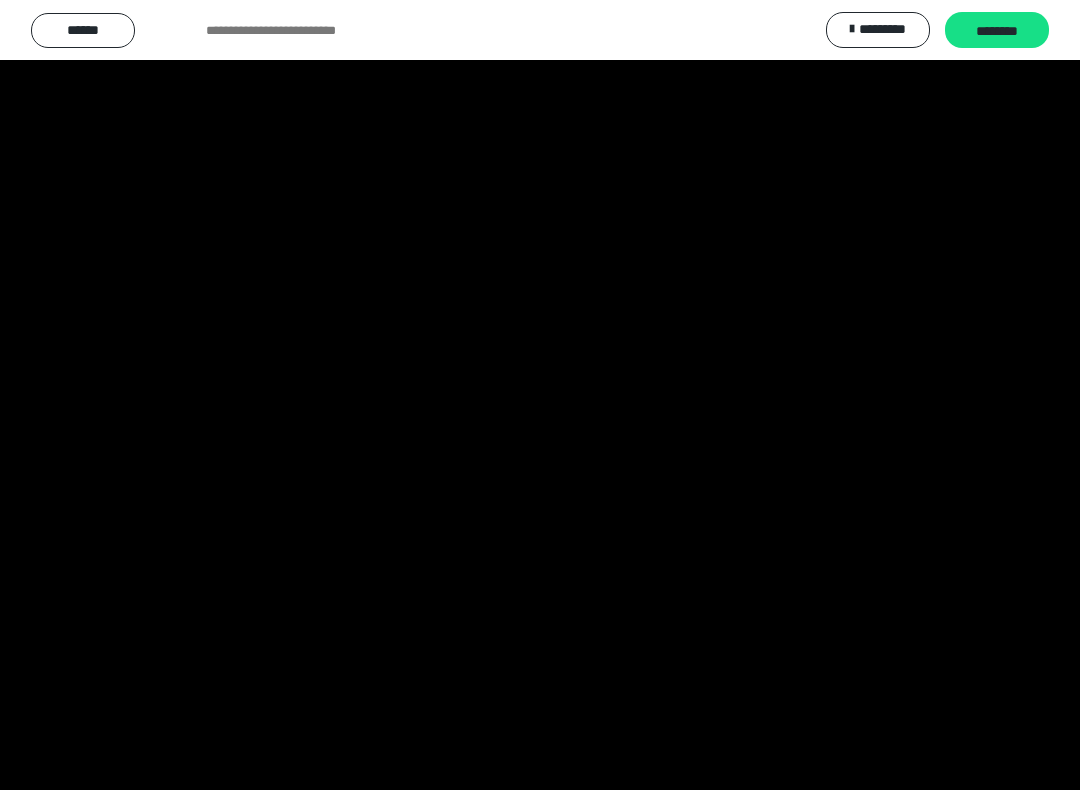 click at bounding box center (540, 395) 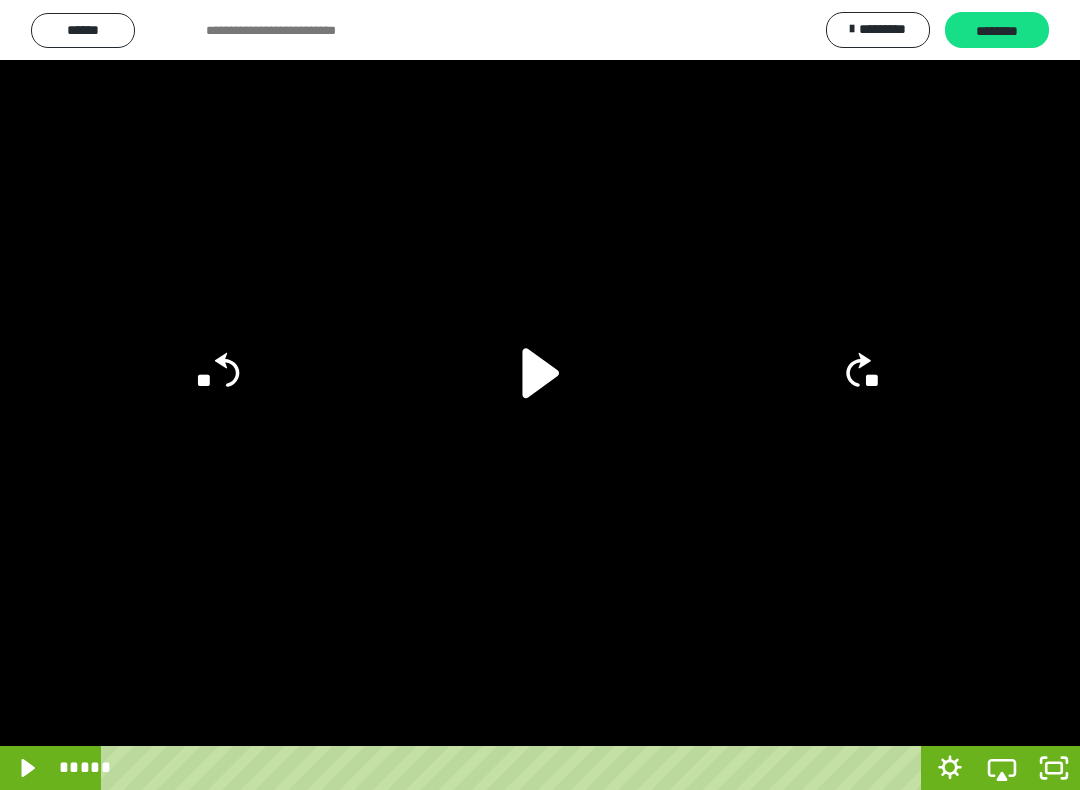 click 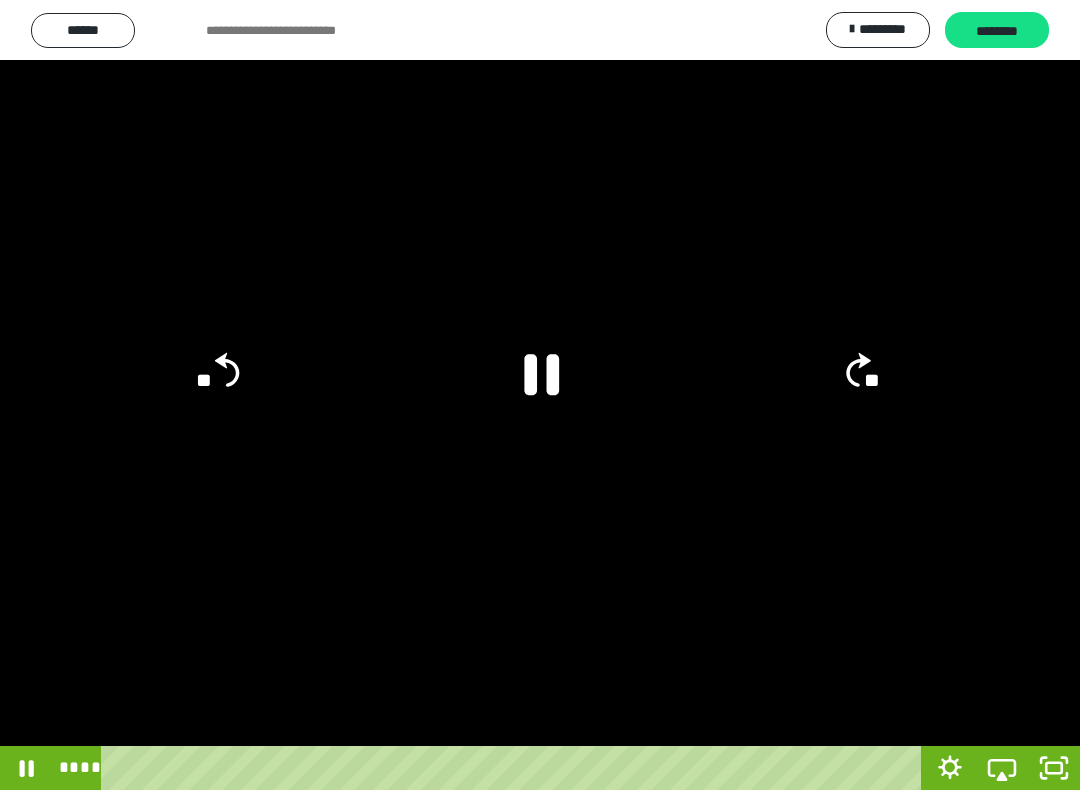 click 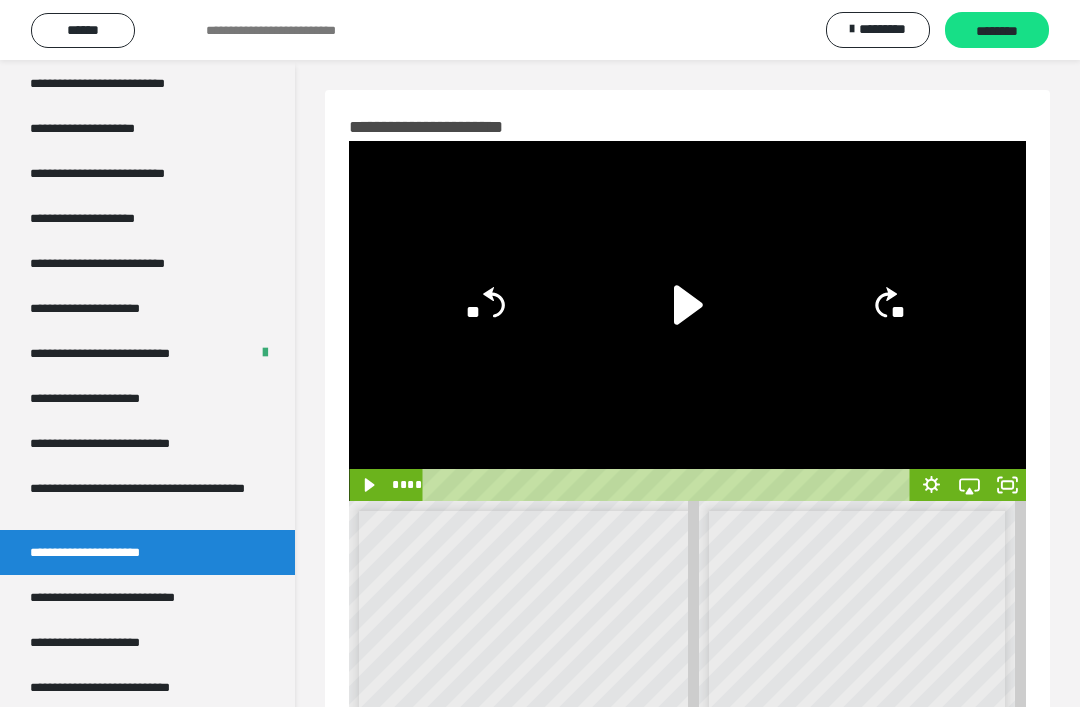 click on "**********" at bounding box center (134, 597) 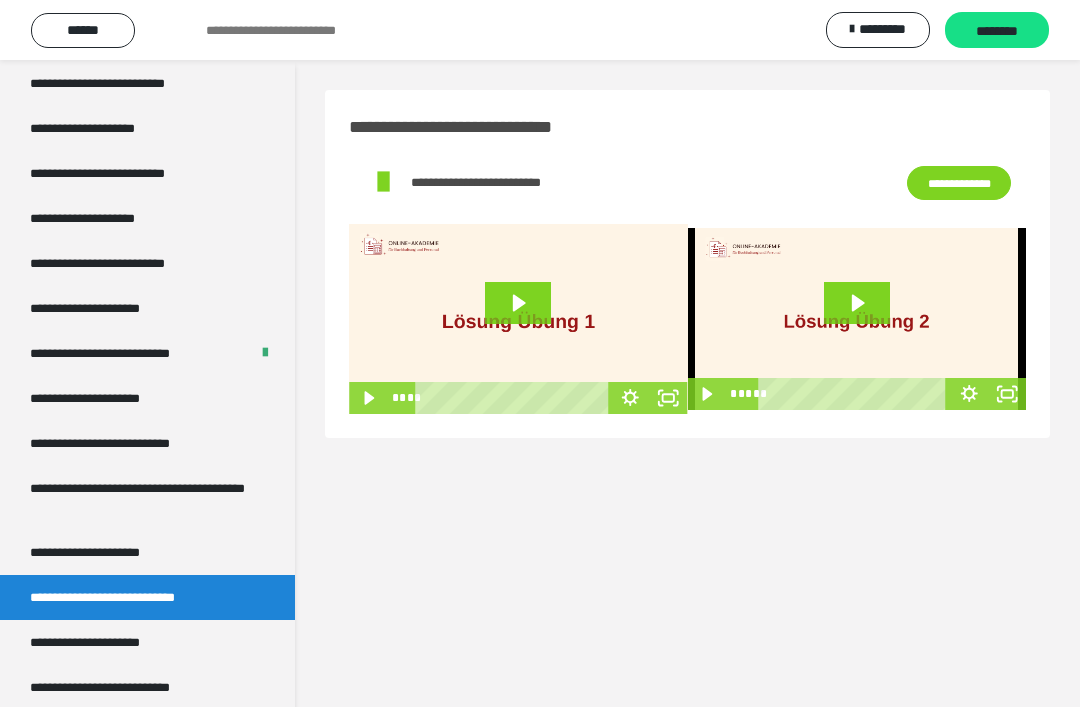 click on "**********" at bounding box center (959, 183) 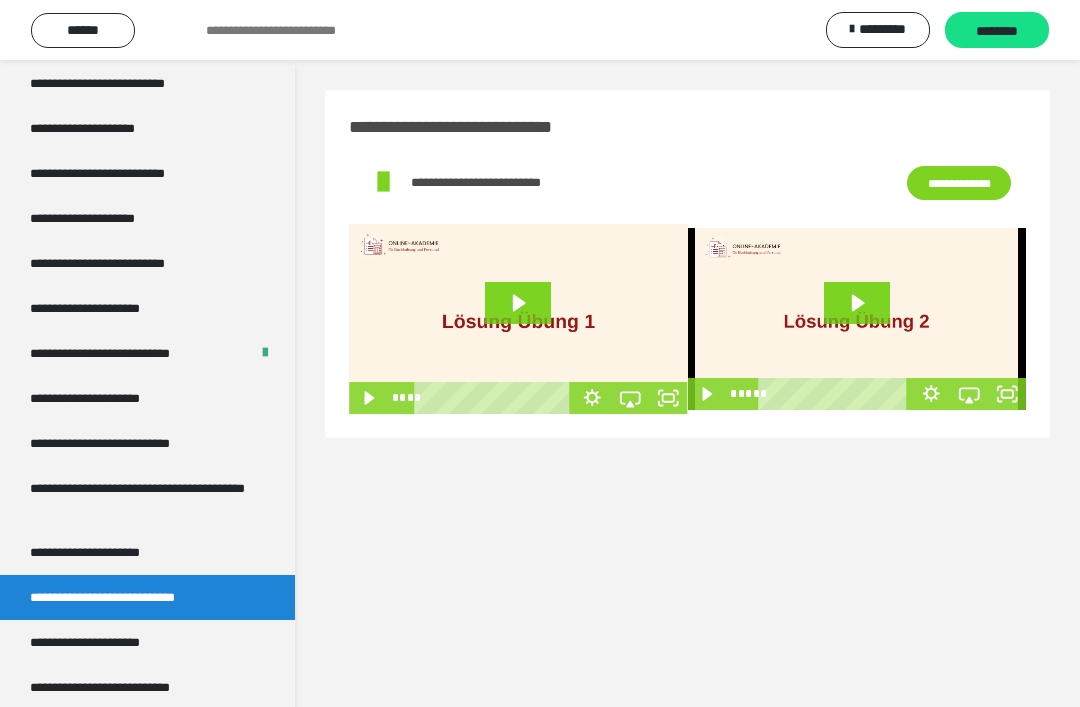 click 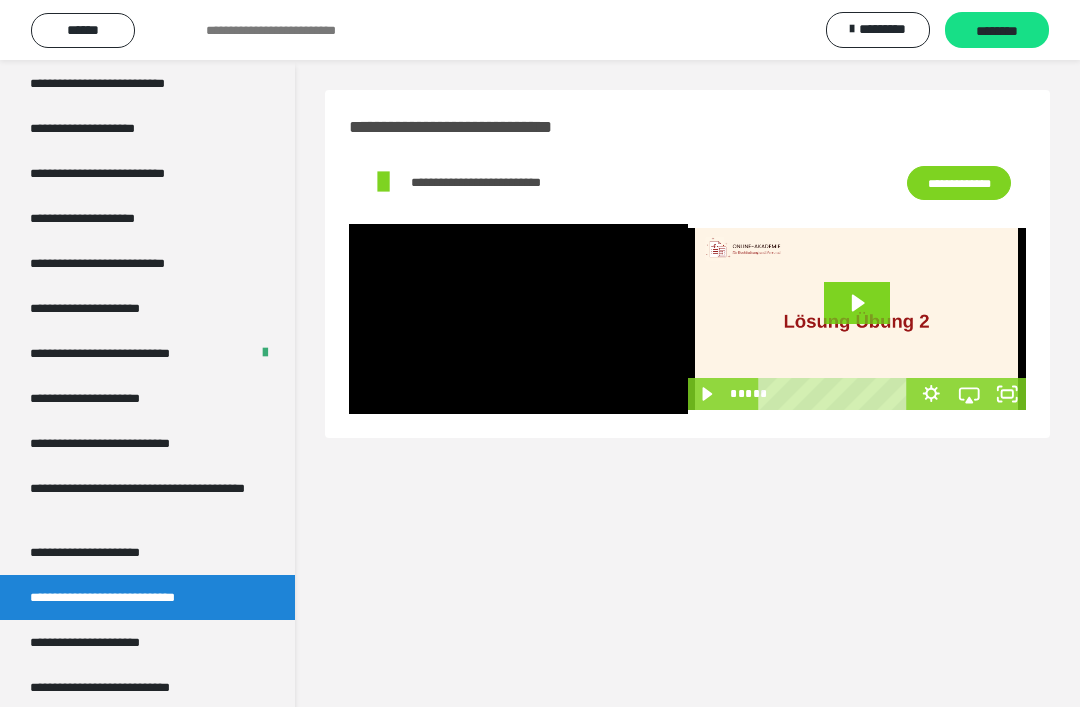 click at bounding box center (518, 319) 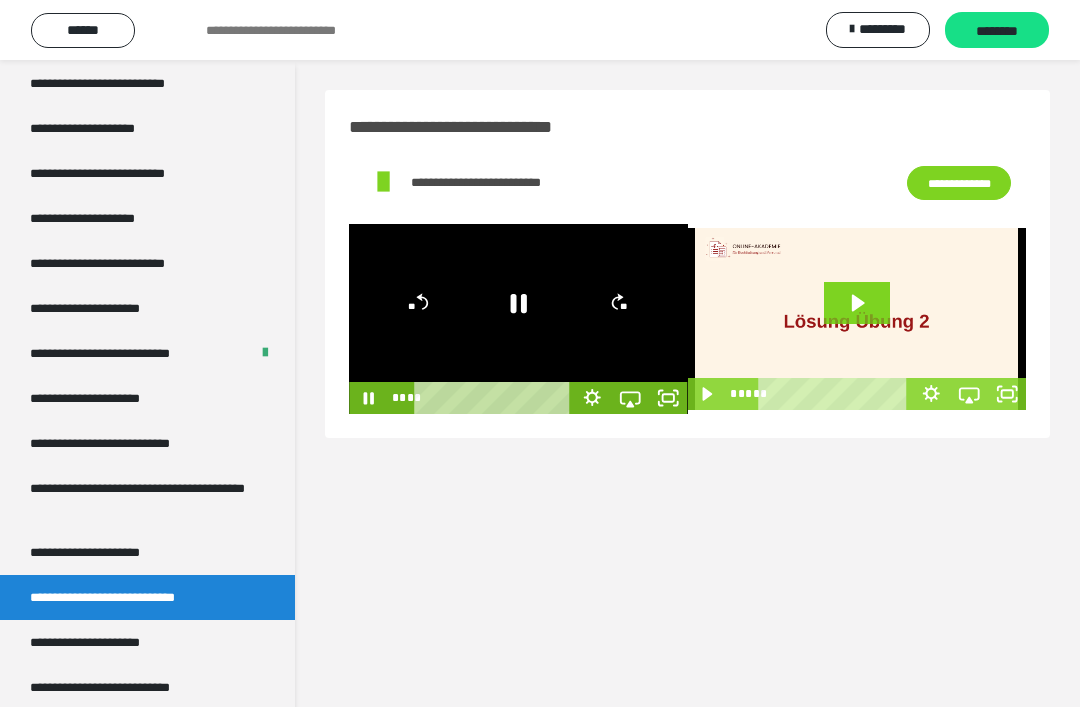 click 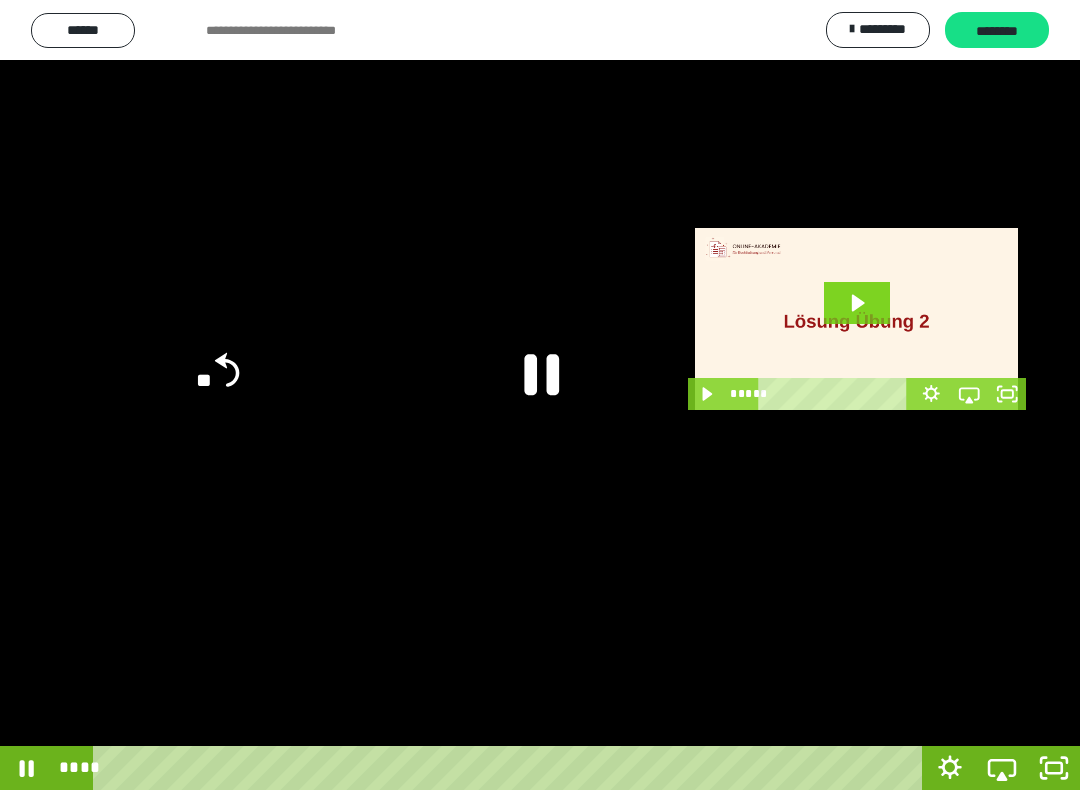 click on "**" 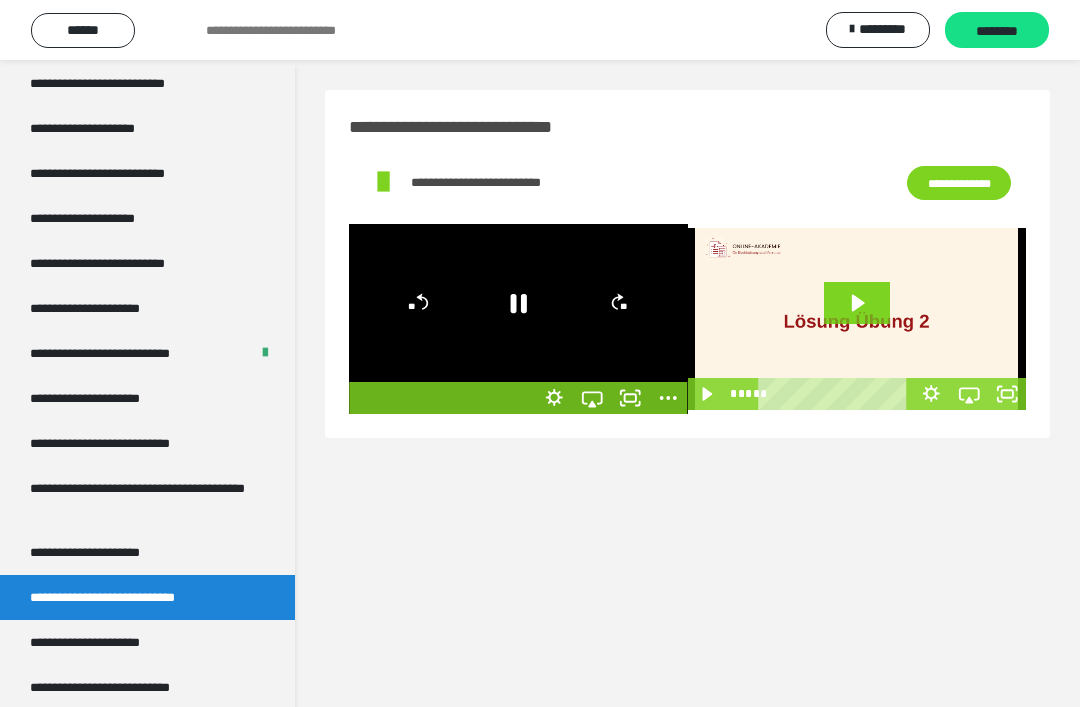 click 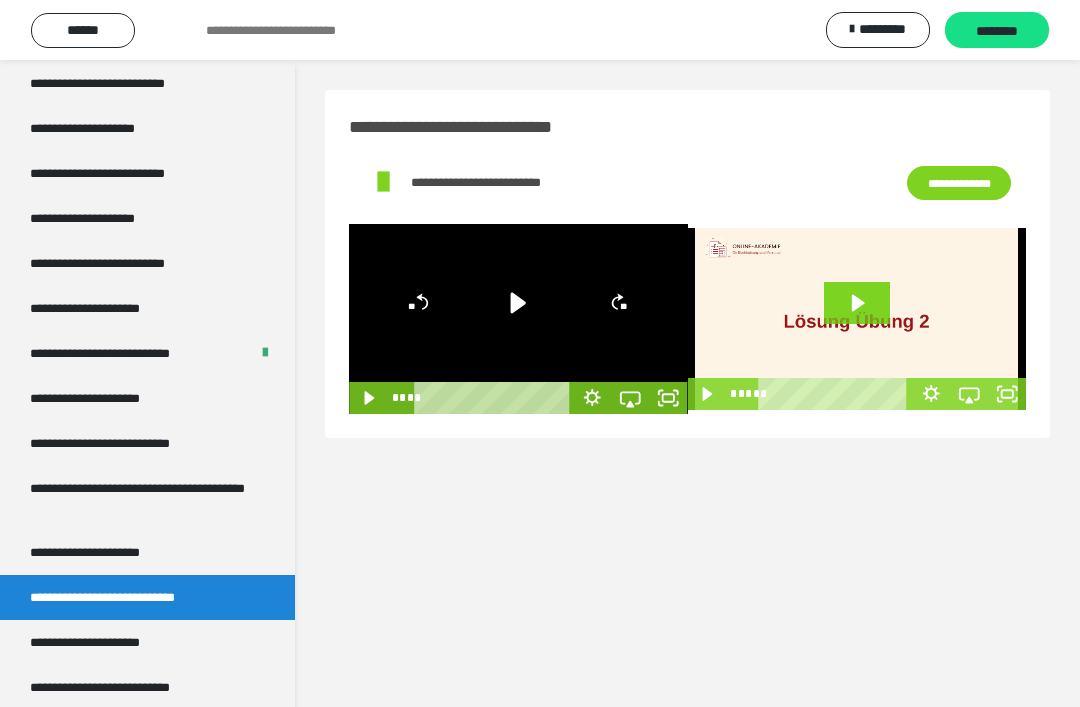 click 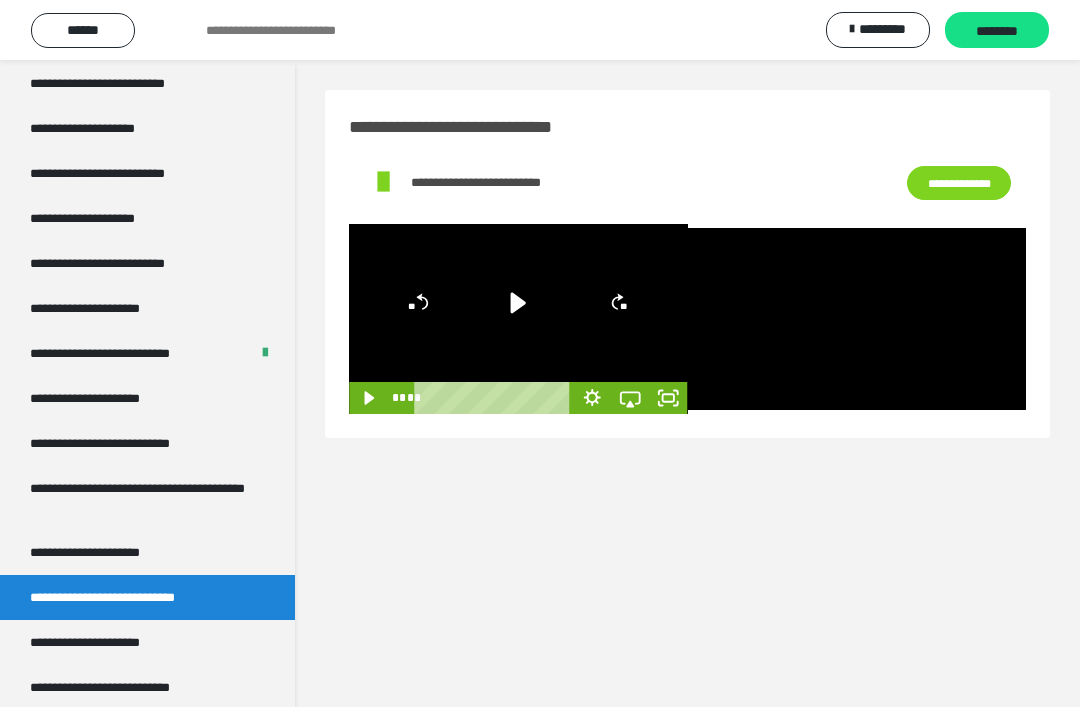 click at bounding box center [857, 319] 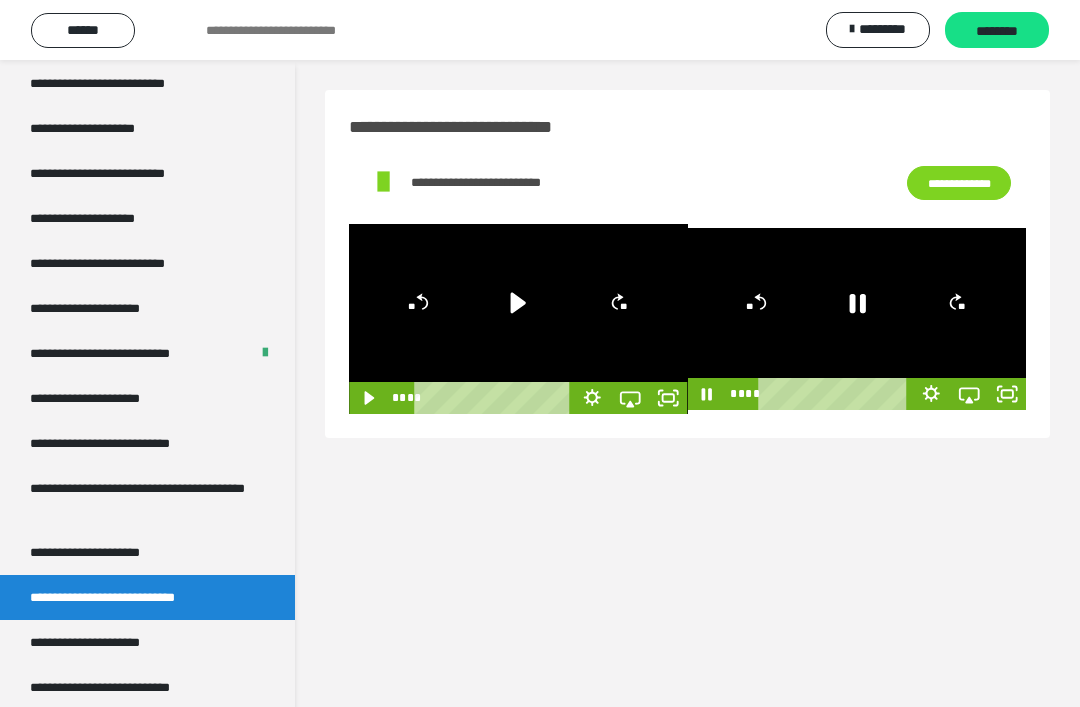 click 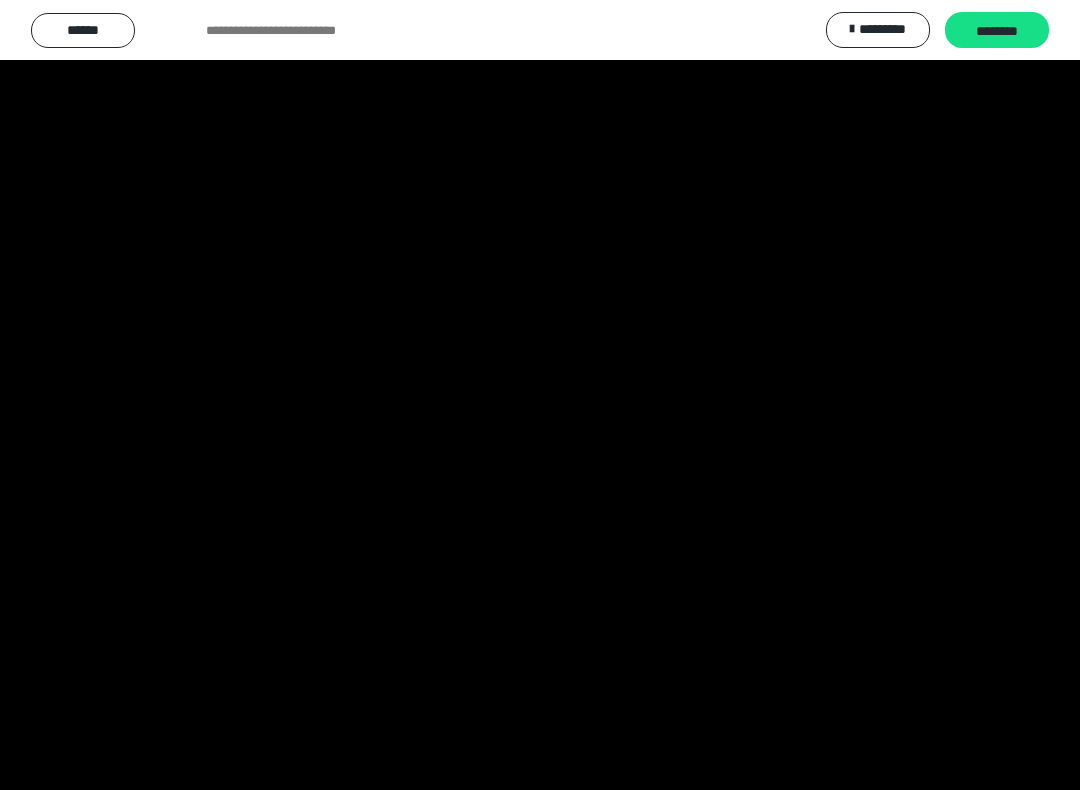 click at bounding box center (540, 395) 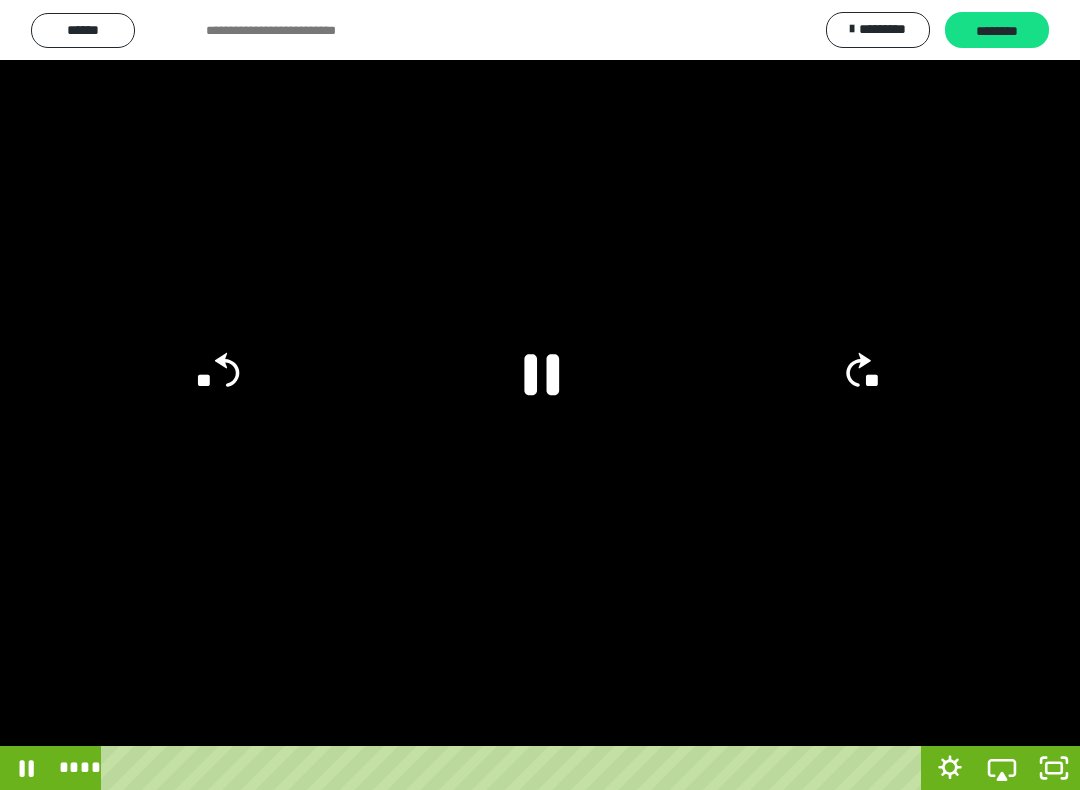 click 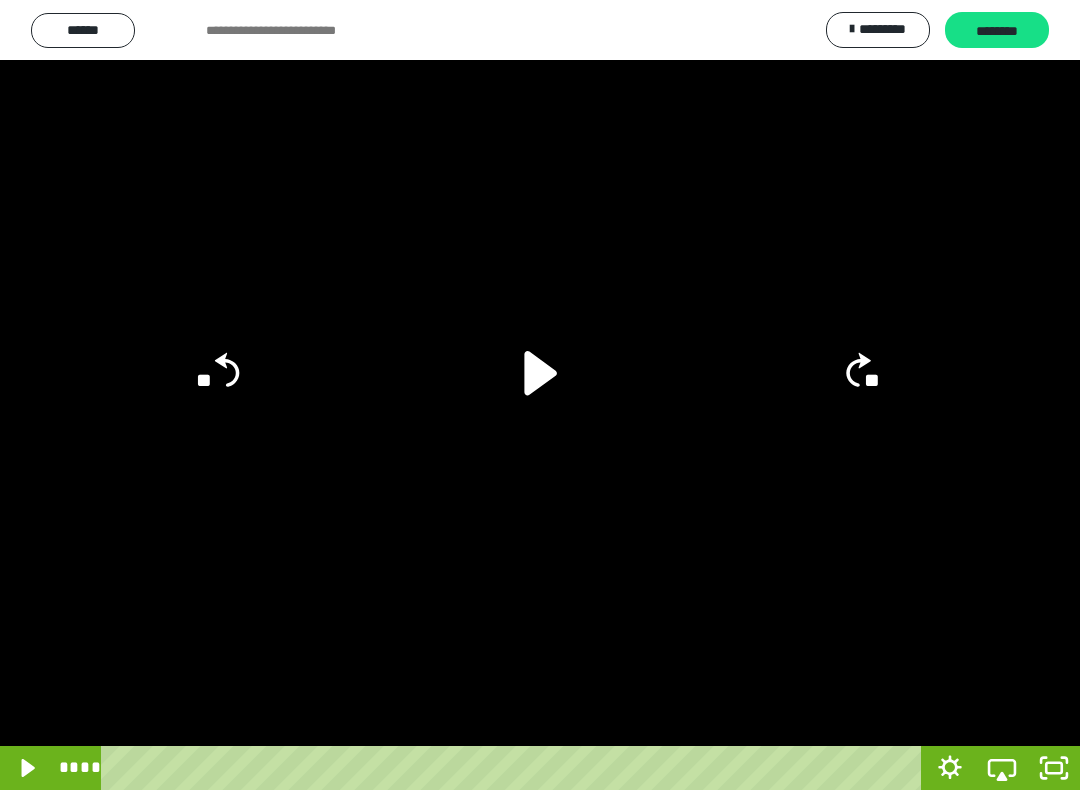 click 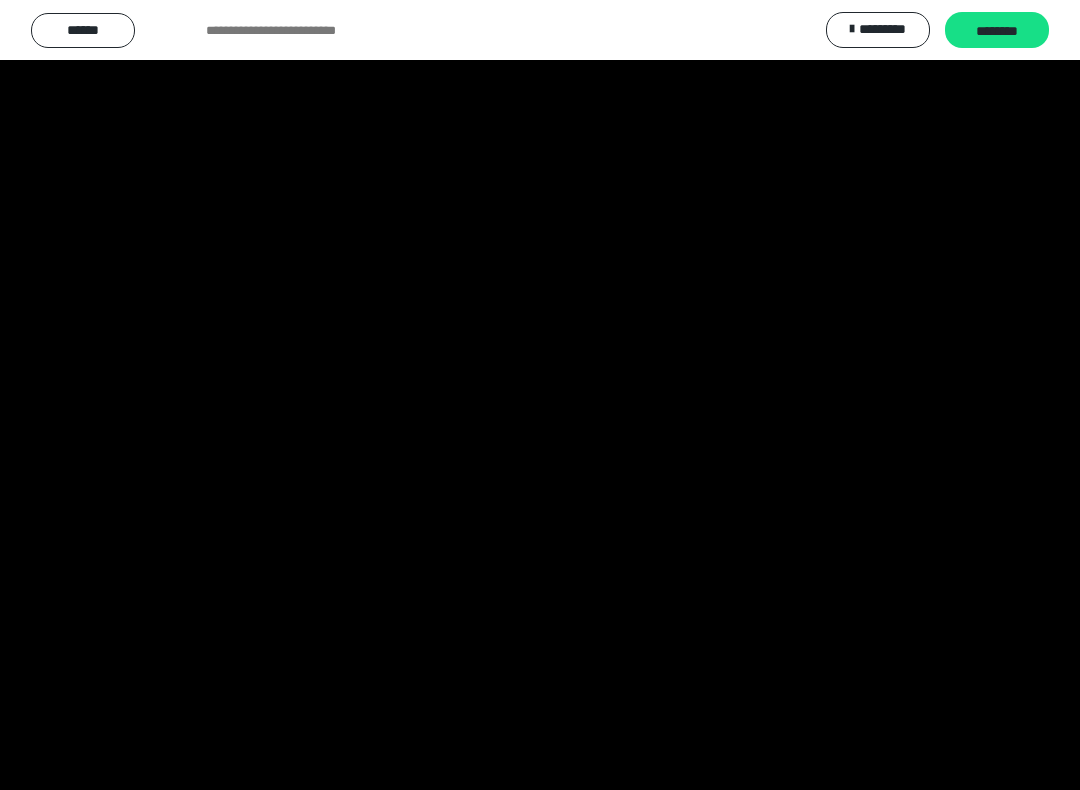 click at bounding box center [540, 395] 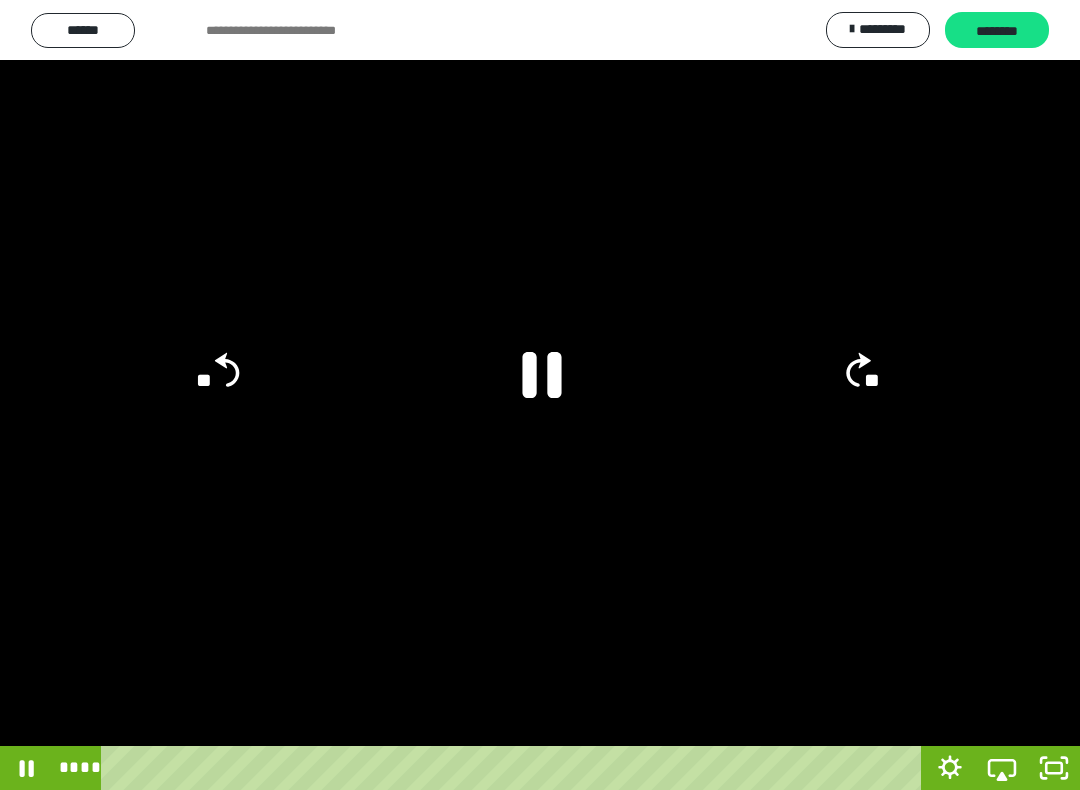 click 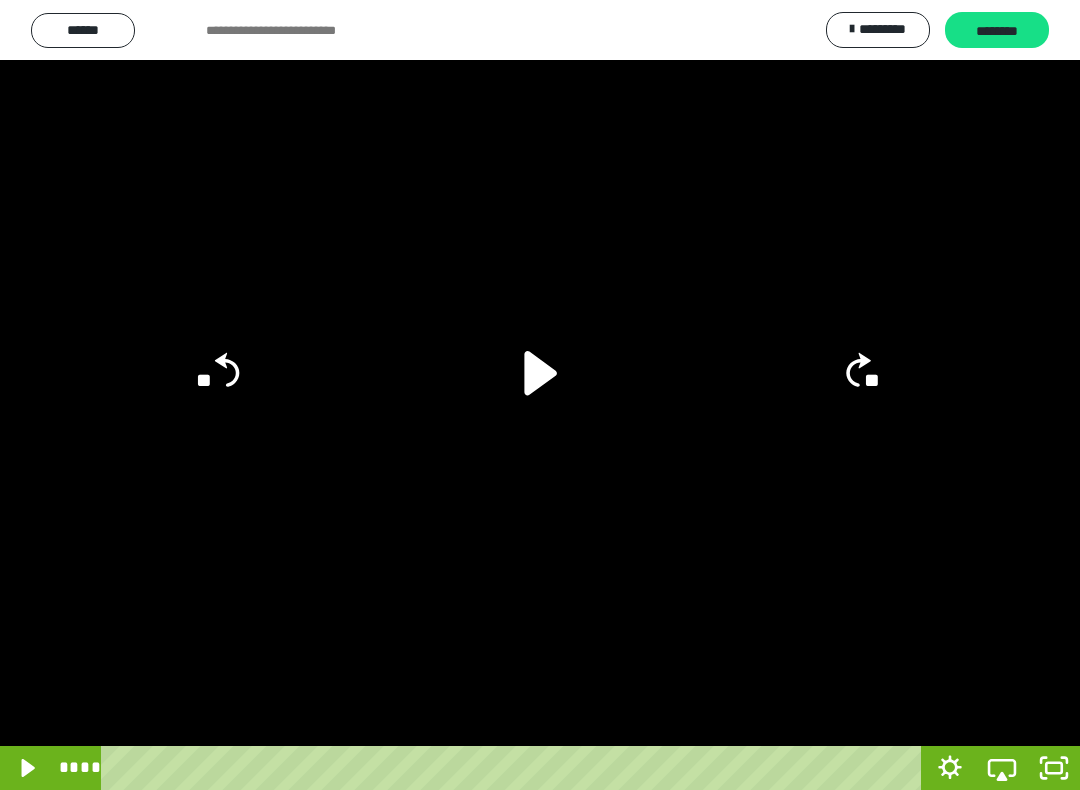 click 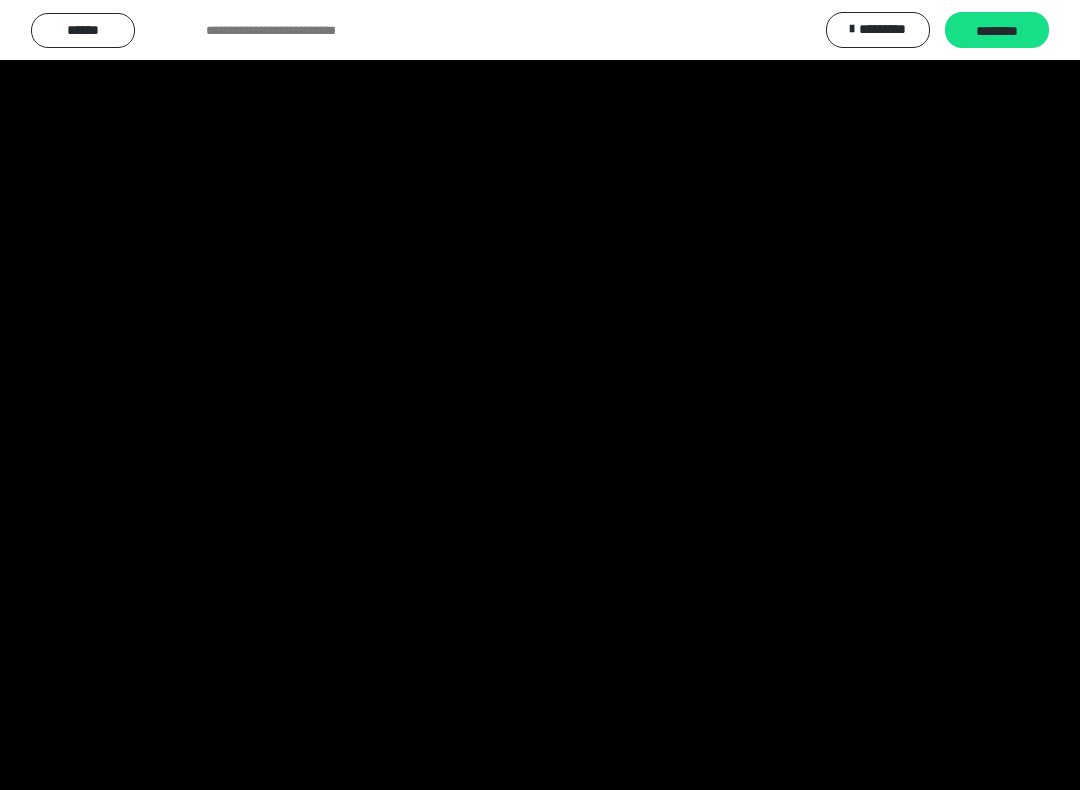 click at bounding box center (540, 395) 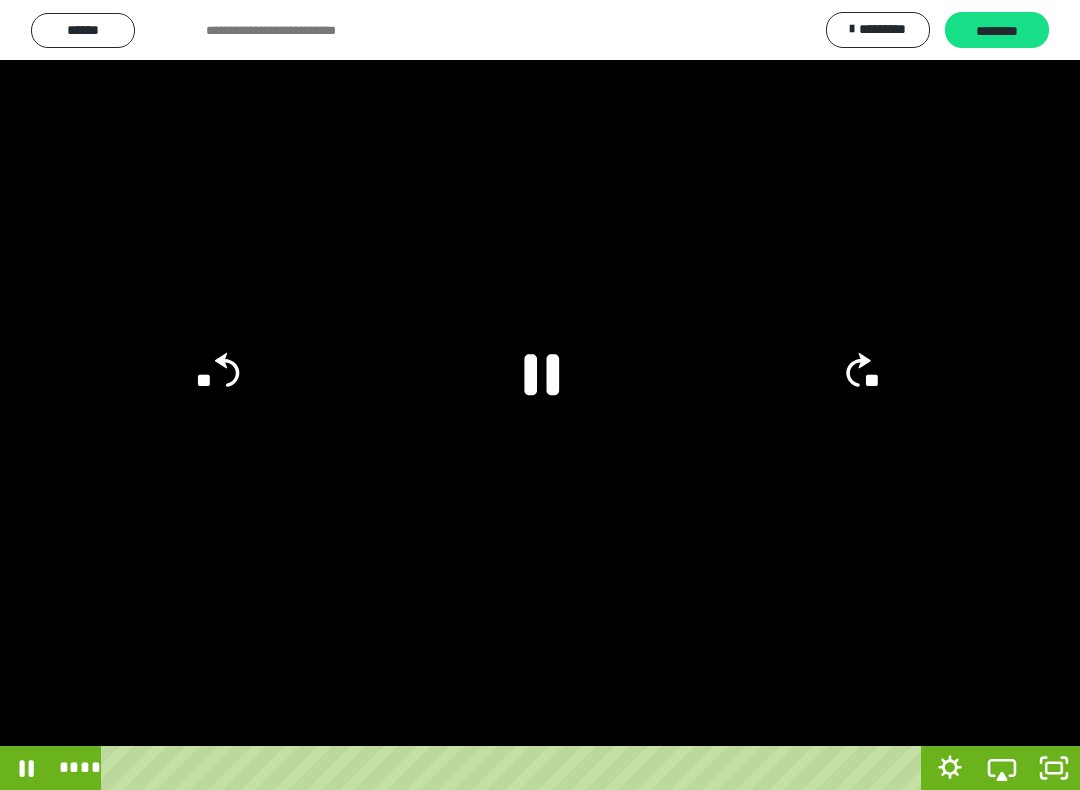click 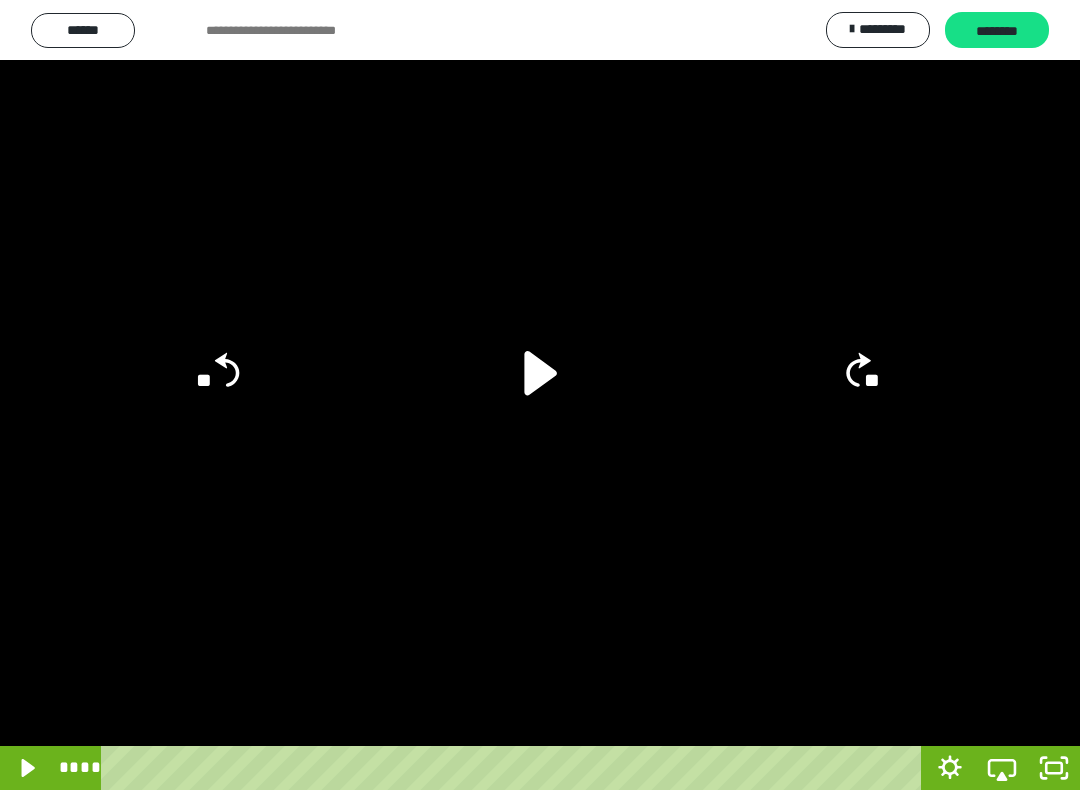 click 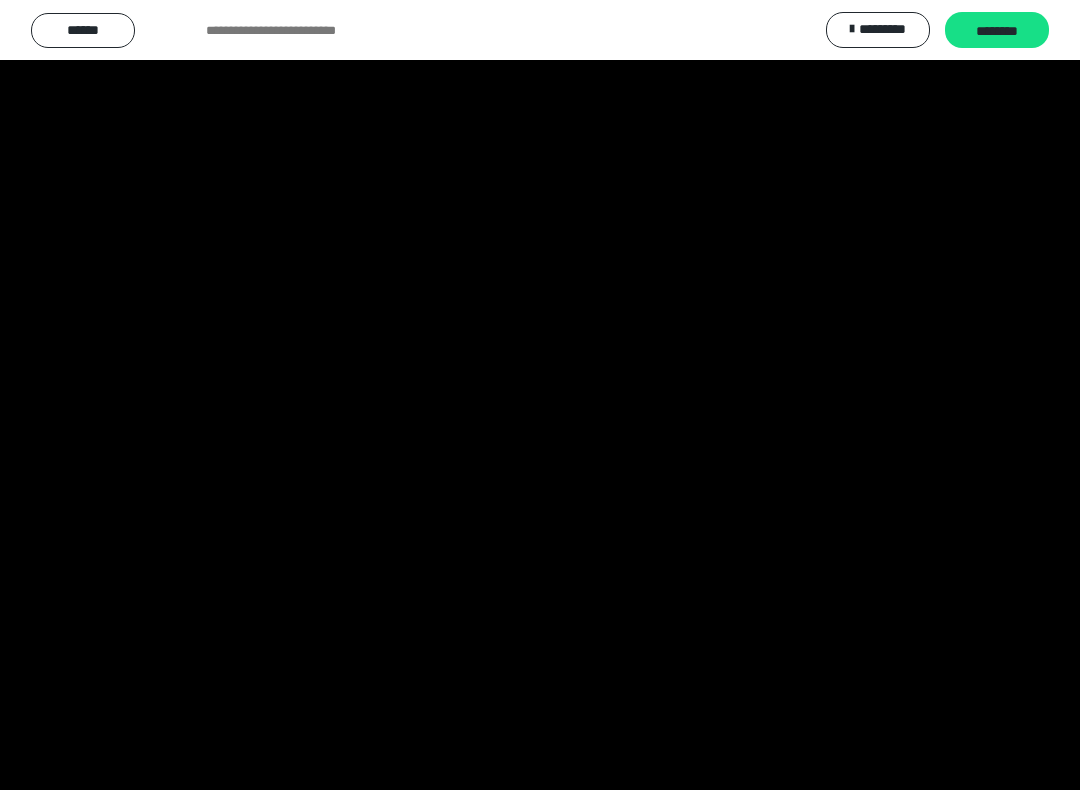 click at bounding box center [540, 395] 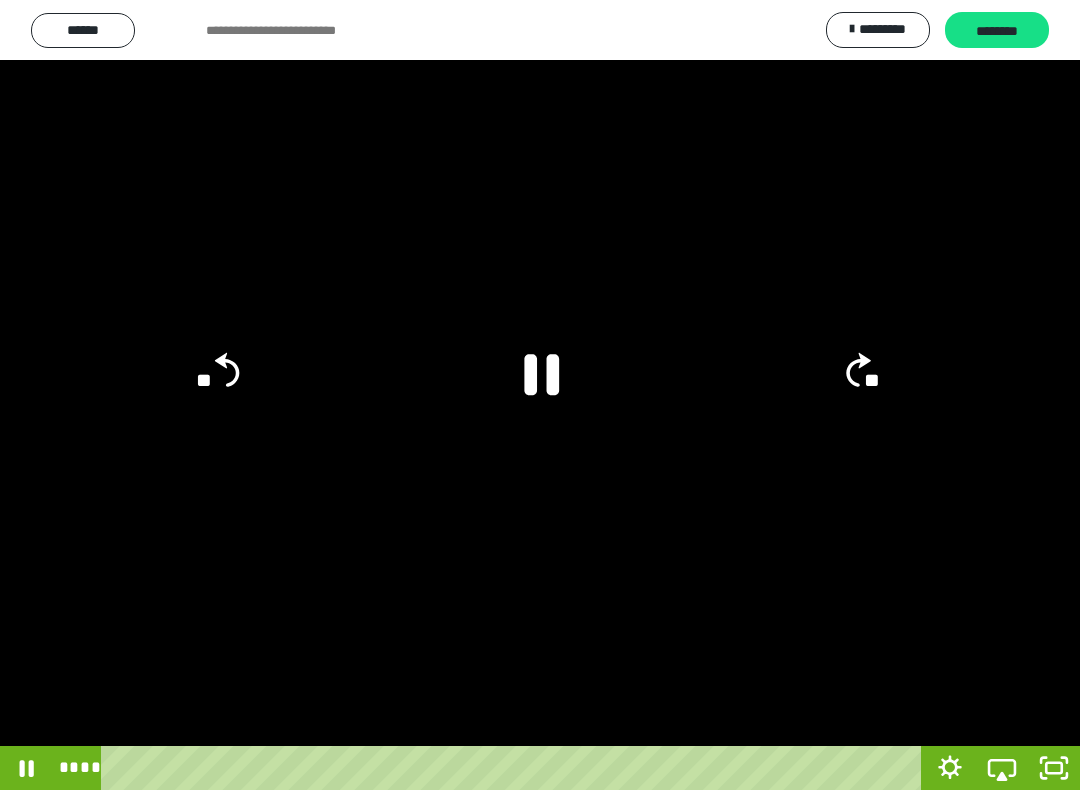 click 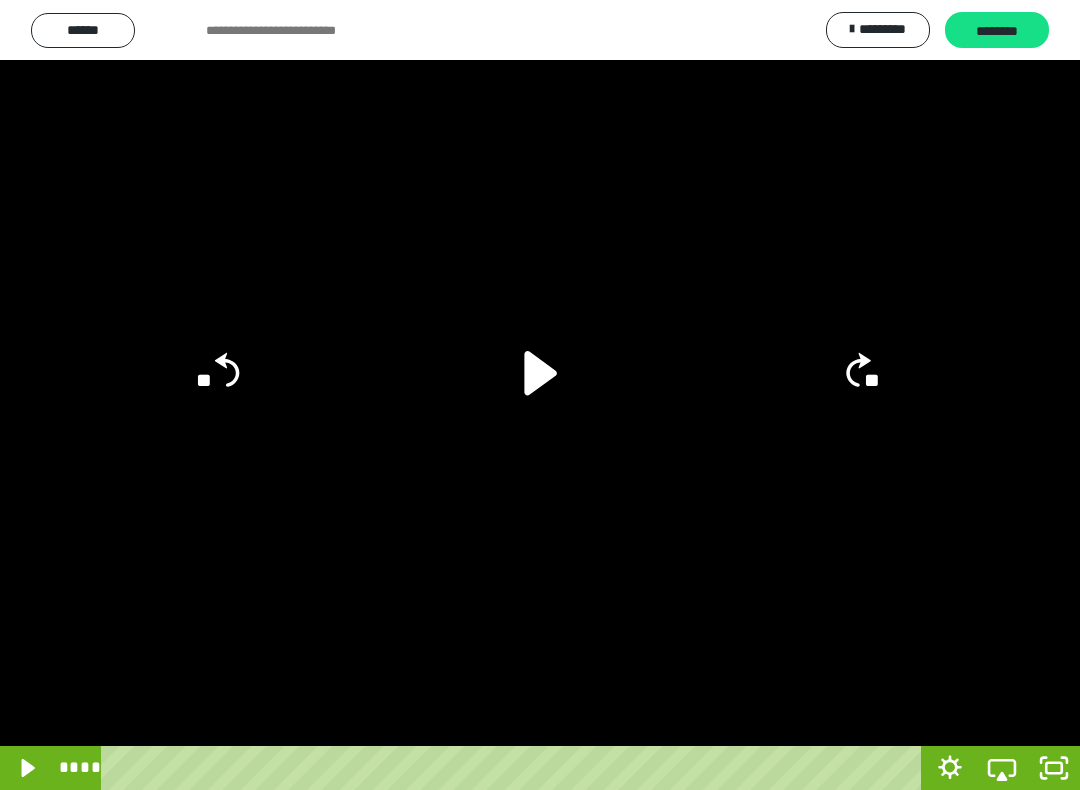 click 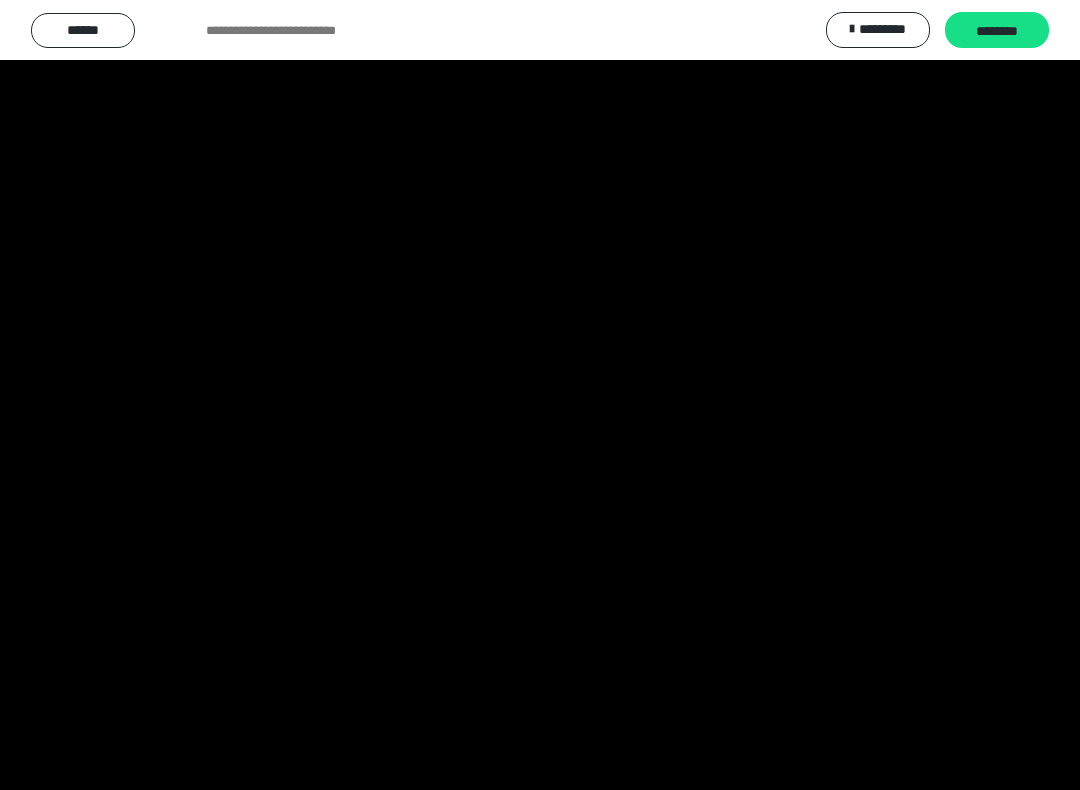 click at bounding box center [540, 395] 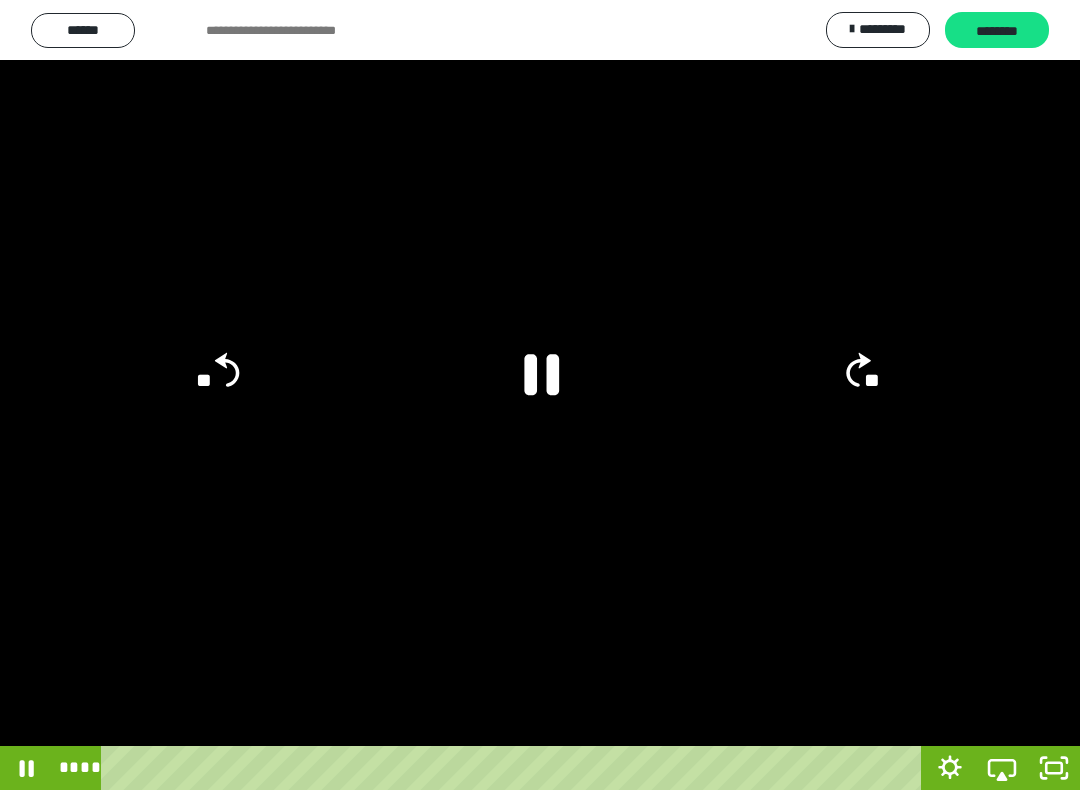 click 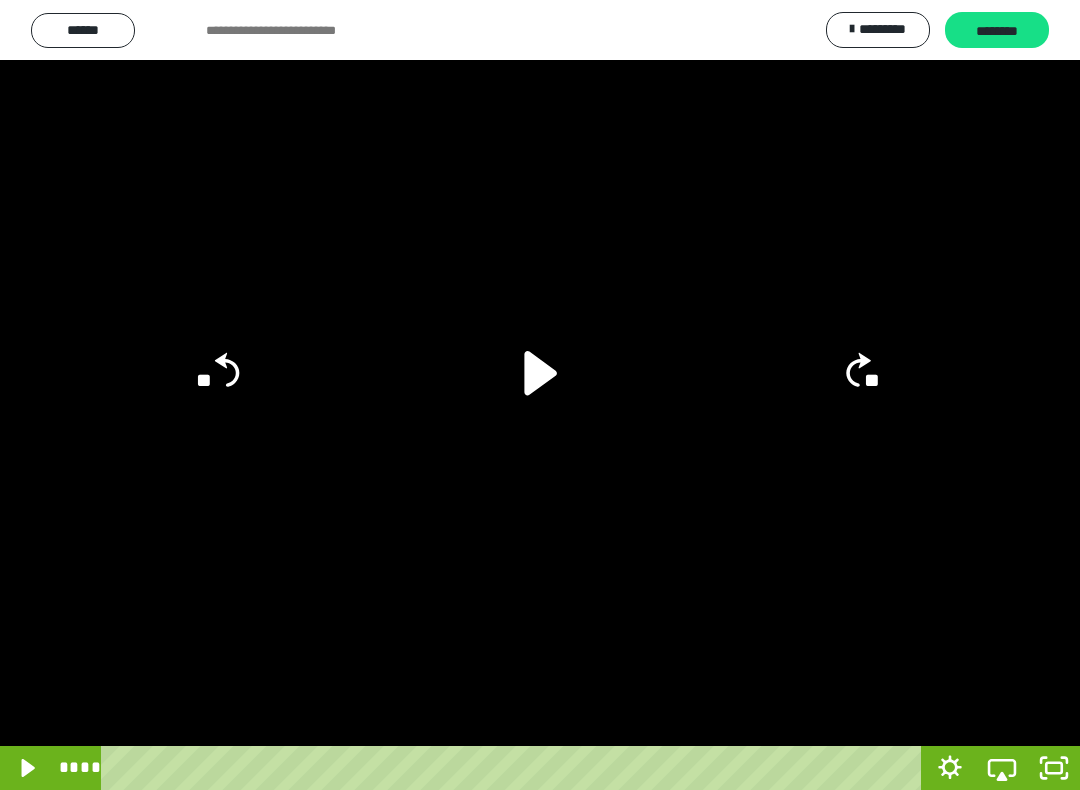 click 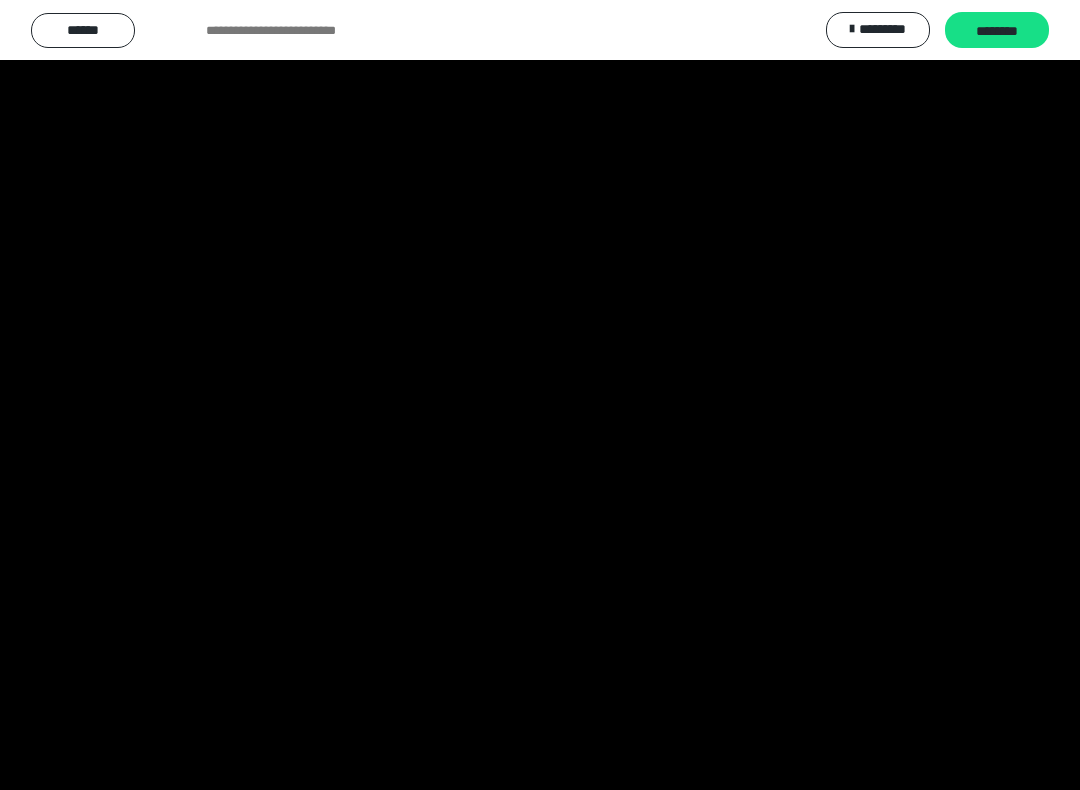 click at bounding box center [540, 395] 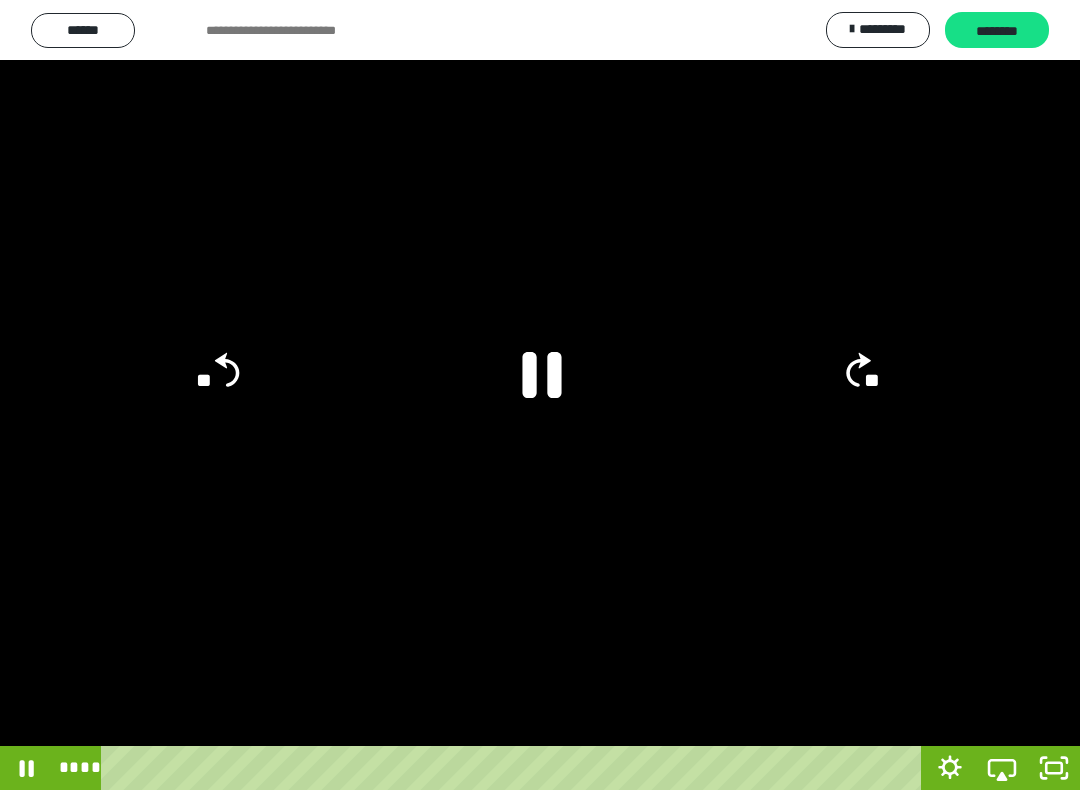 click 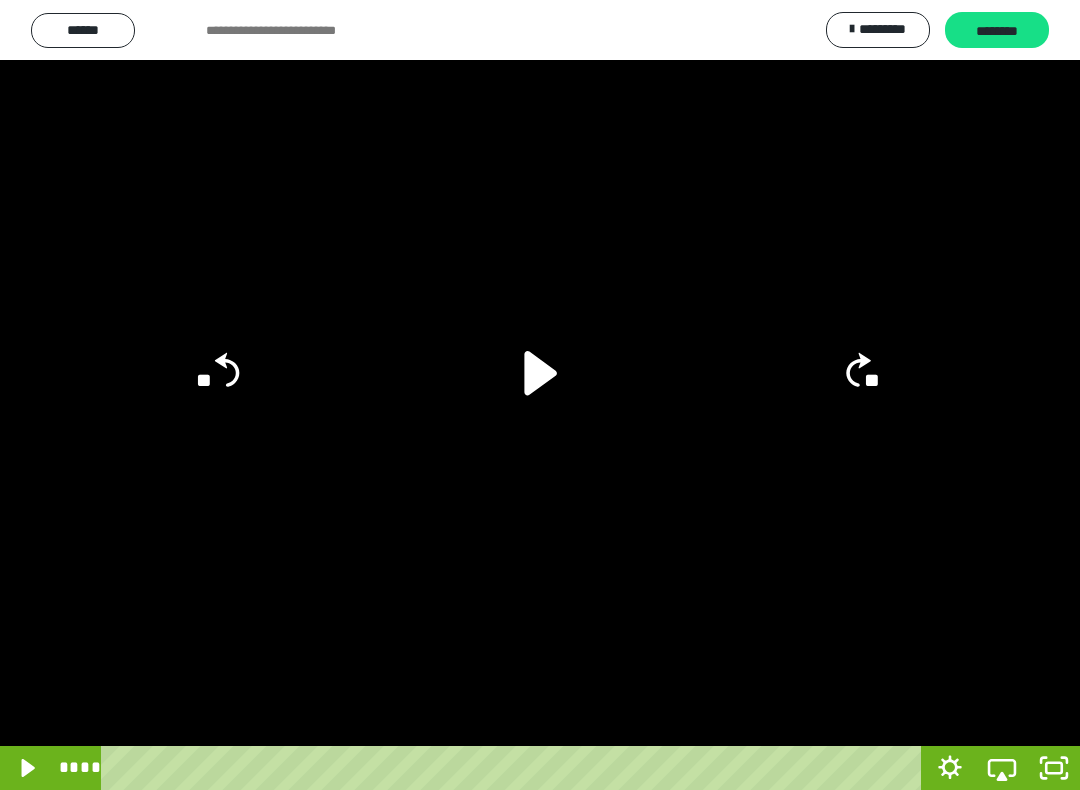 click 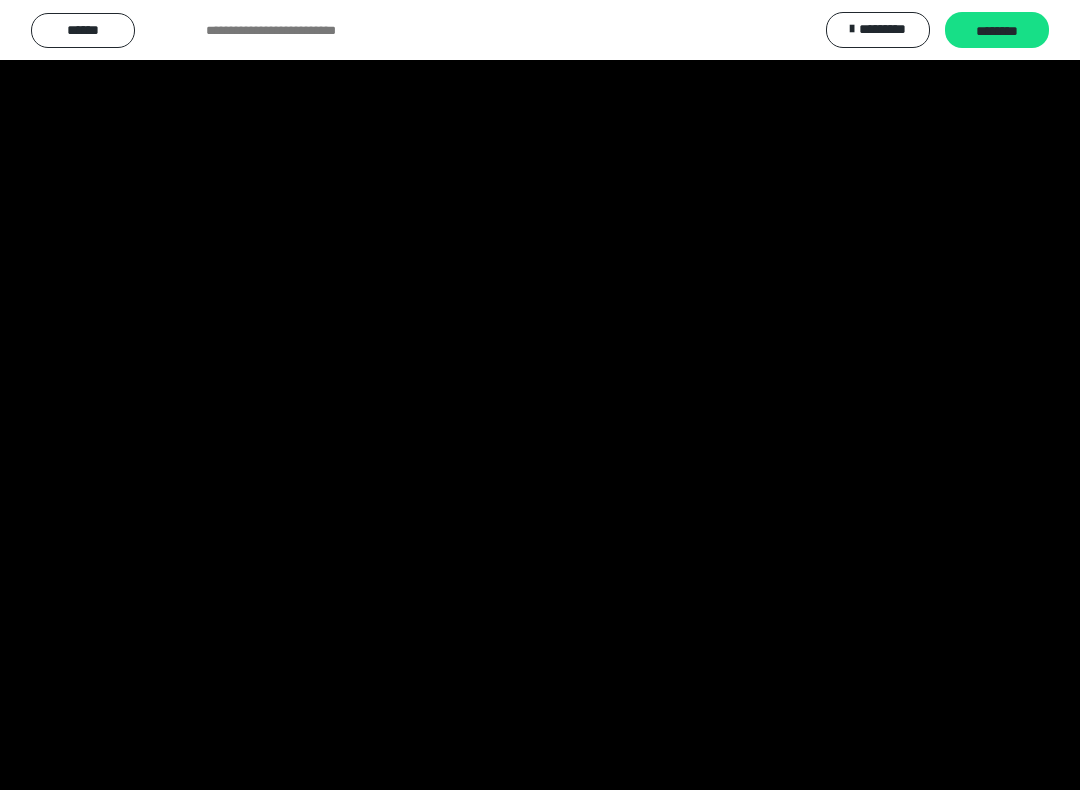 click at bounding box center (540, 395) 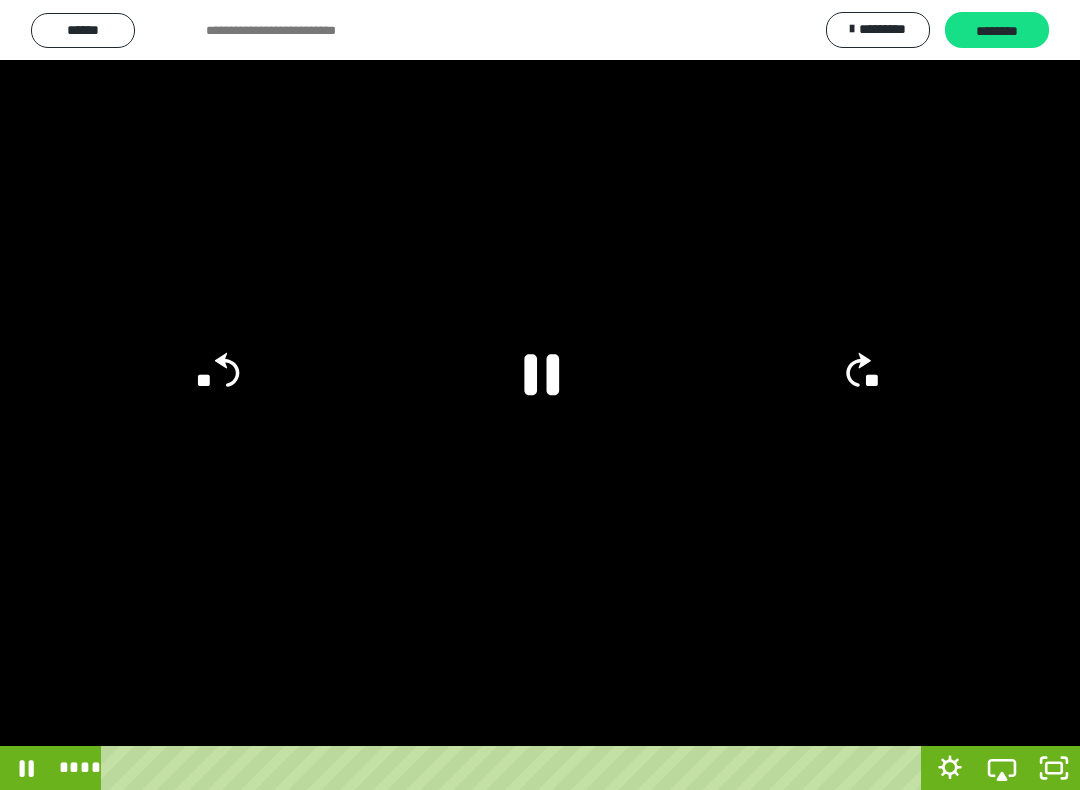 click 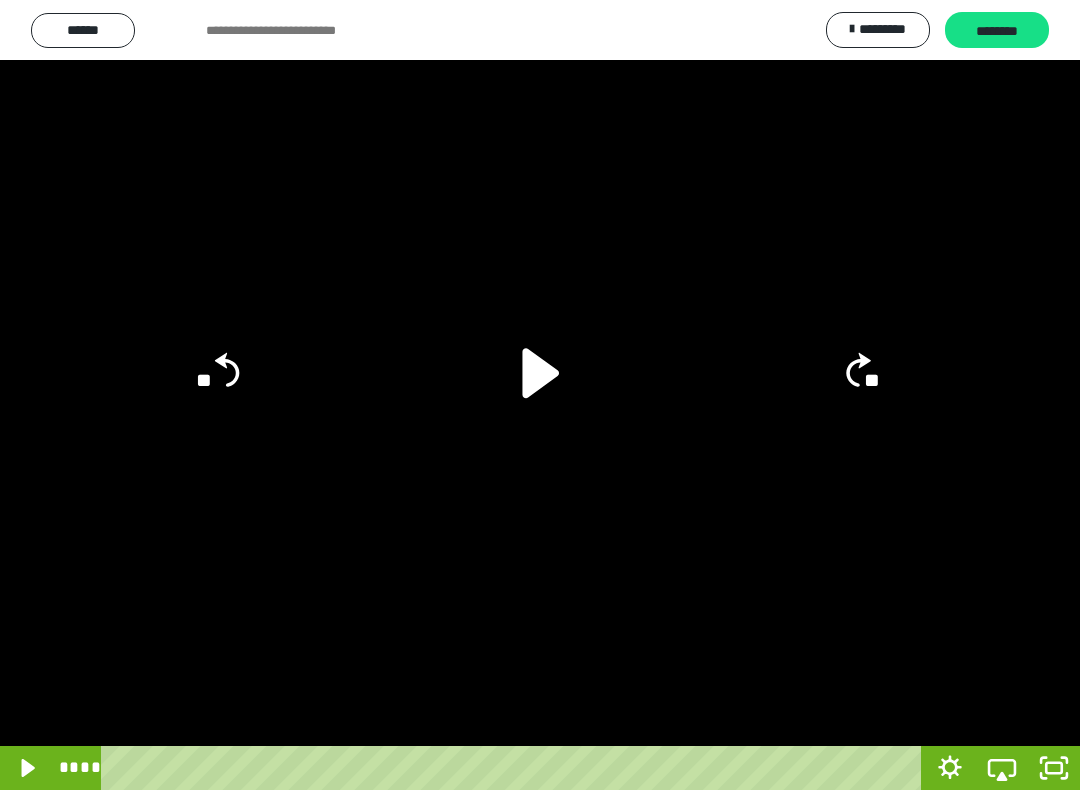 click 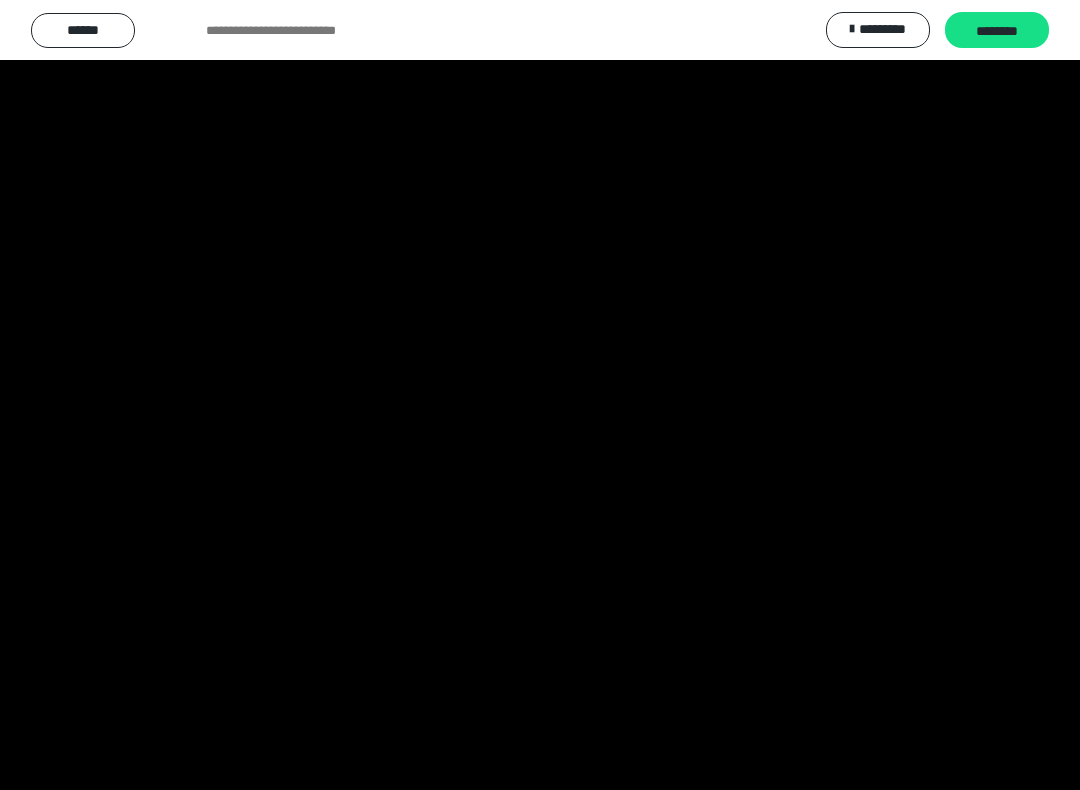 click at bounding box center [540, 395] 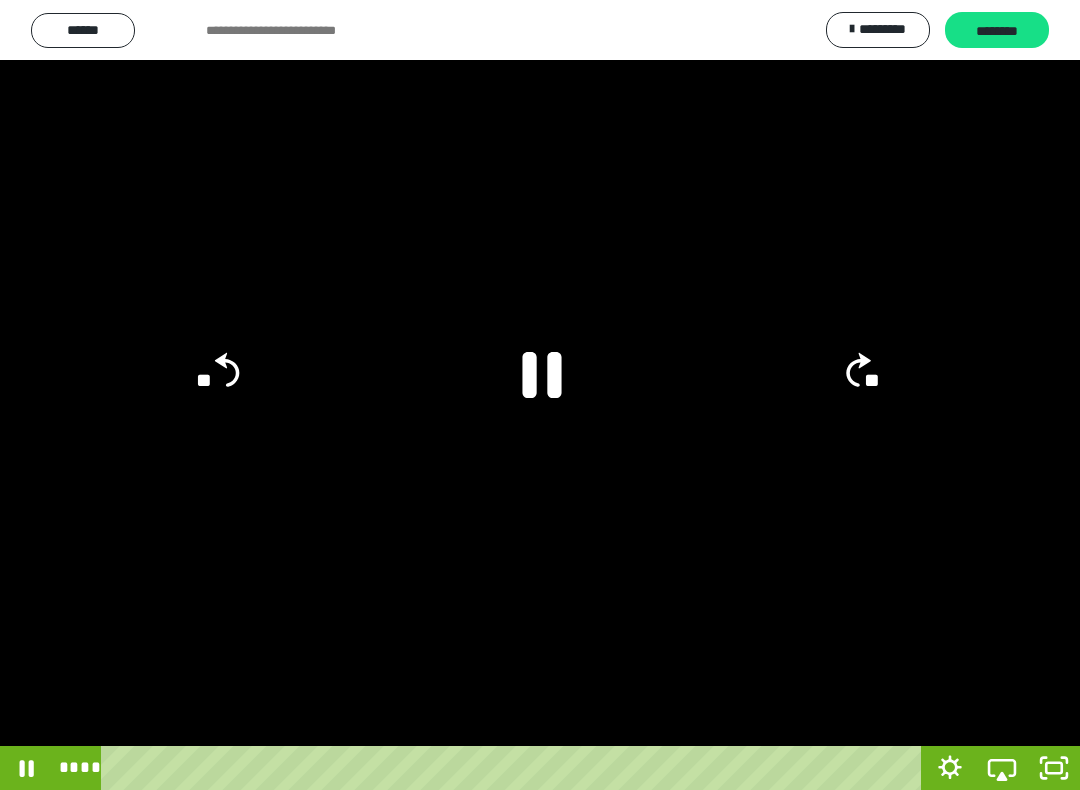 click 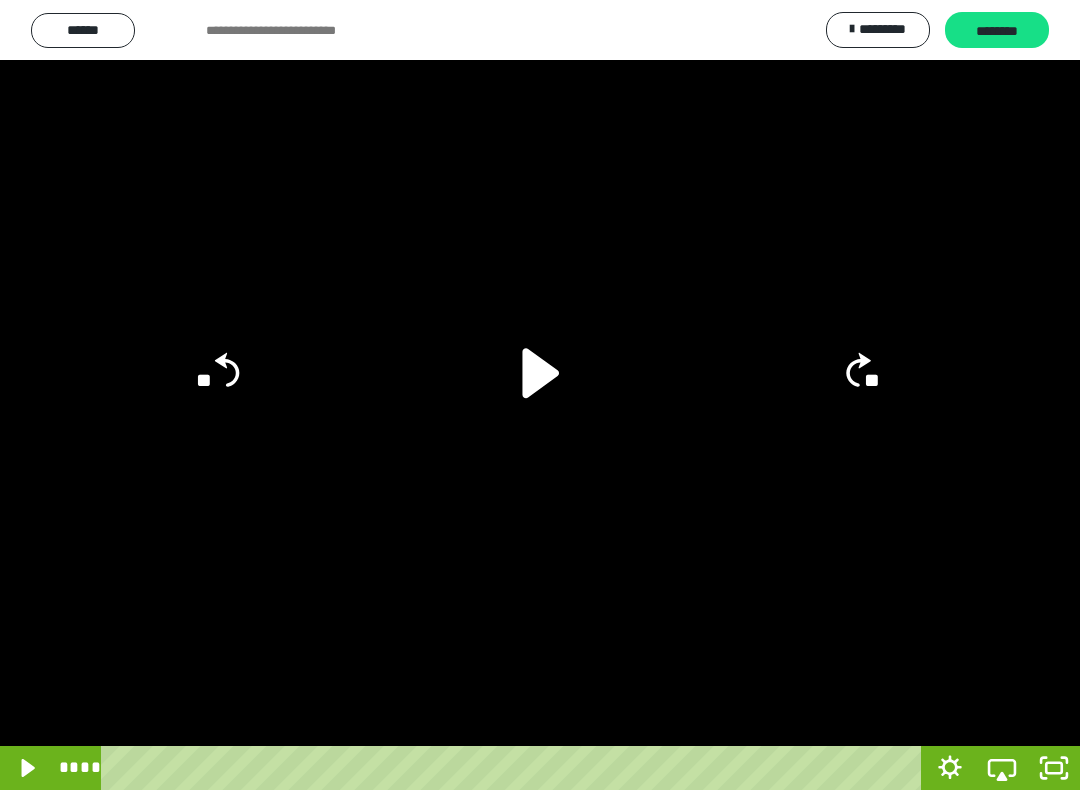 click 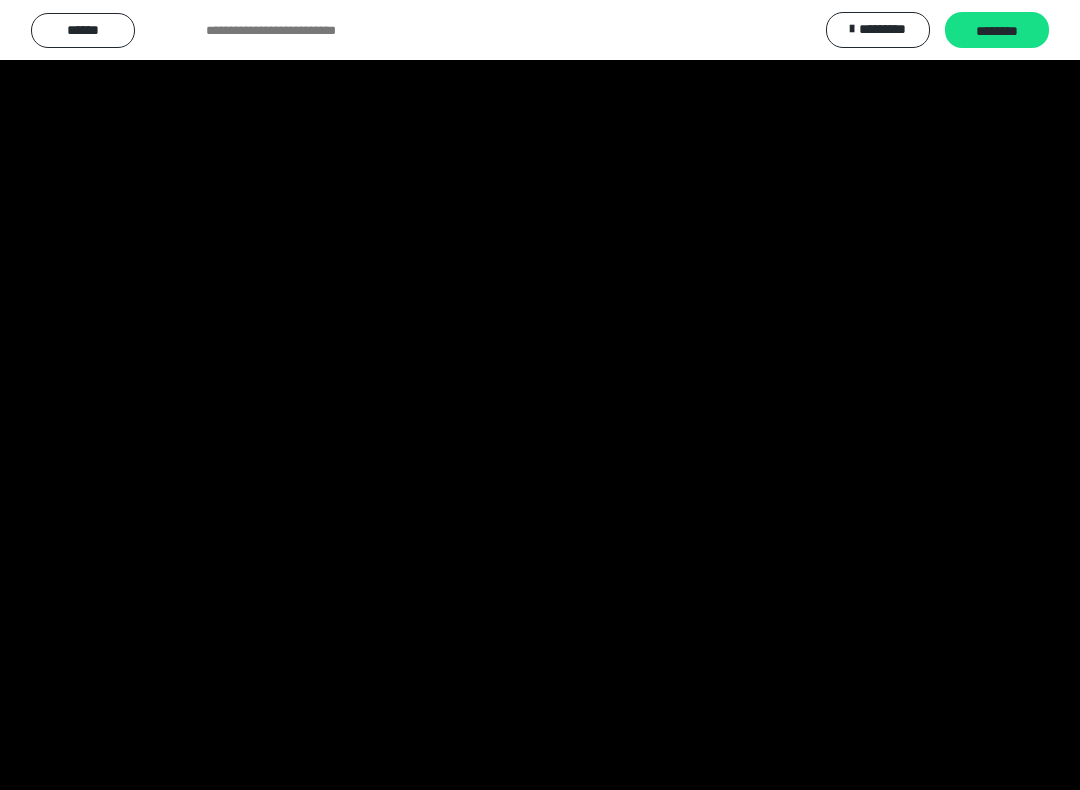 click at bounding box center (540, 395) 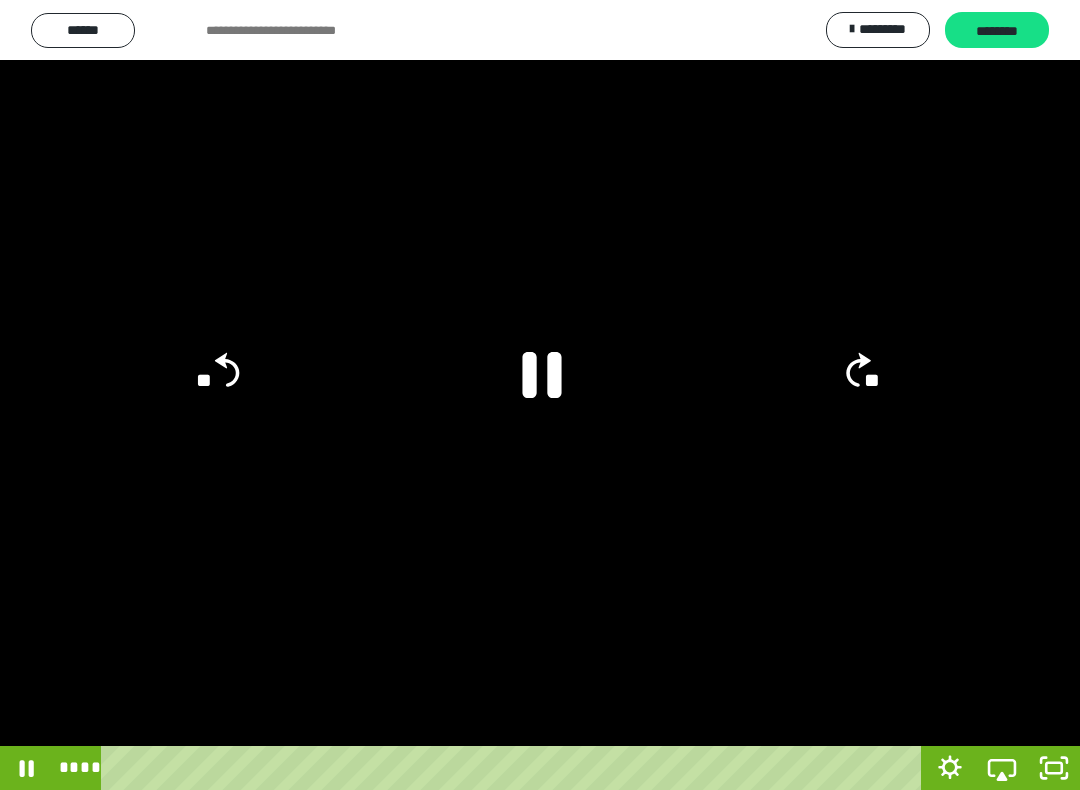 click 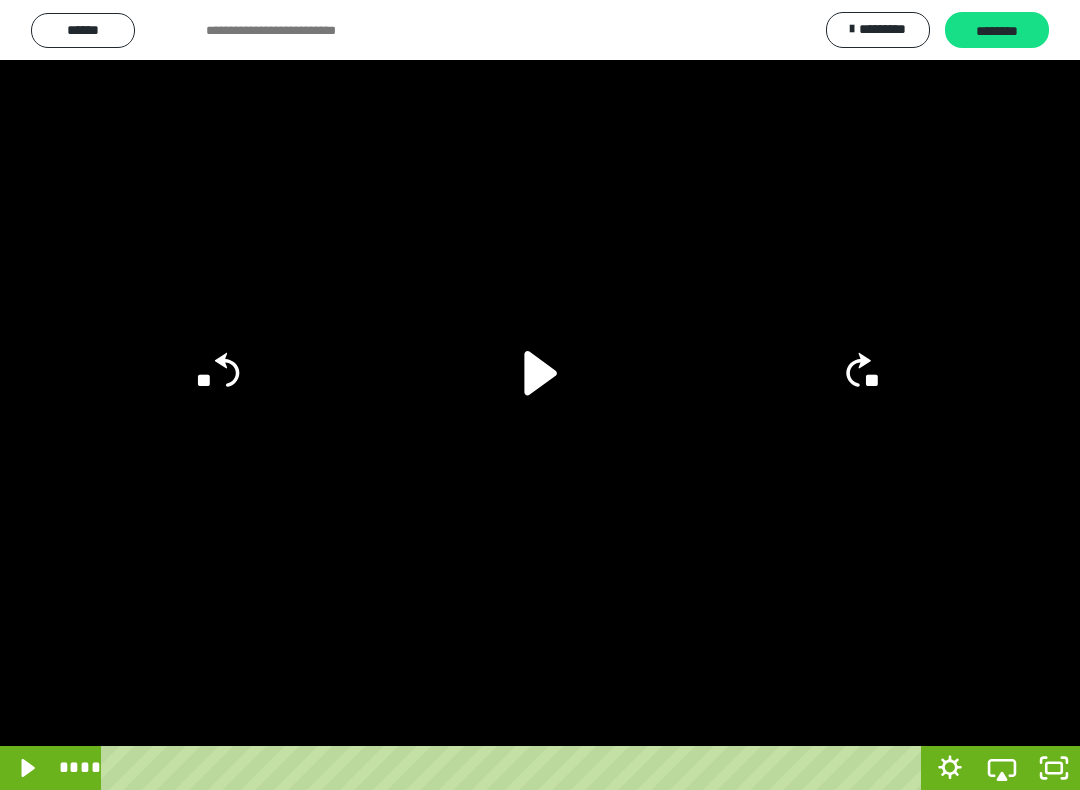 click 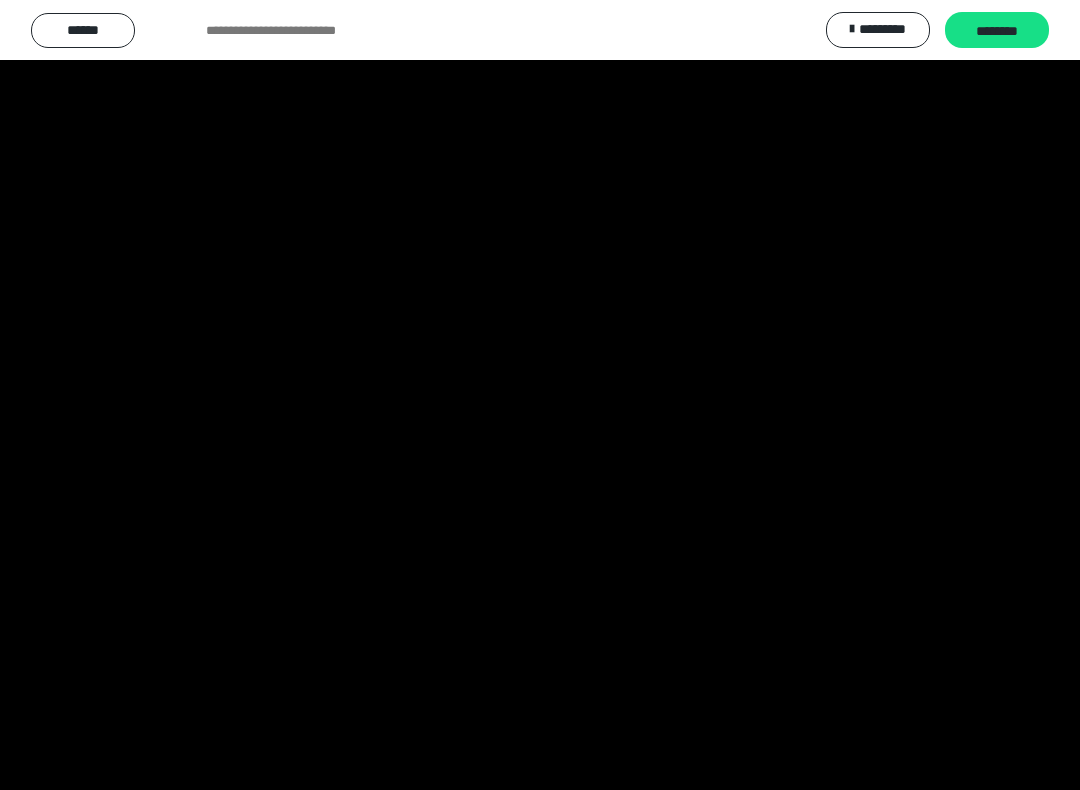 click at bounding box center [540, 395] 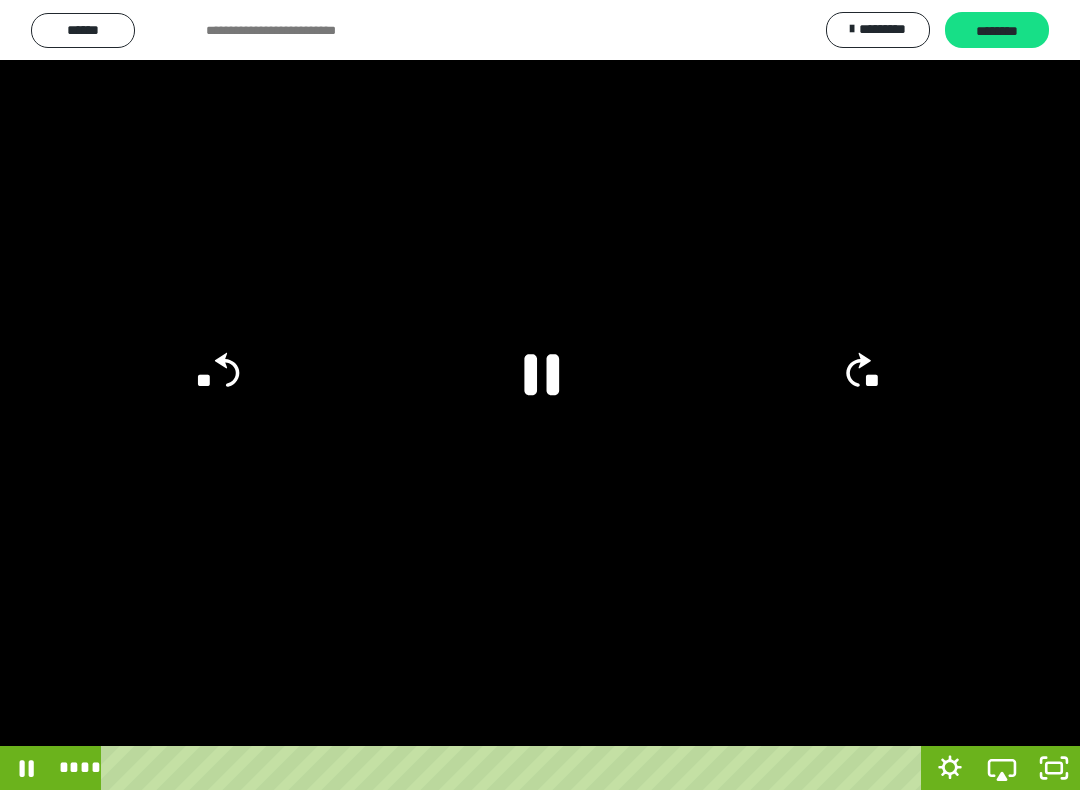 click 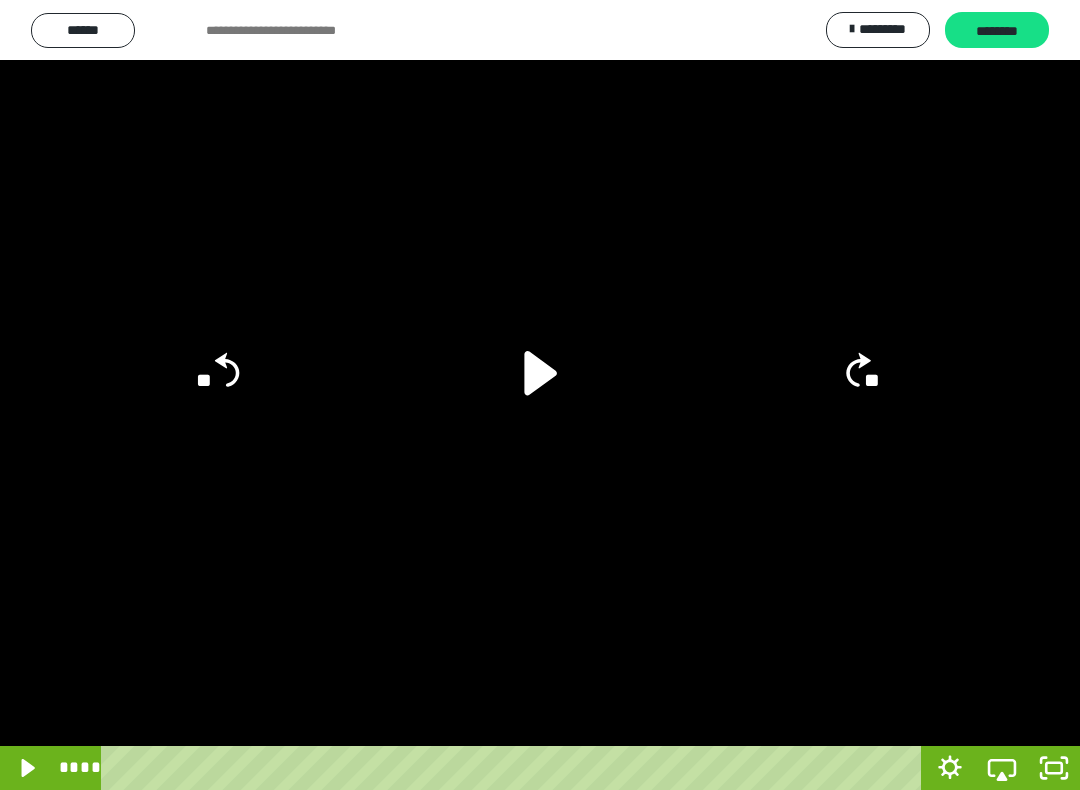 click 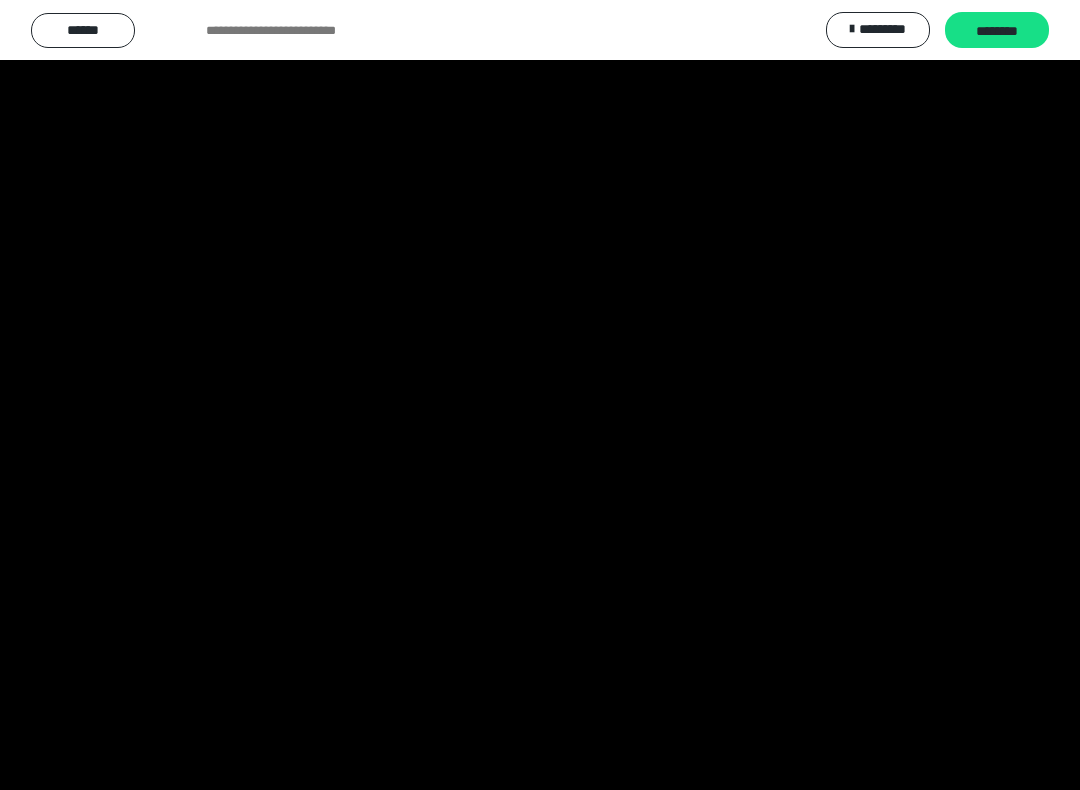 click at bounding box center (540, 395) 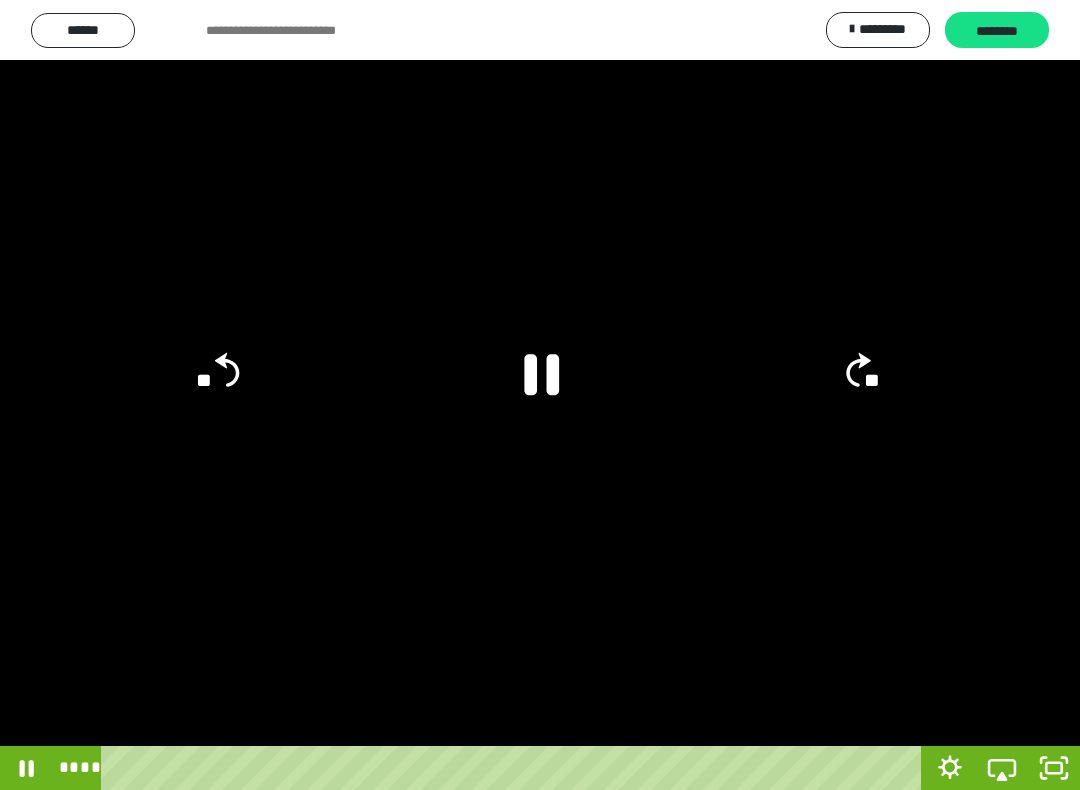 click 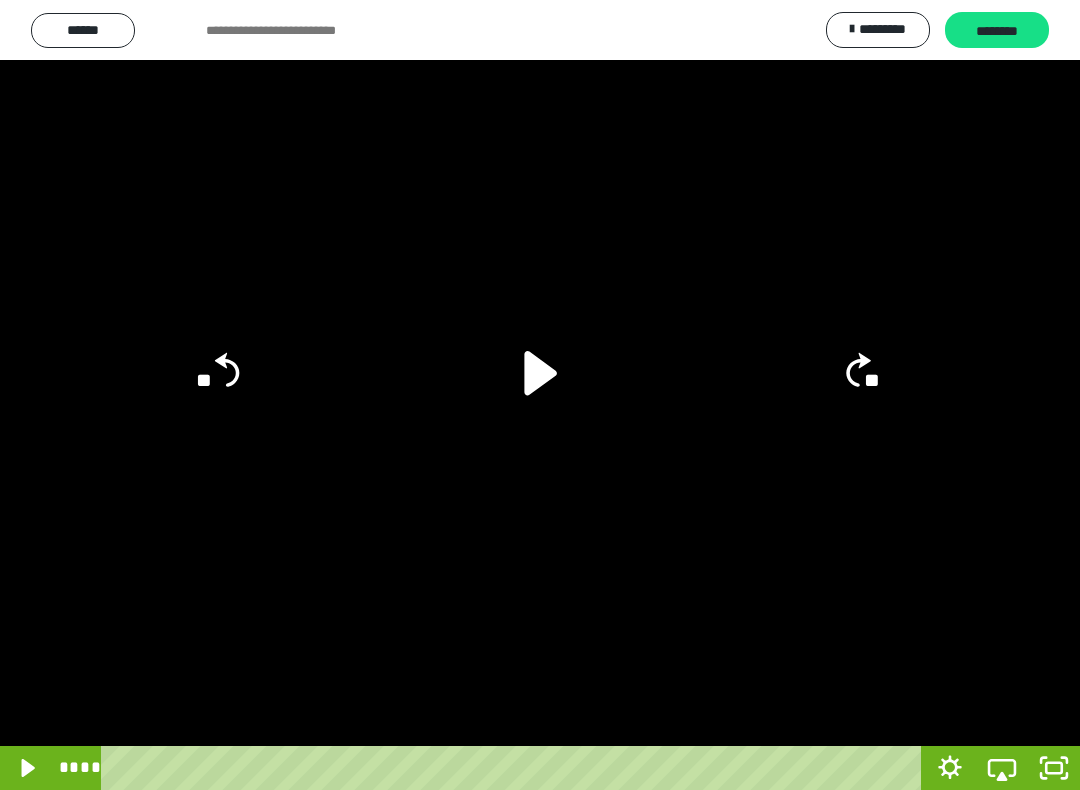 click 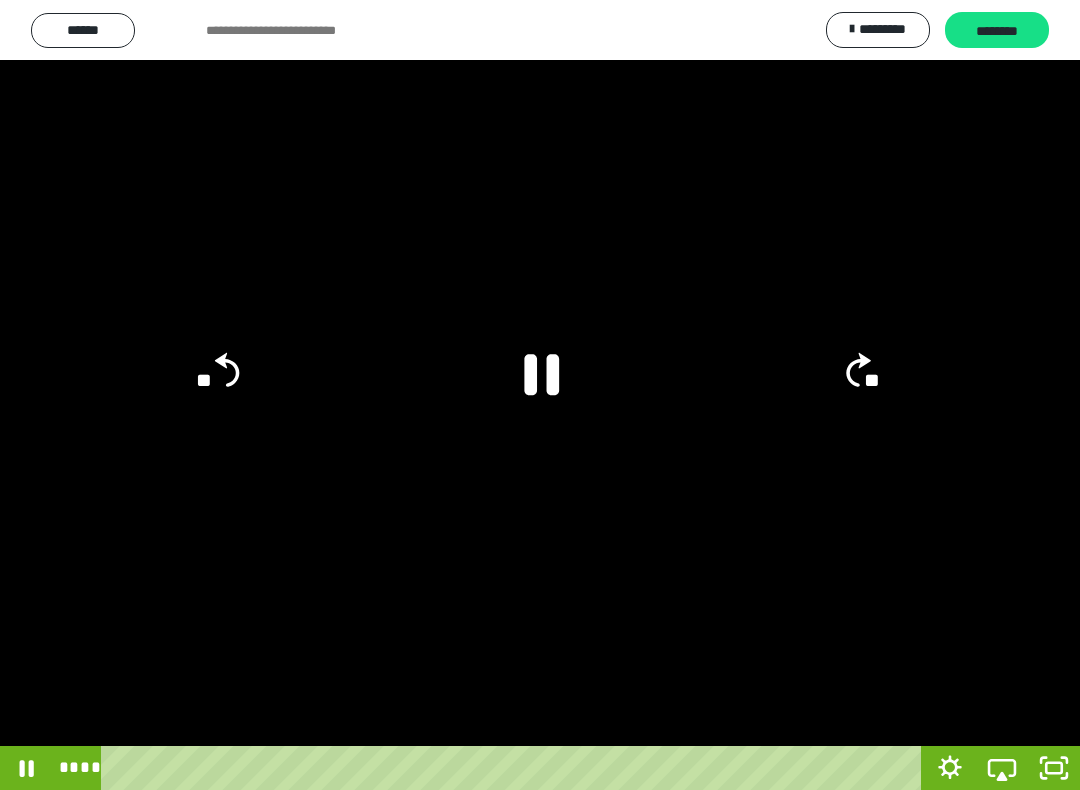click 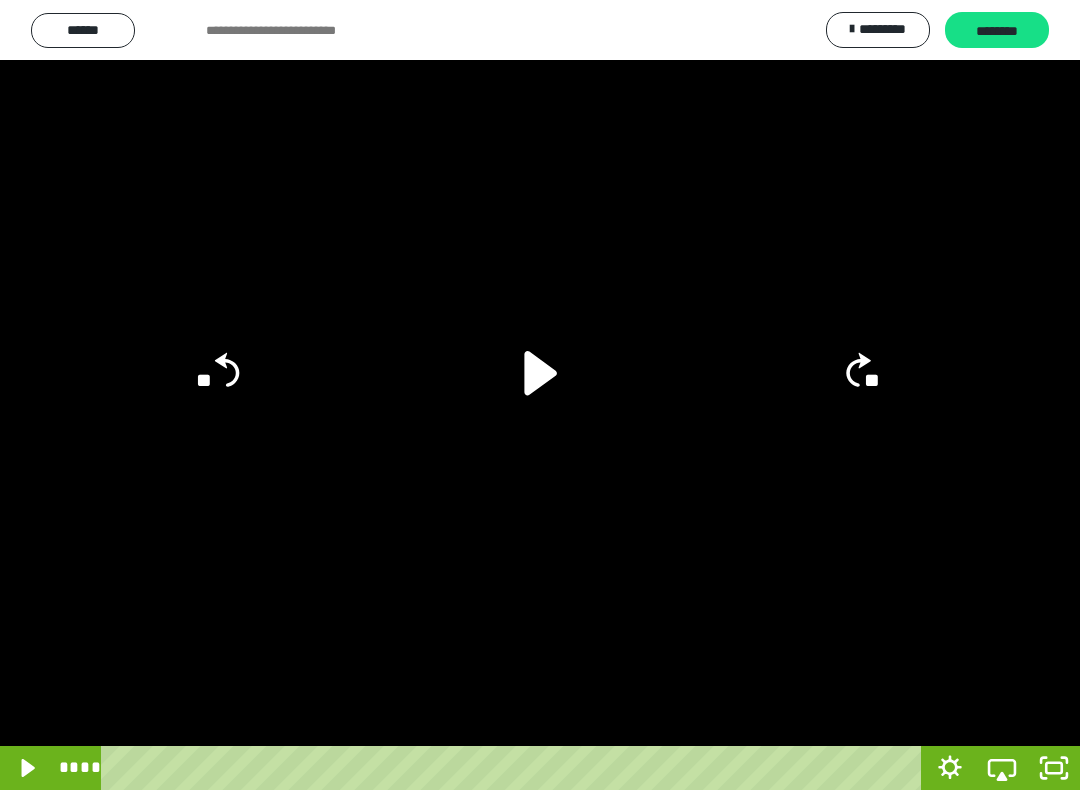 click 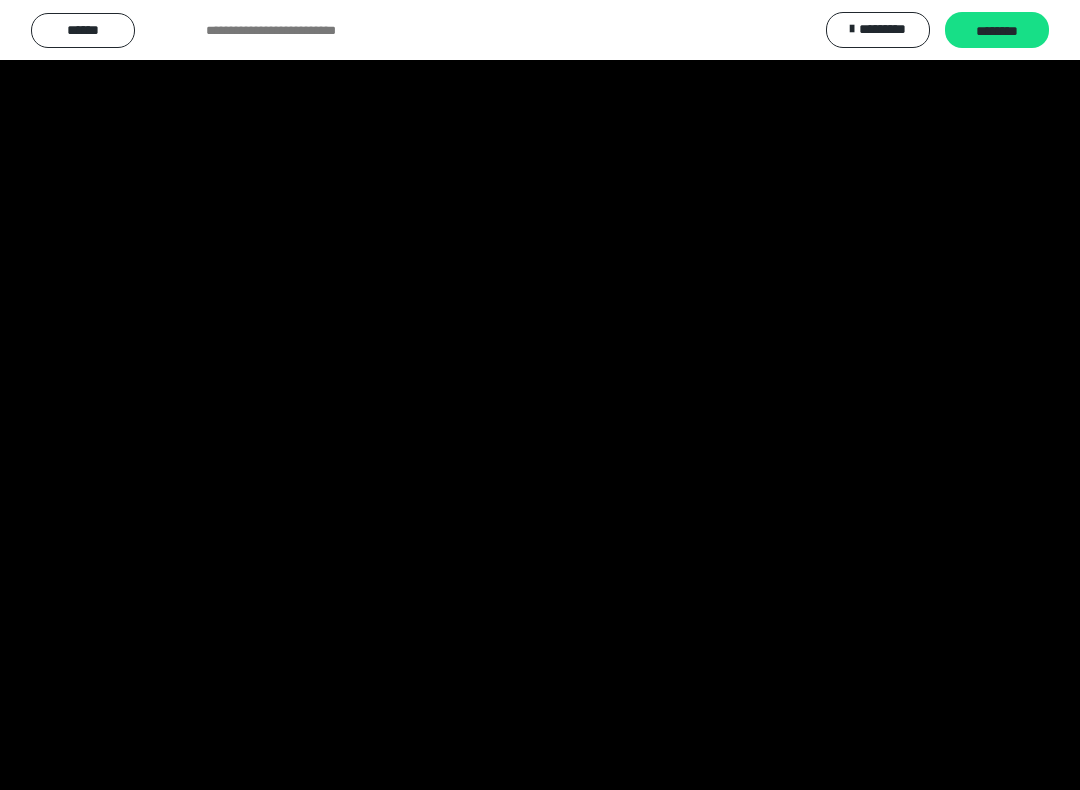 click at bounding box center [540, 395] 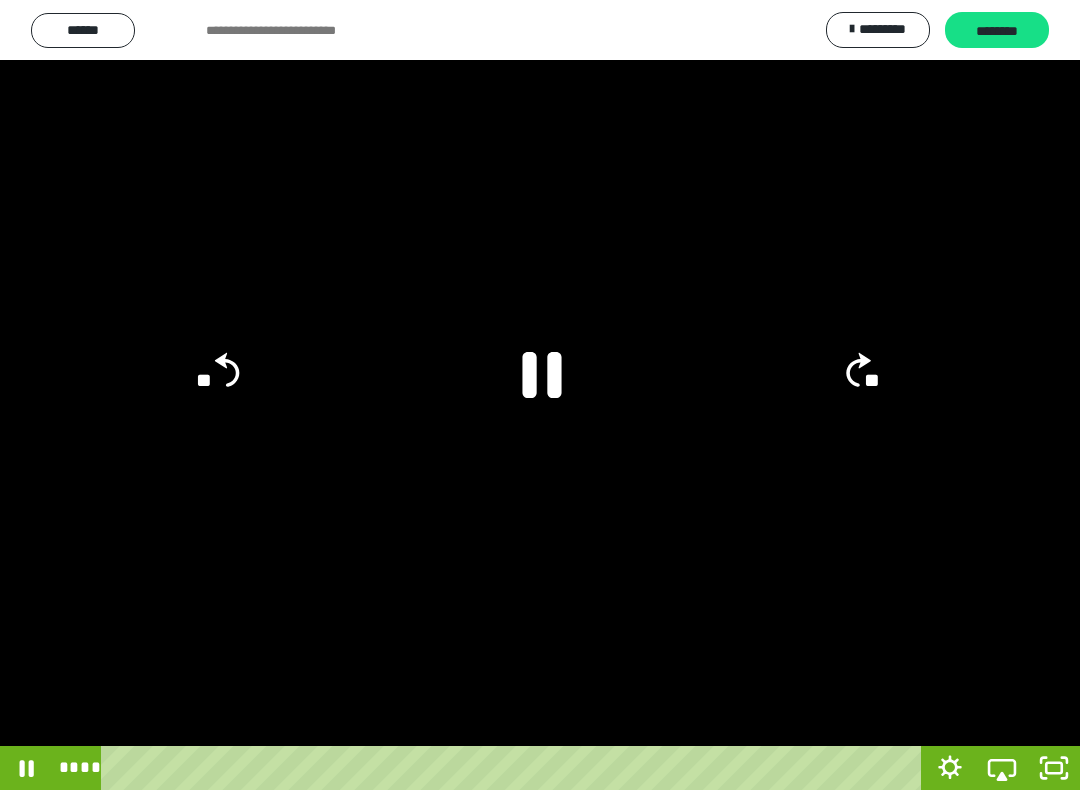 click 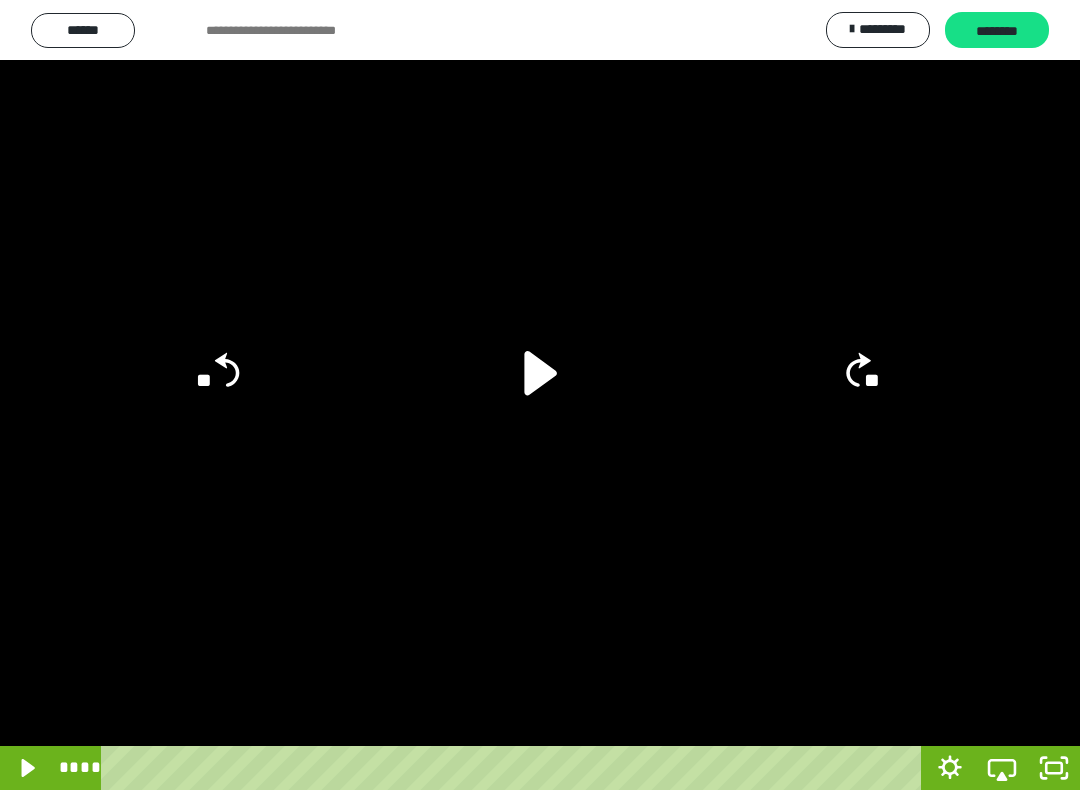 click 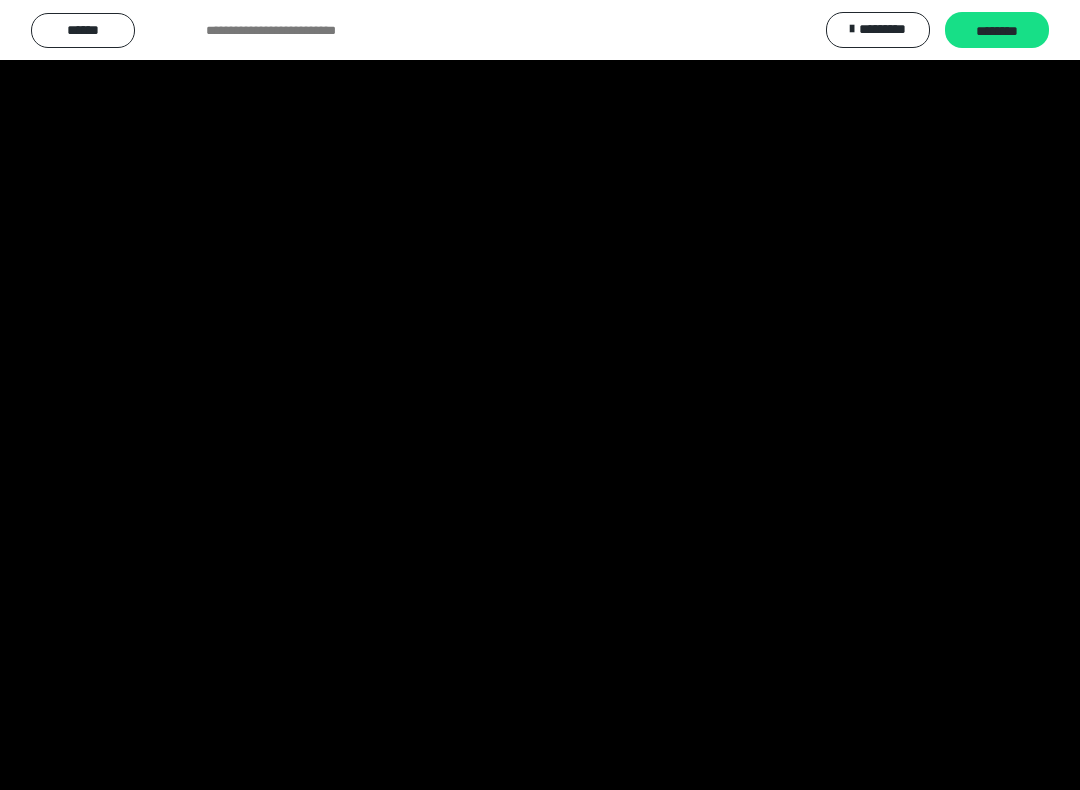 click at bounding box center [540, 395] 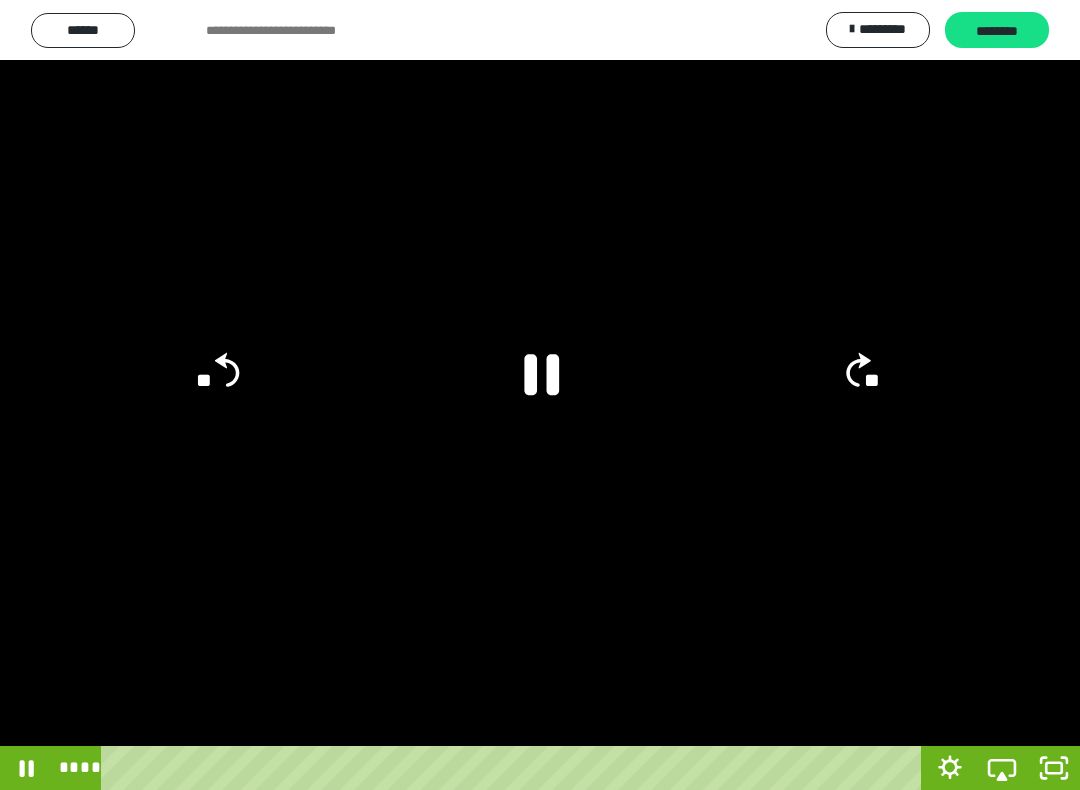 click 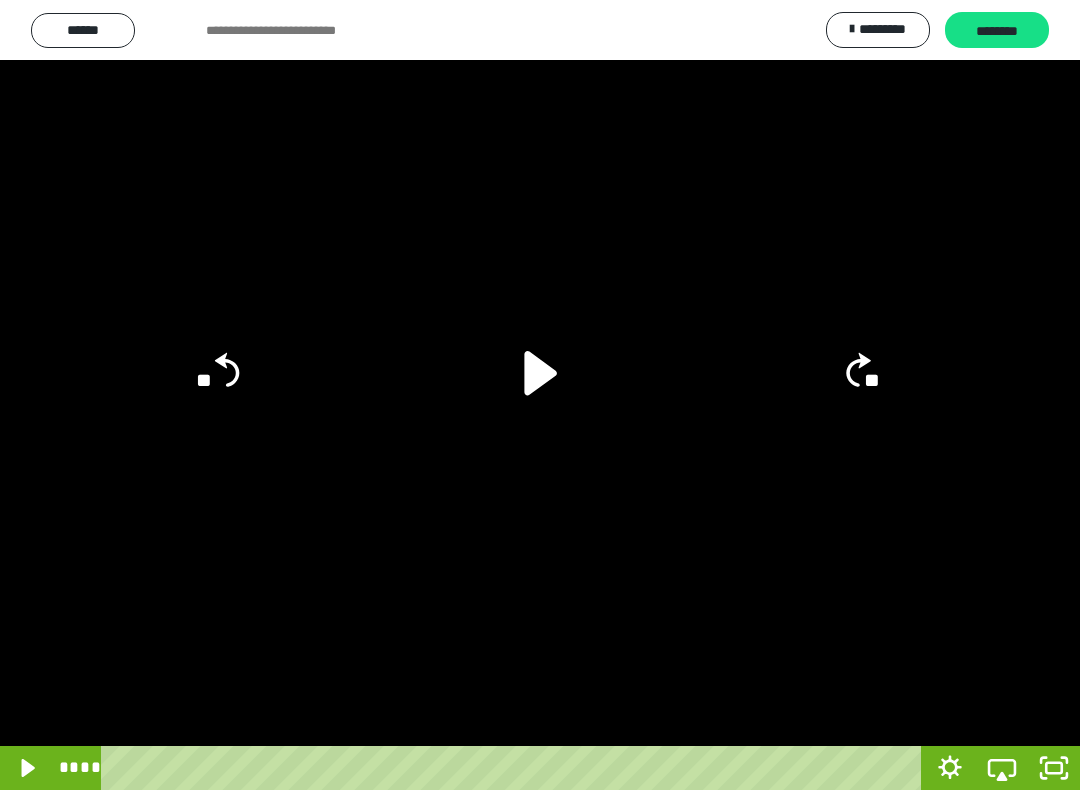 click 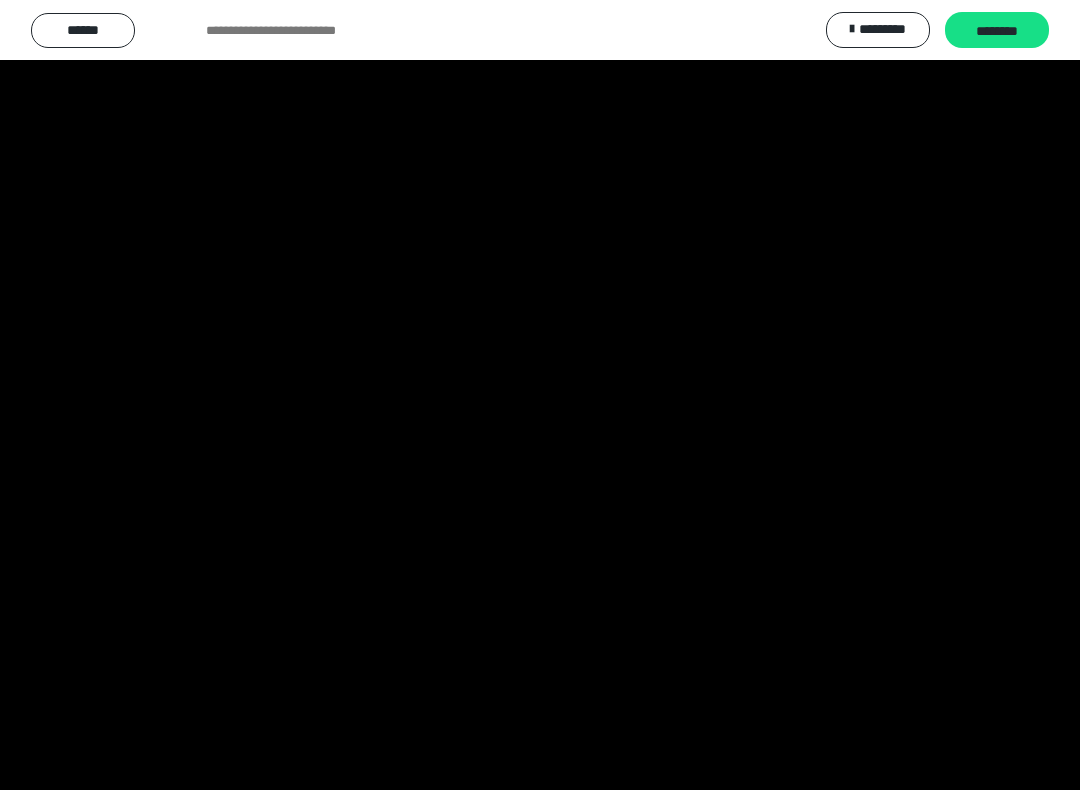 click at bounding box center (540, 395) 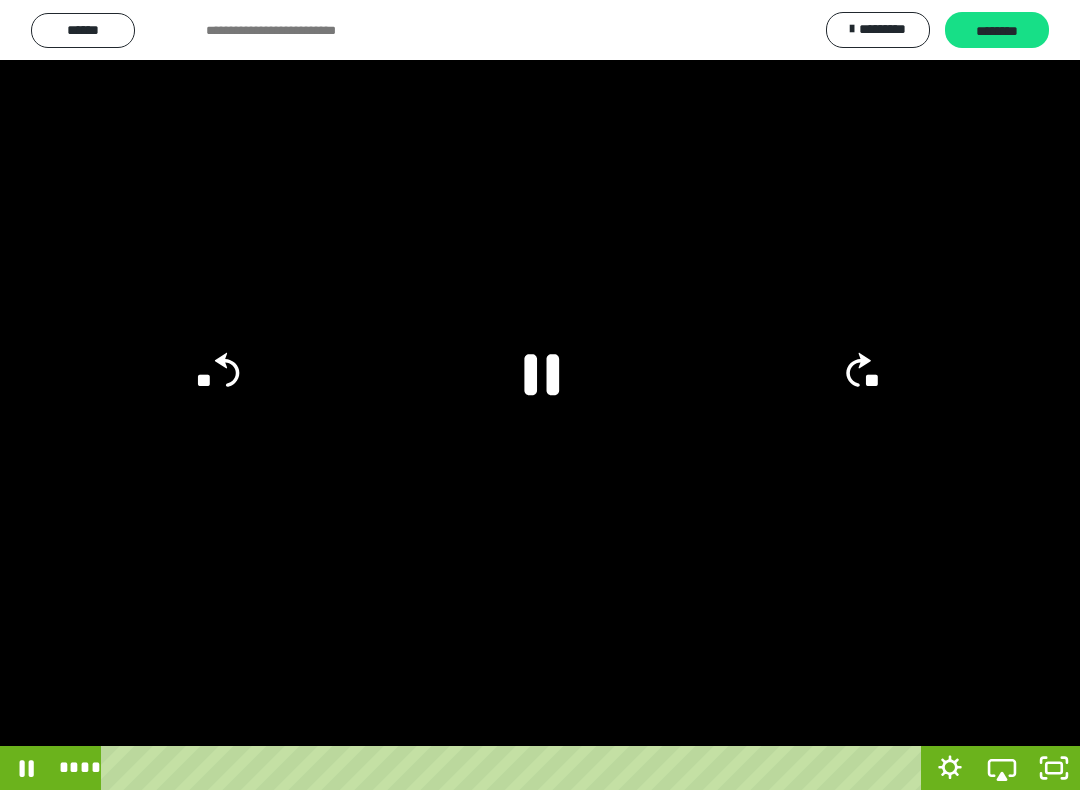 click 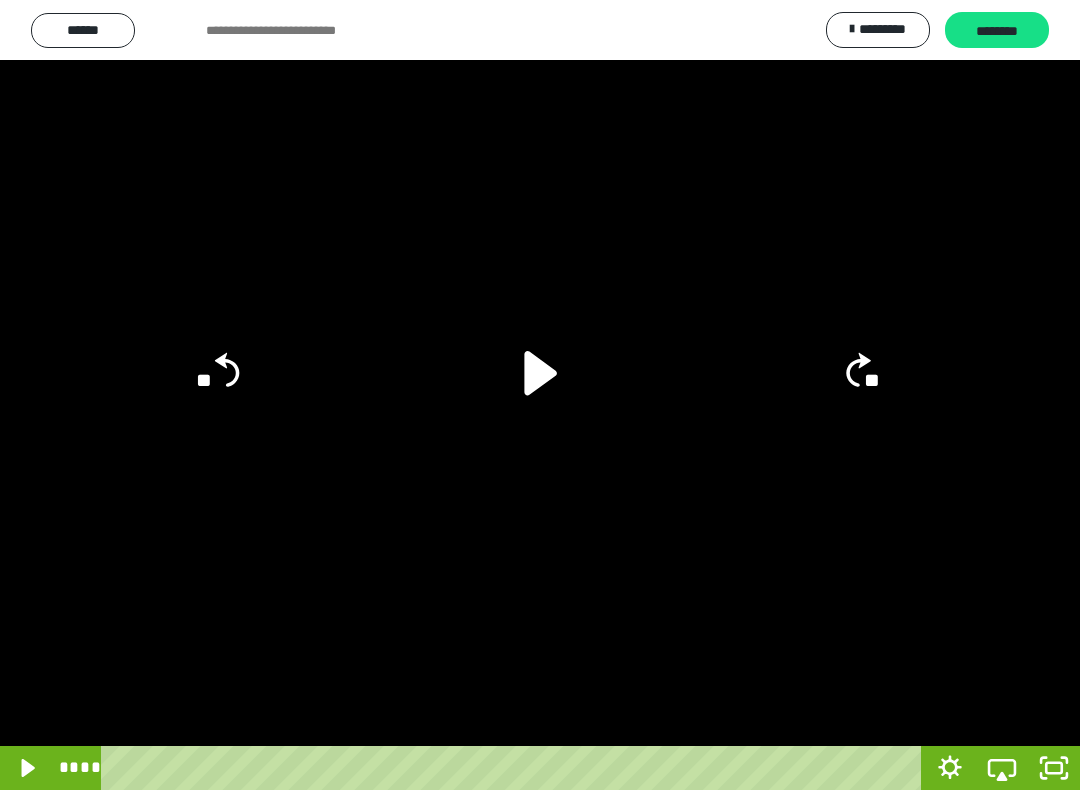 click 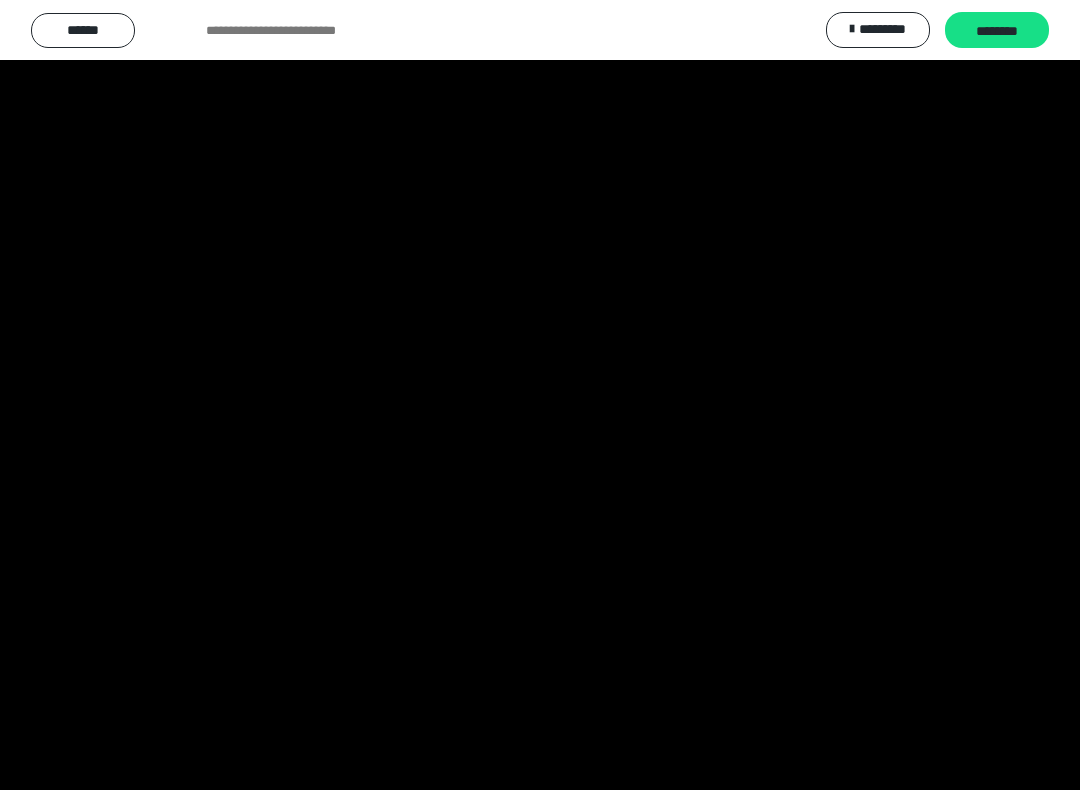 click at bounding box center [540, 395] 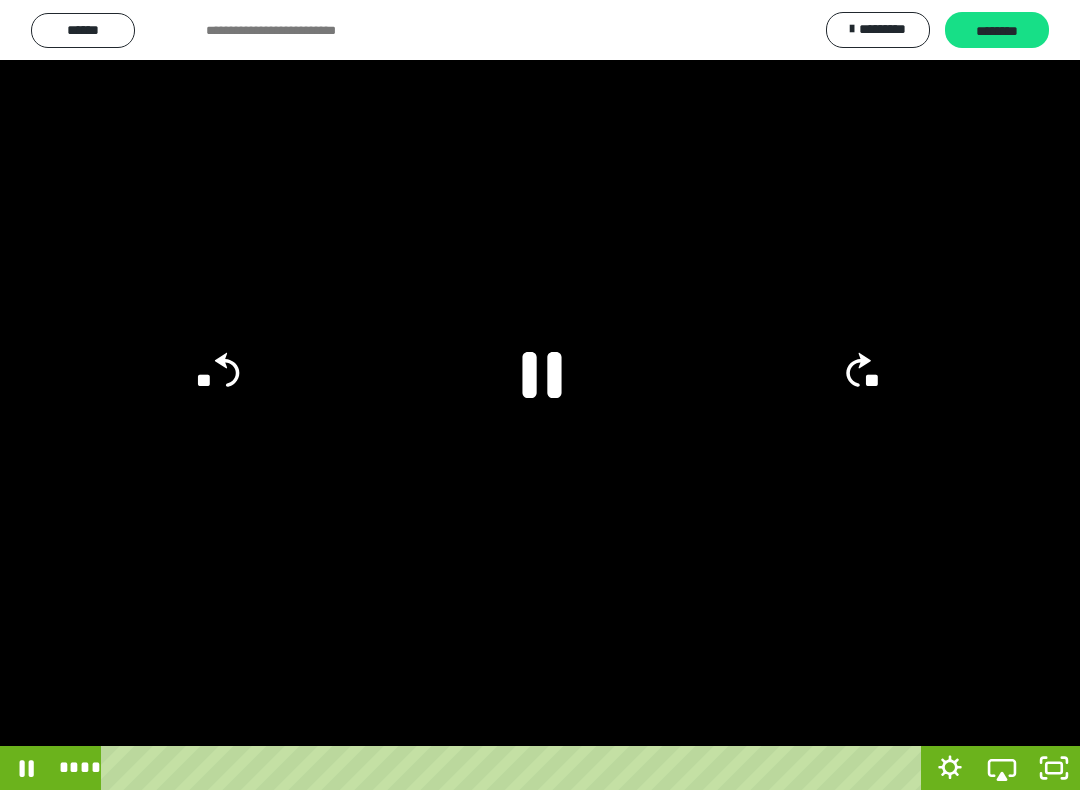 click 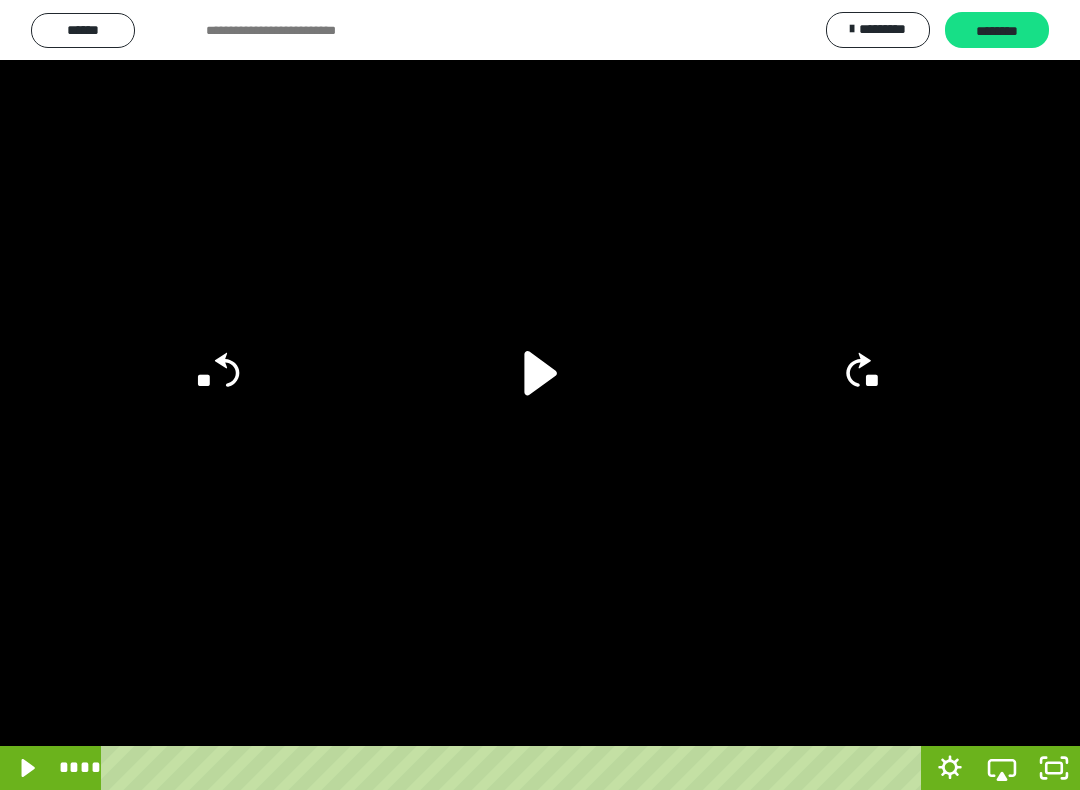 click 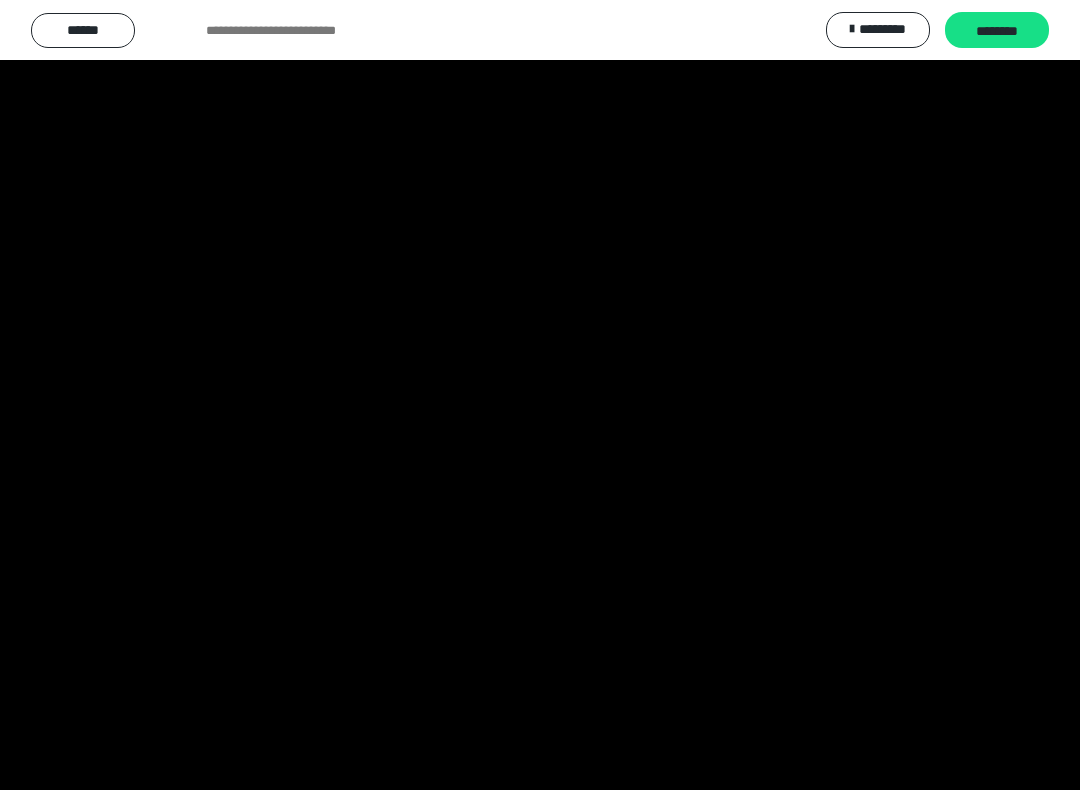 click at bounding box center (540, 395) 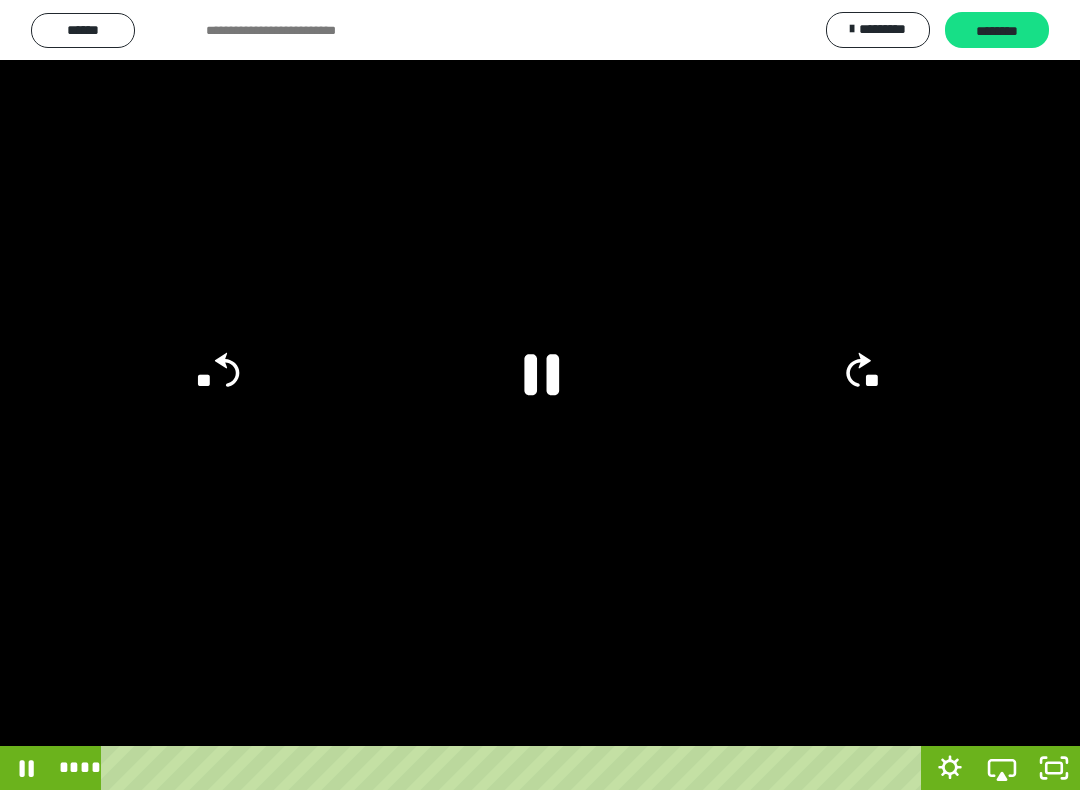 click 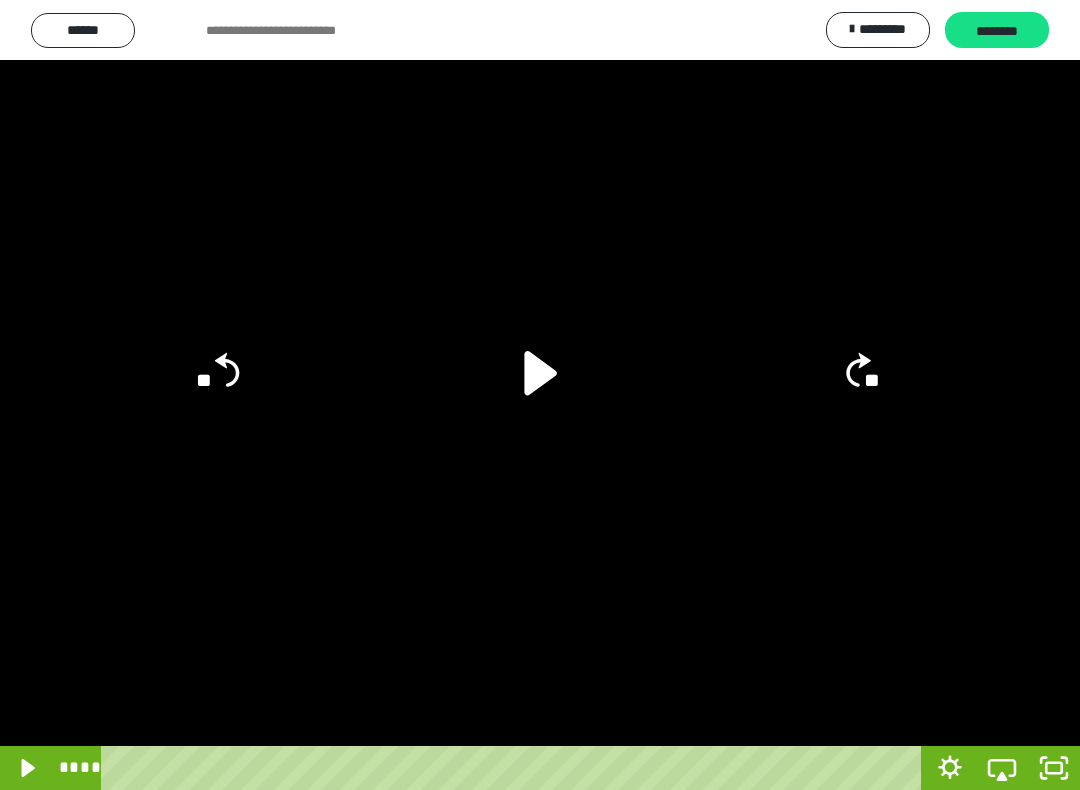 click 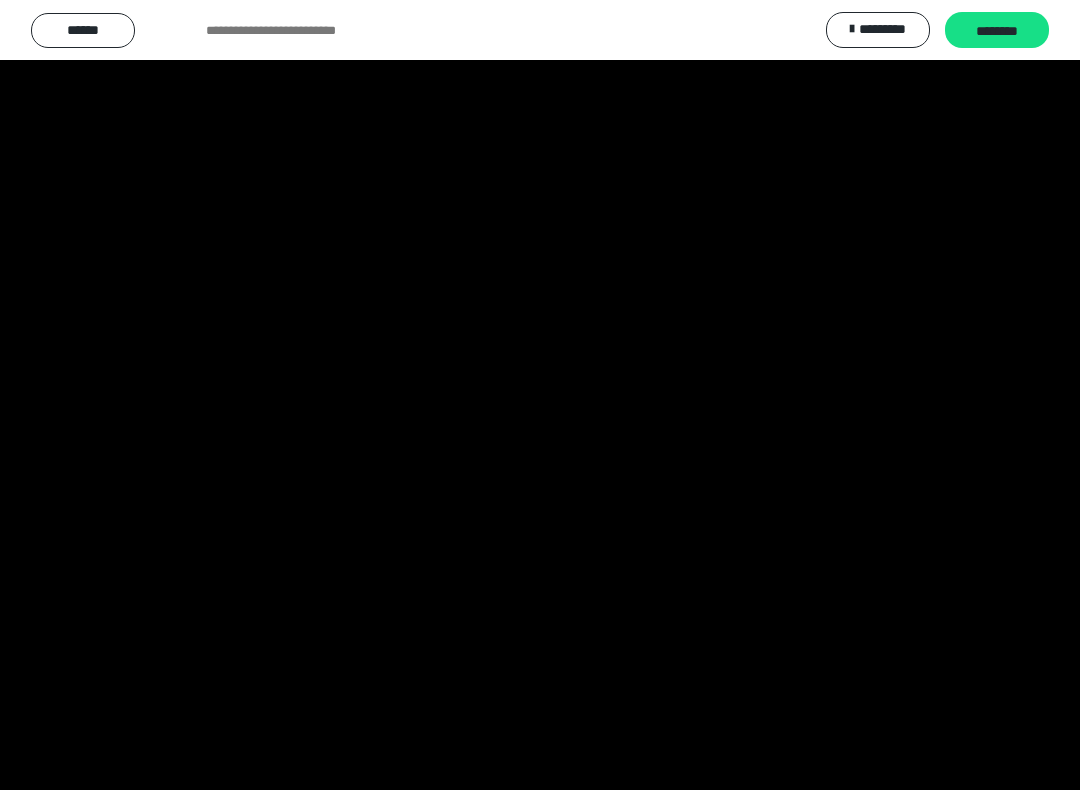 click at bounding box center (540, 395) 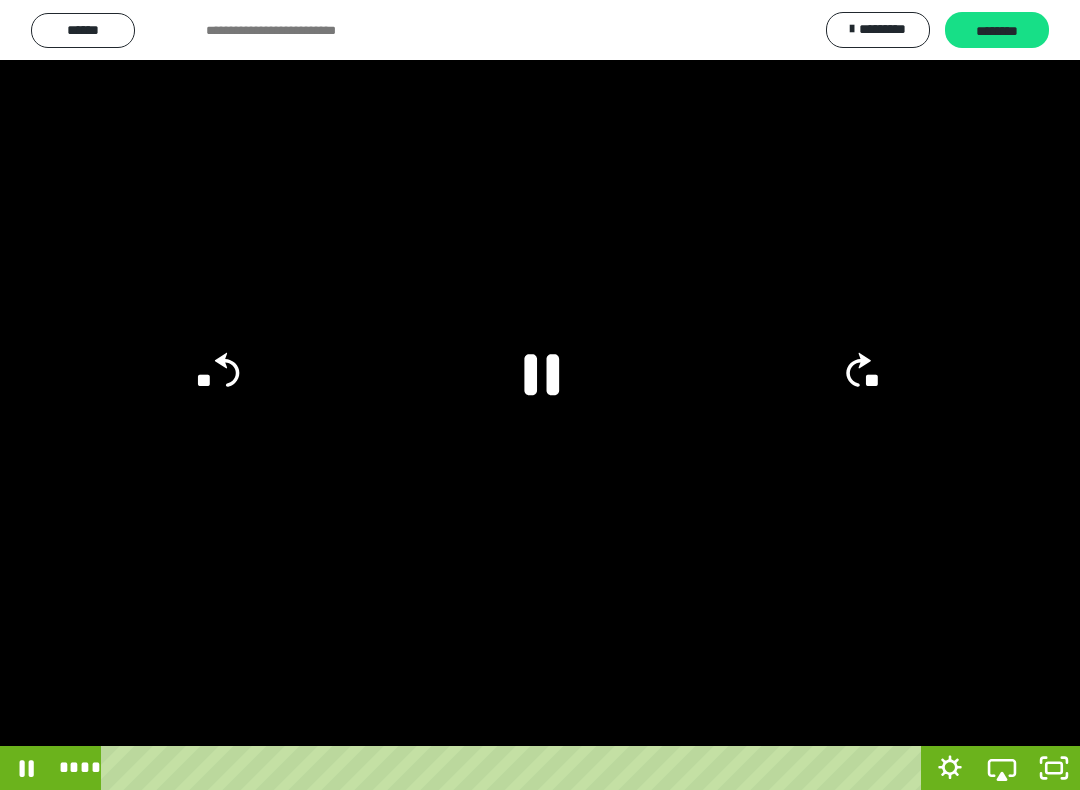 click 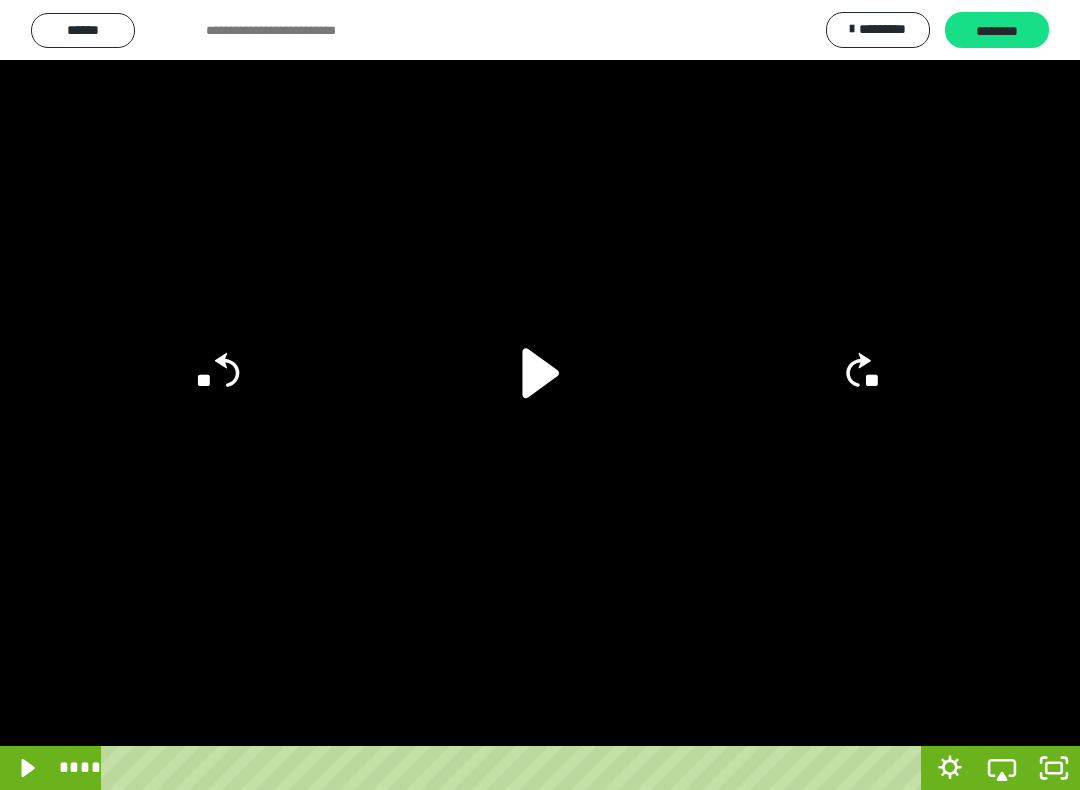 click 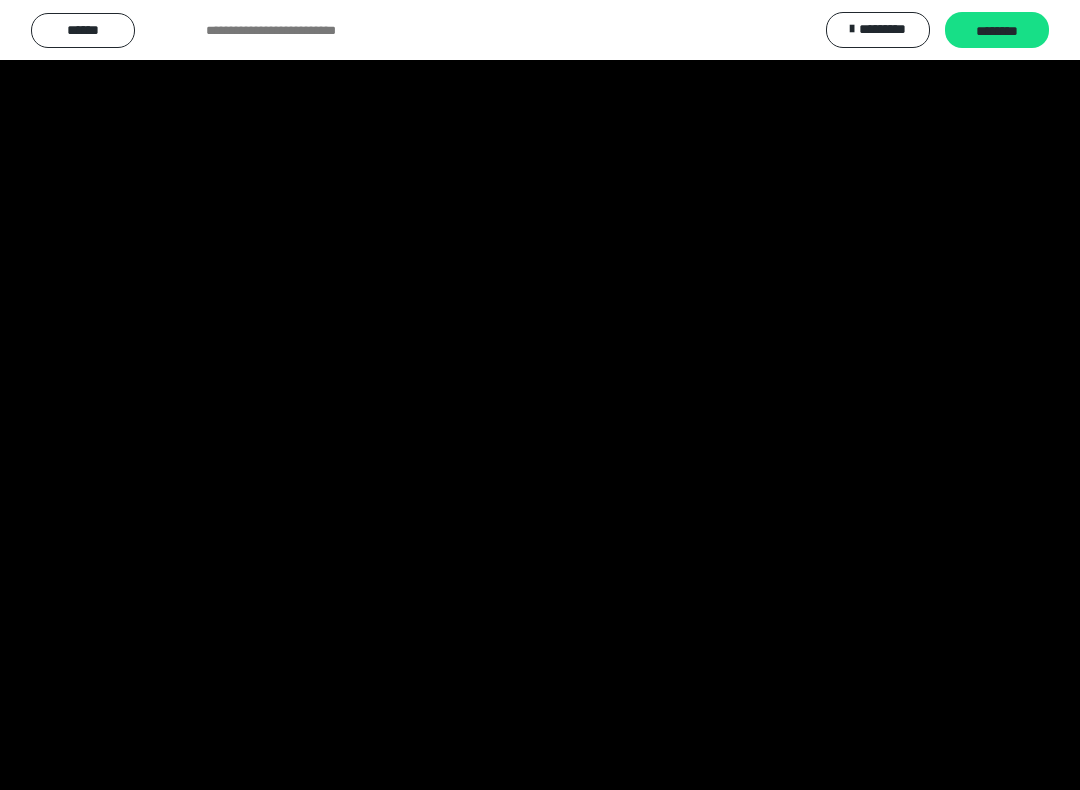 click at bounding box center [540, 395] 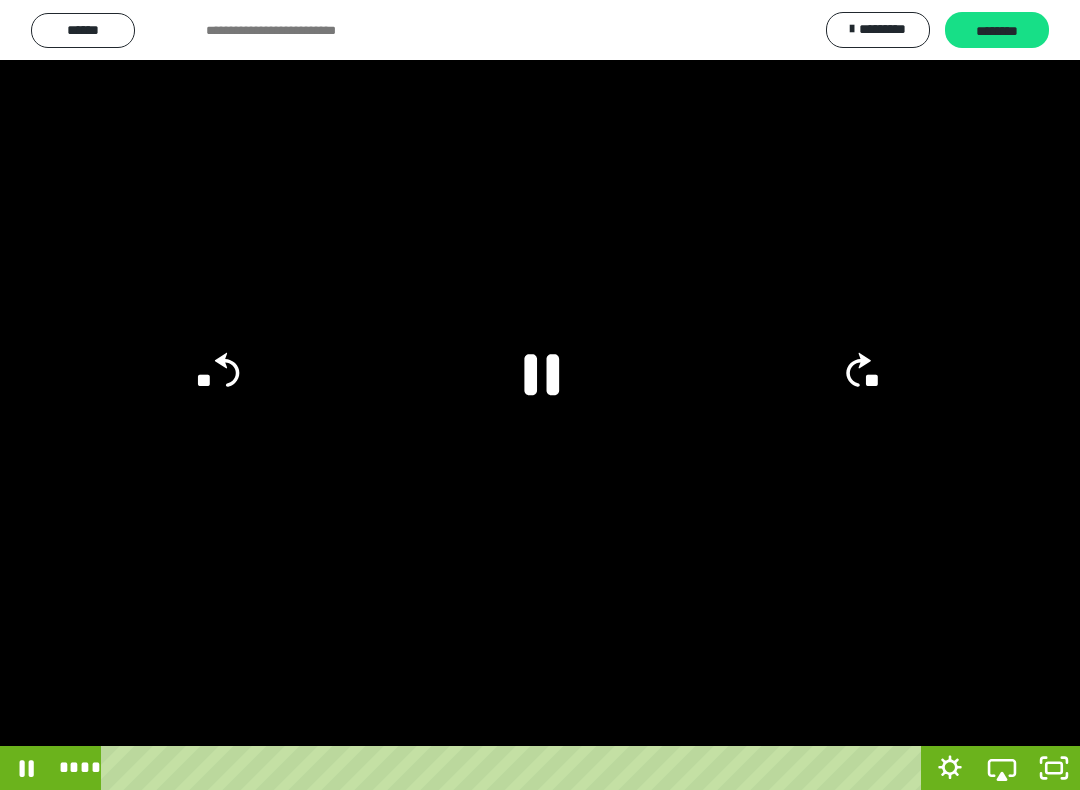 click 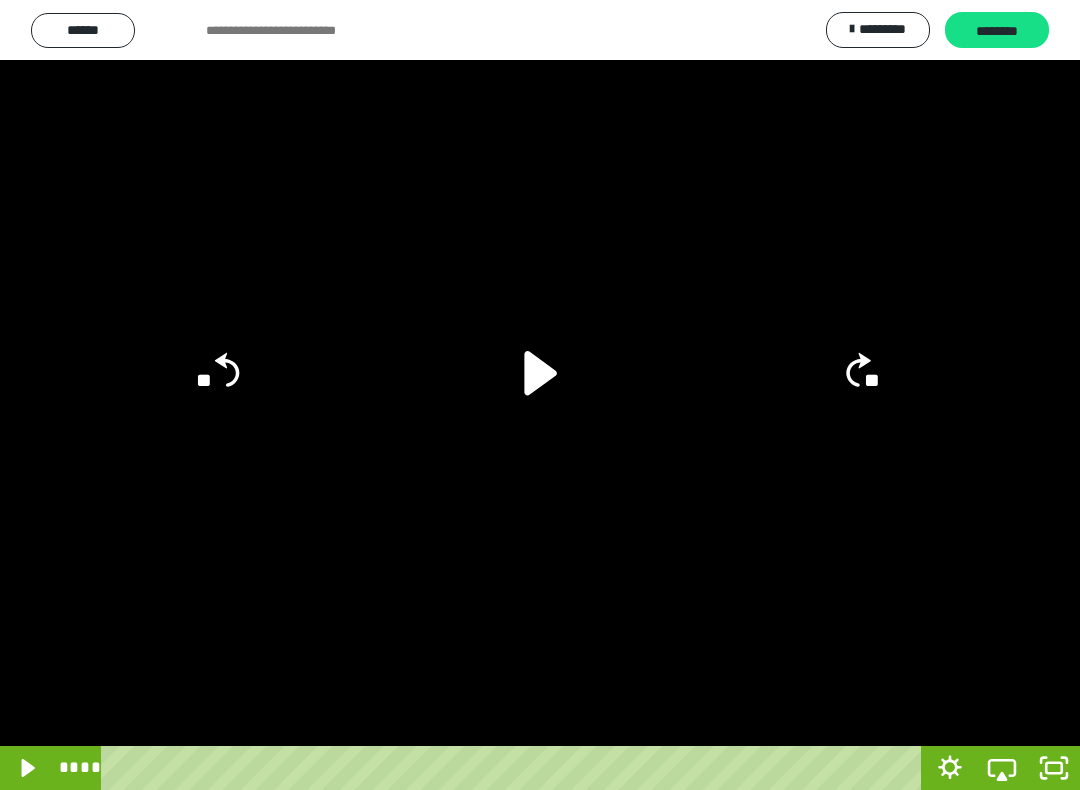 click 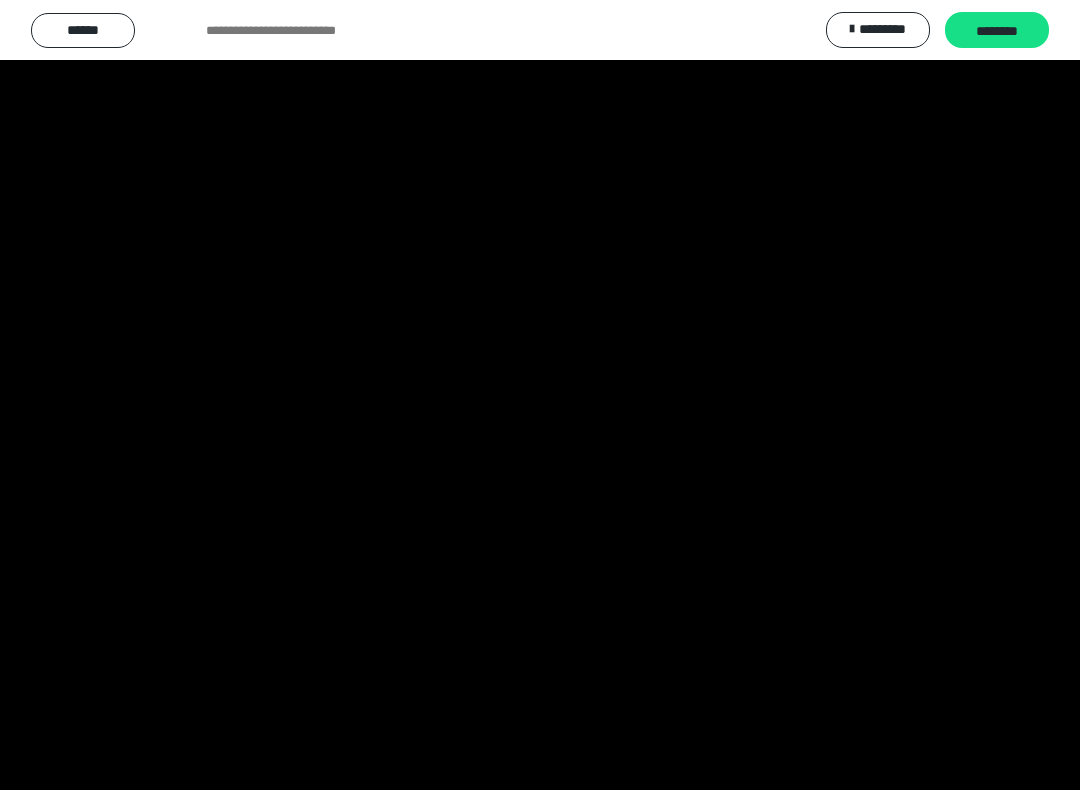 click at bounding box center [540, 395] 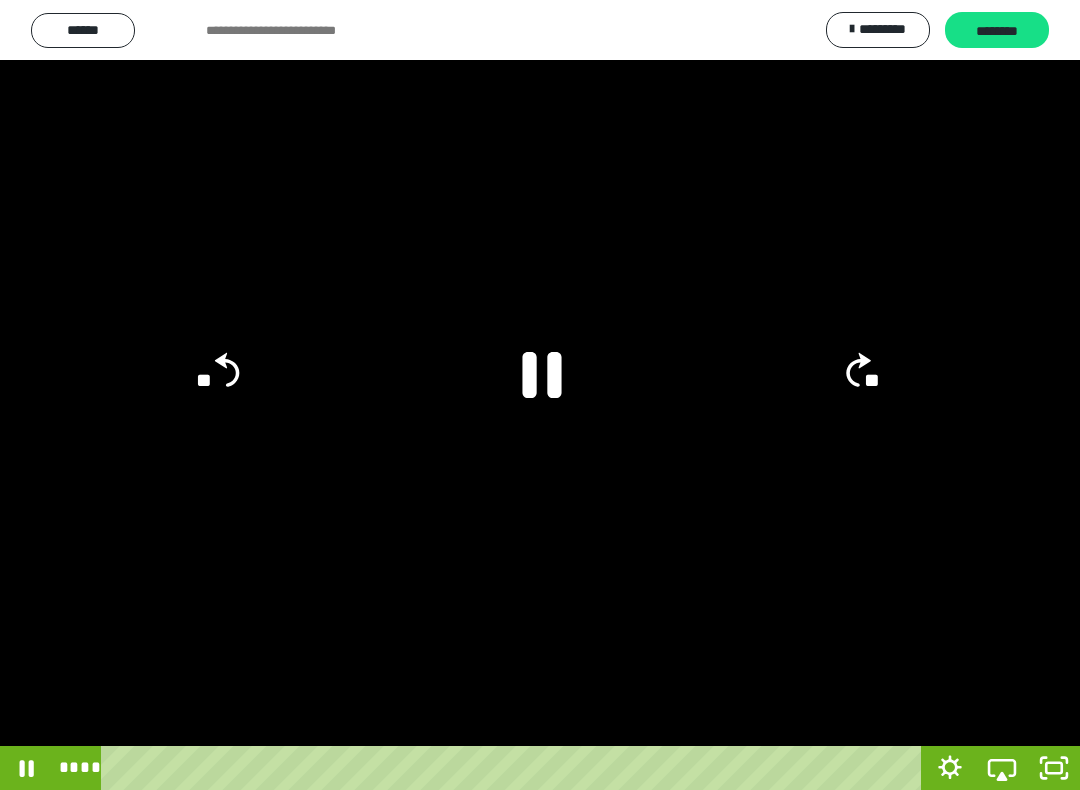 click 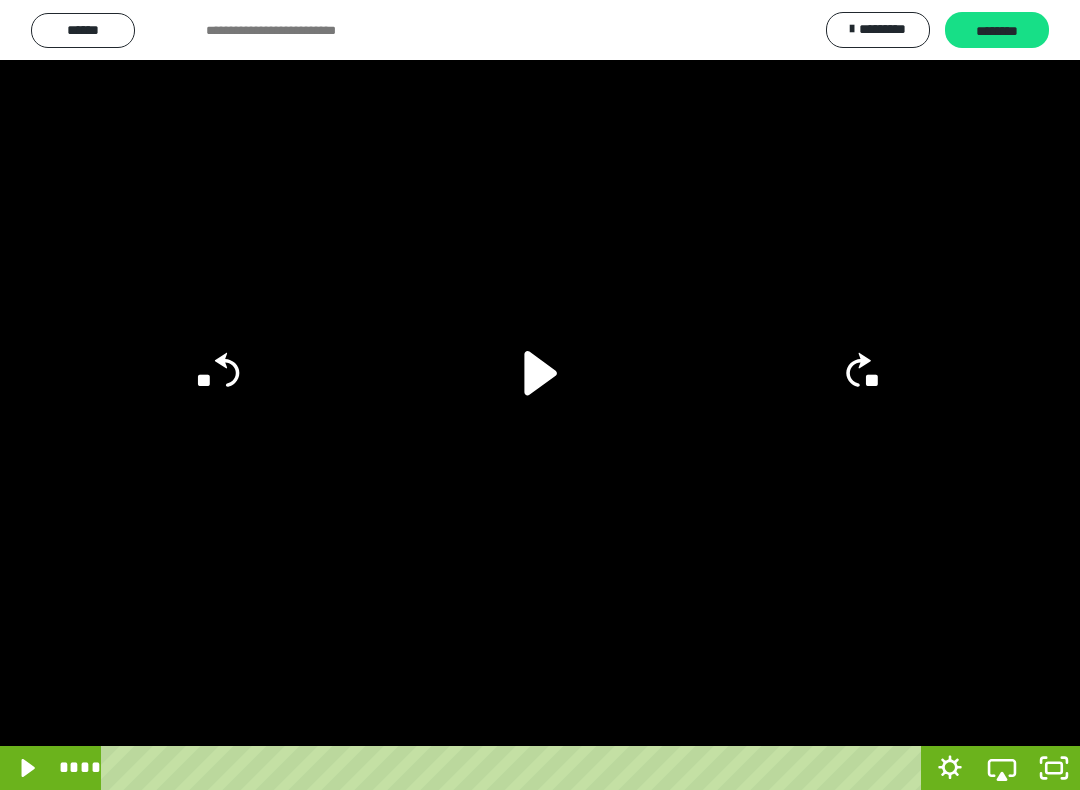 click 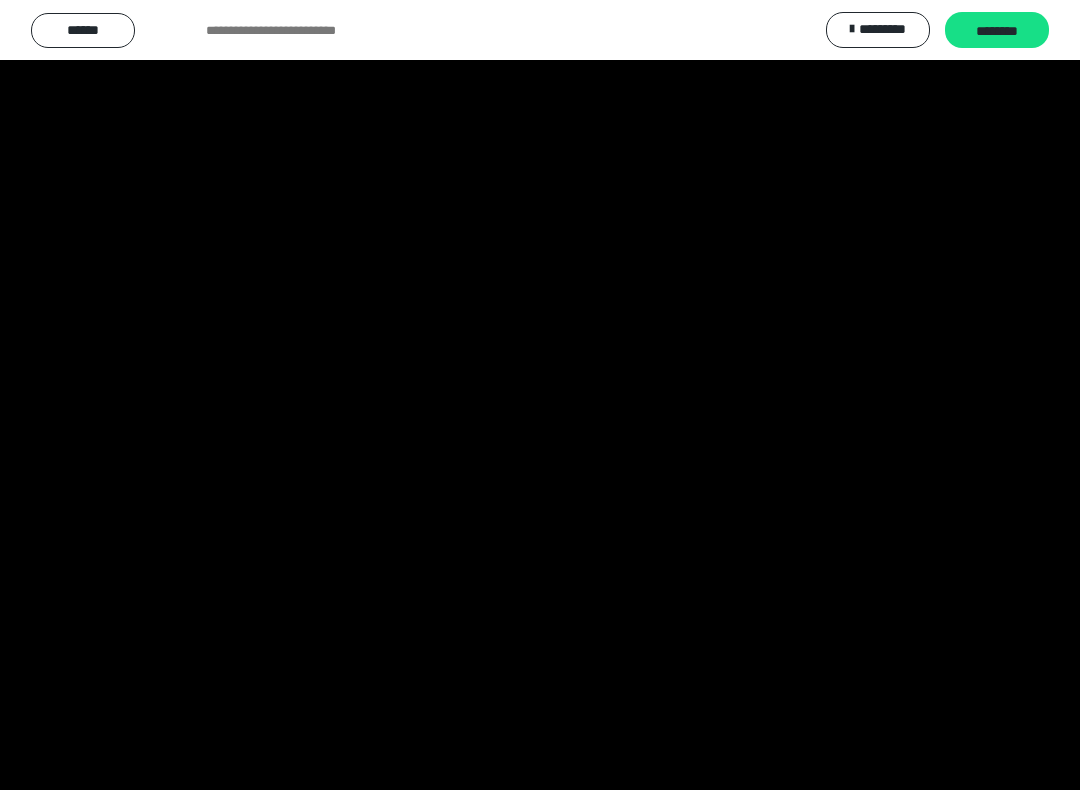 click at bounding box center (540, 395) 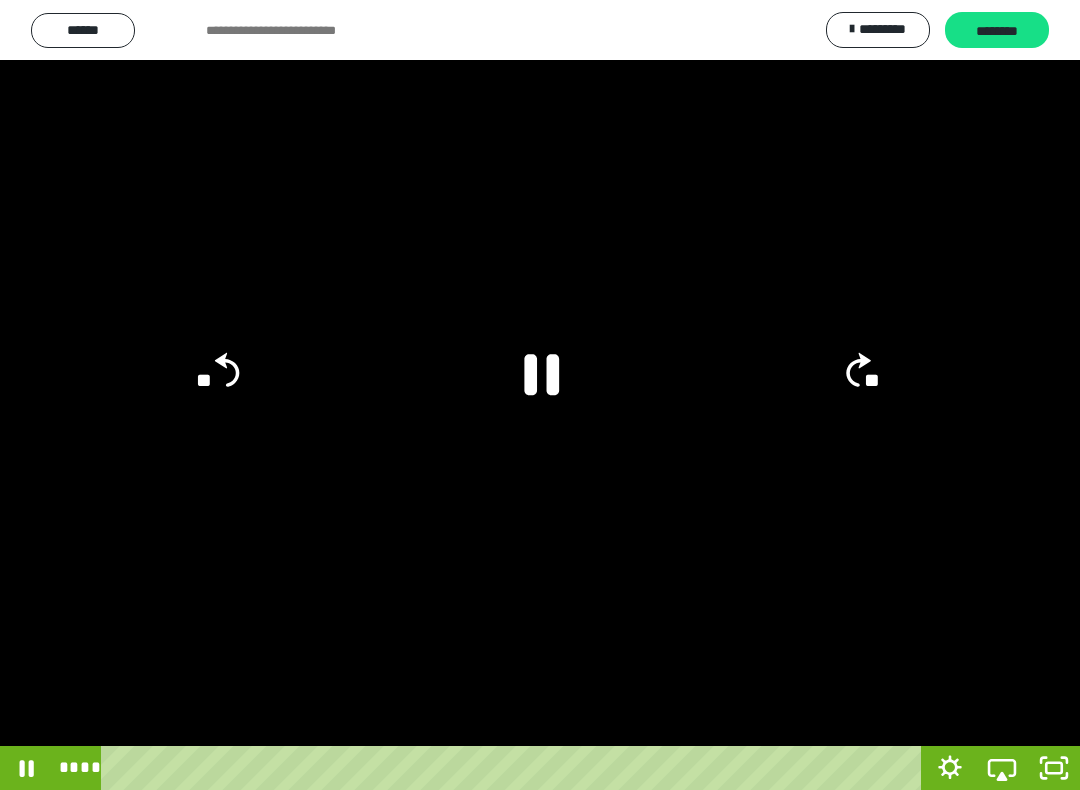 click 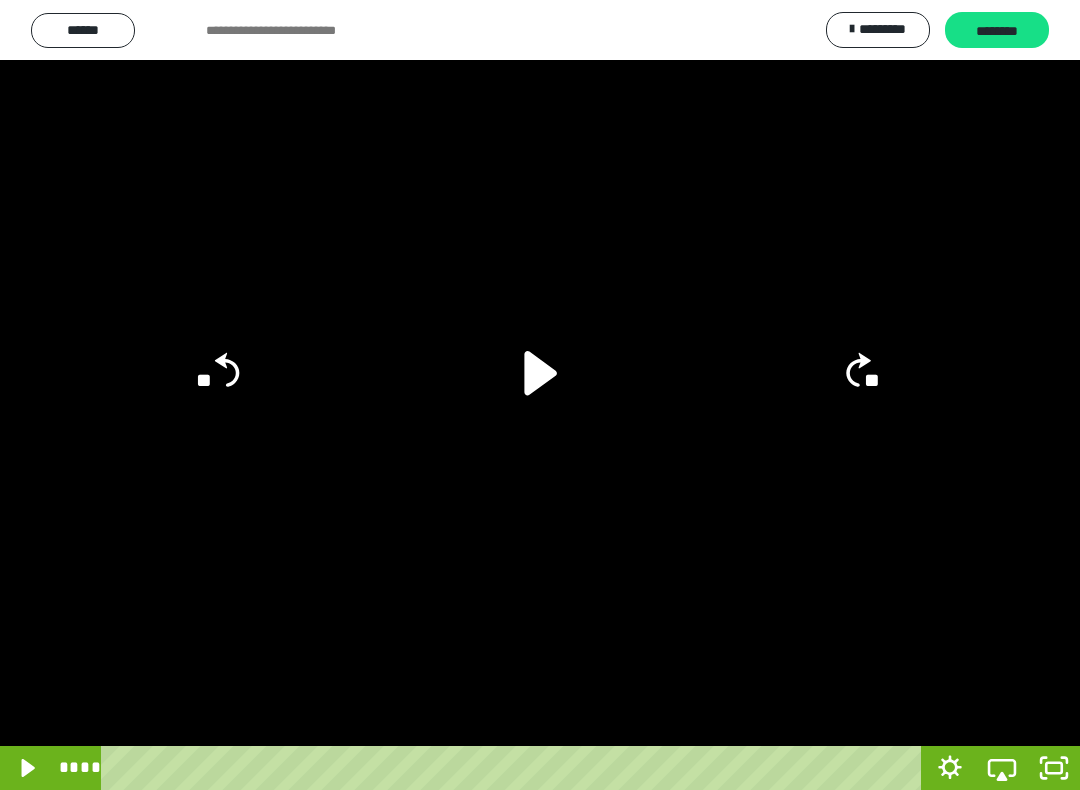 click on "**" 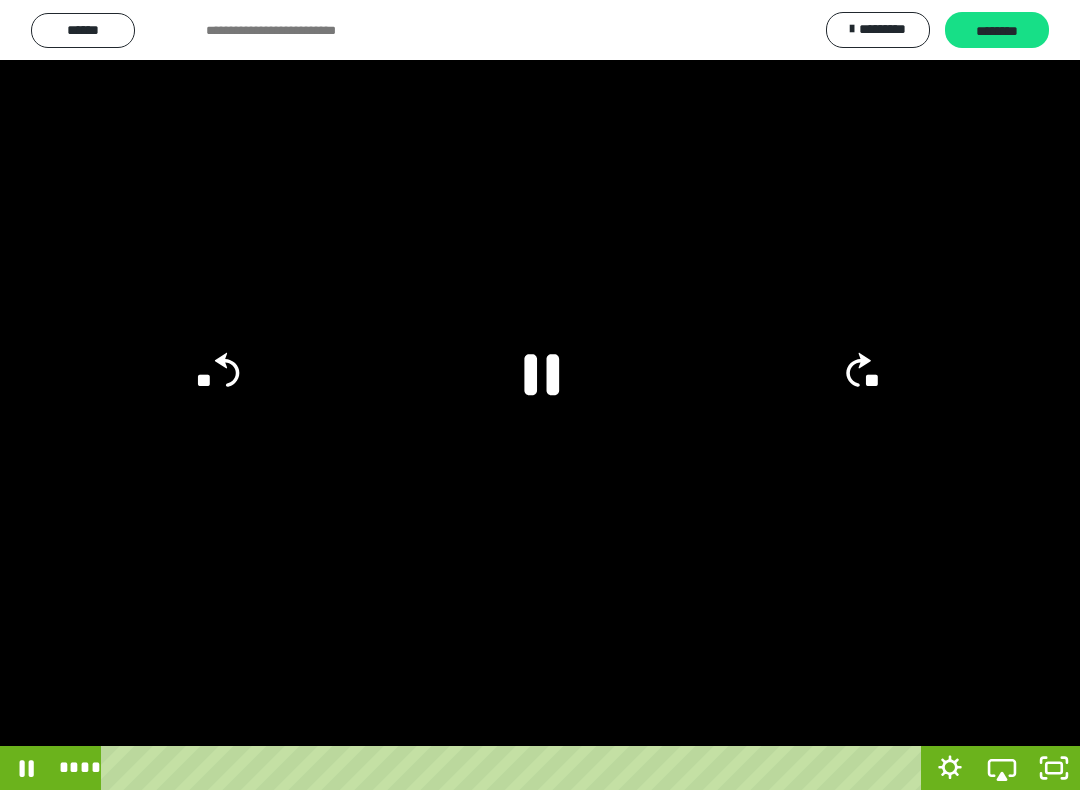 click 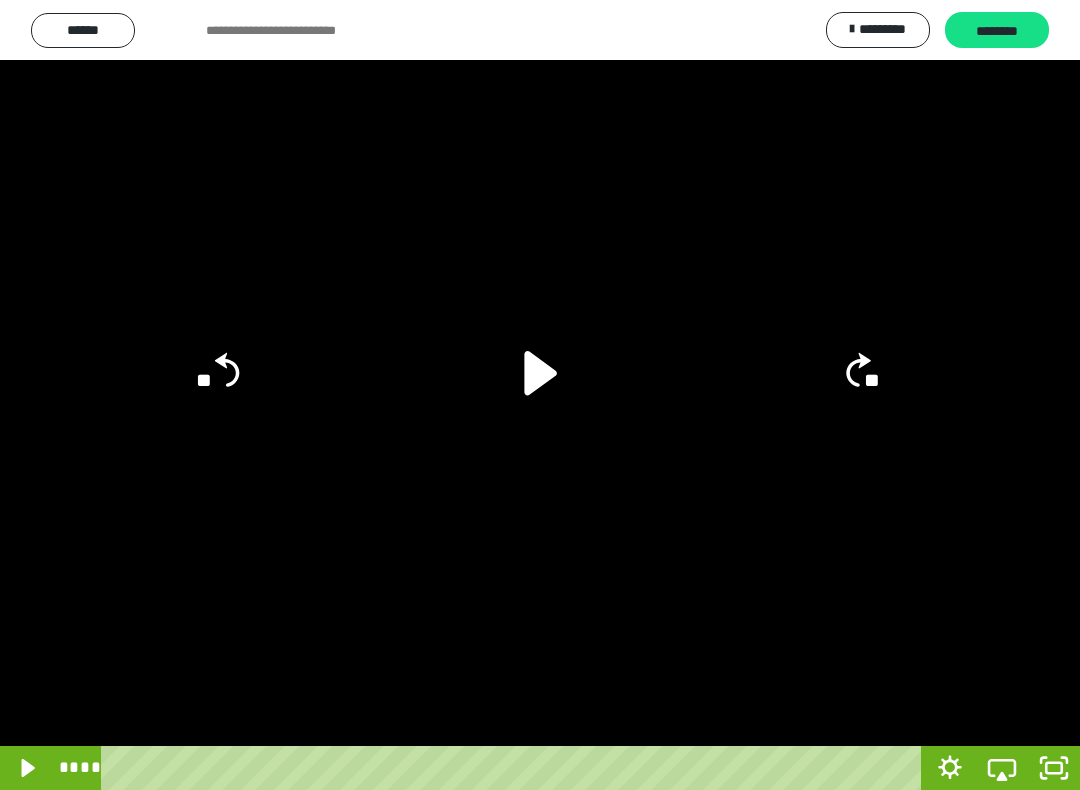 click on "**" 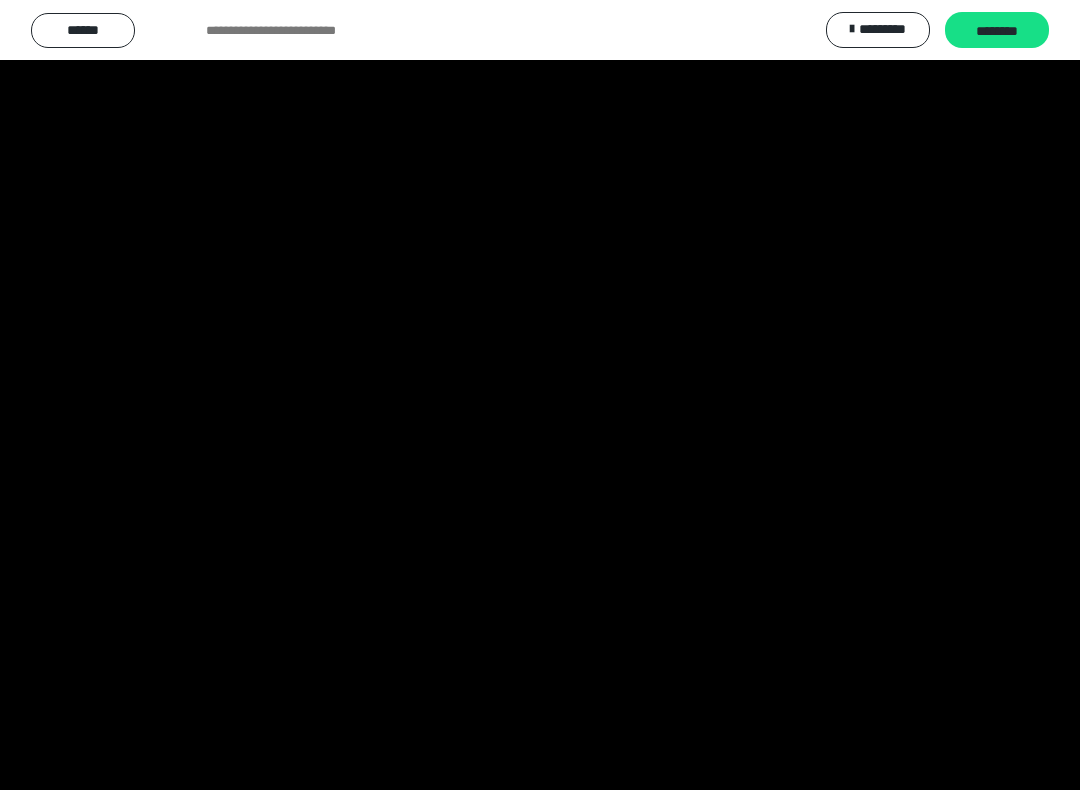 click at bounding box center (540, 395) 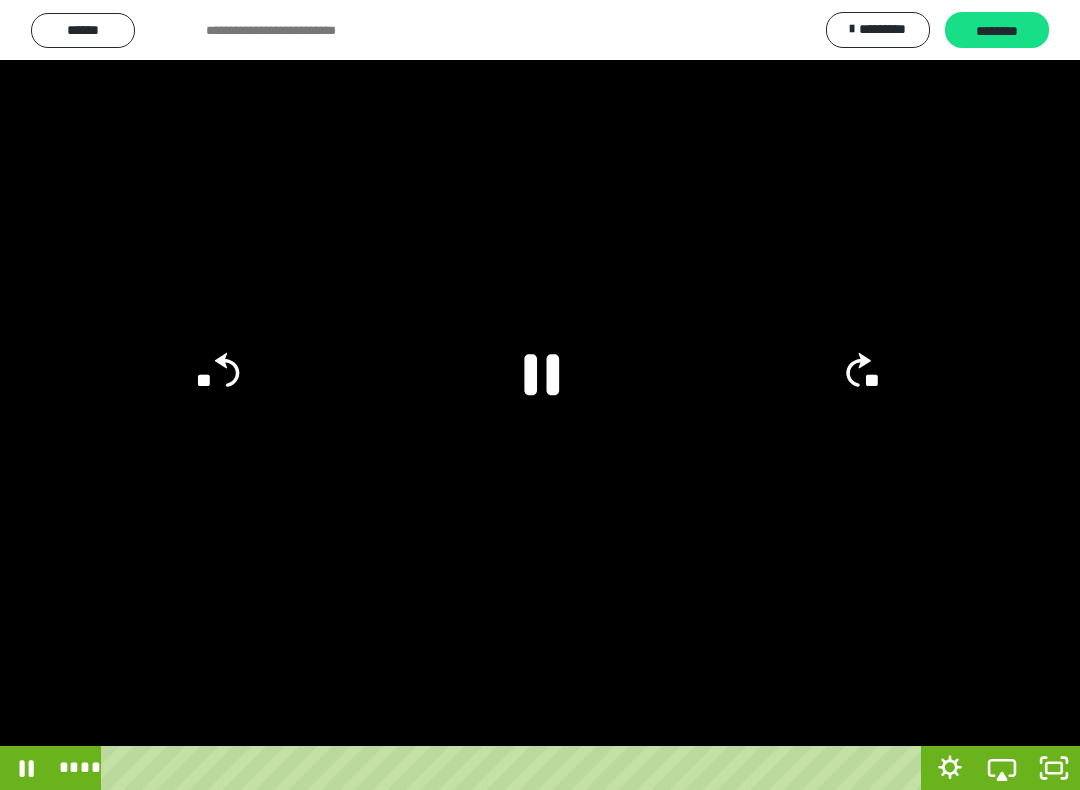 click on "**" 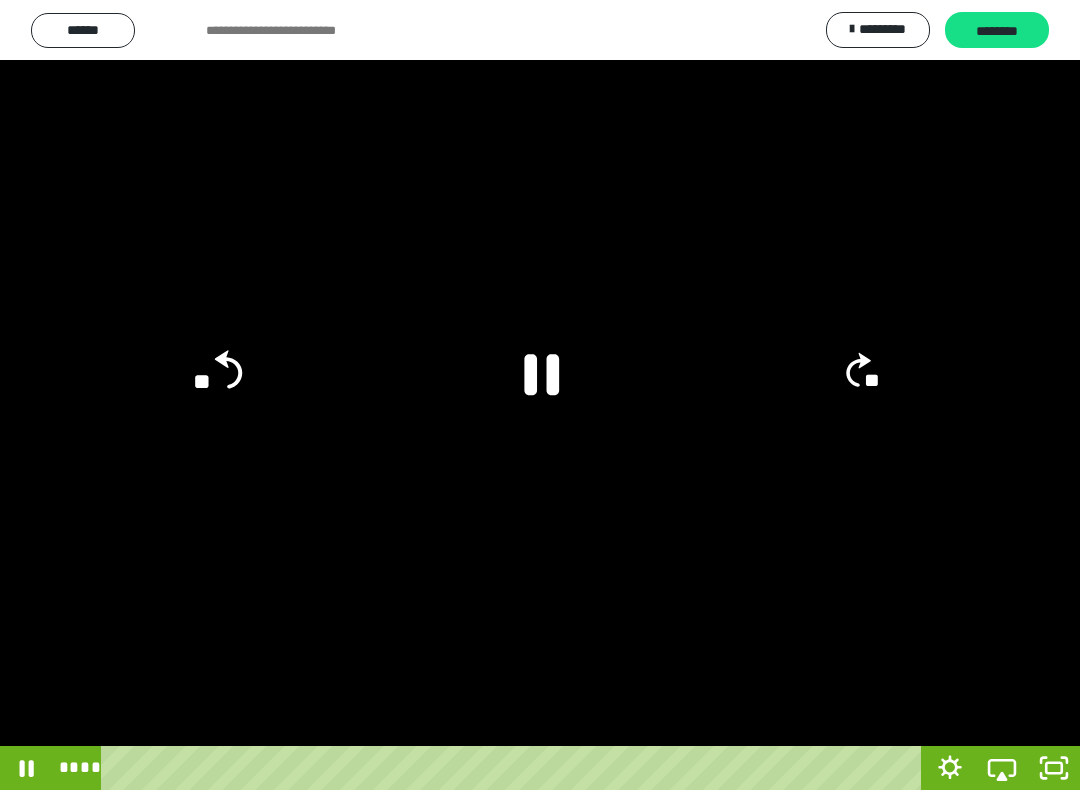 click on "**" 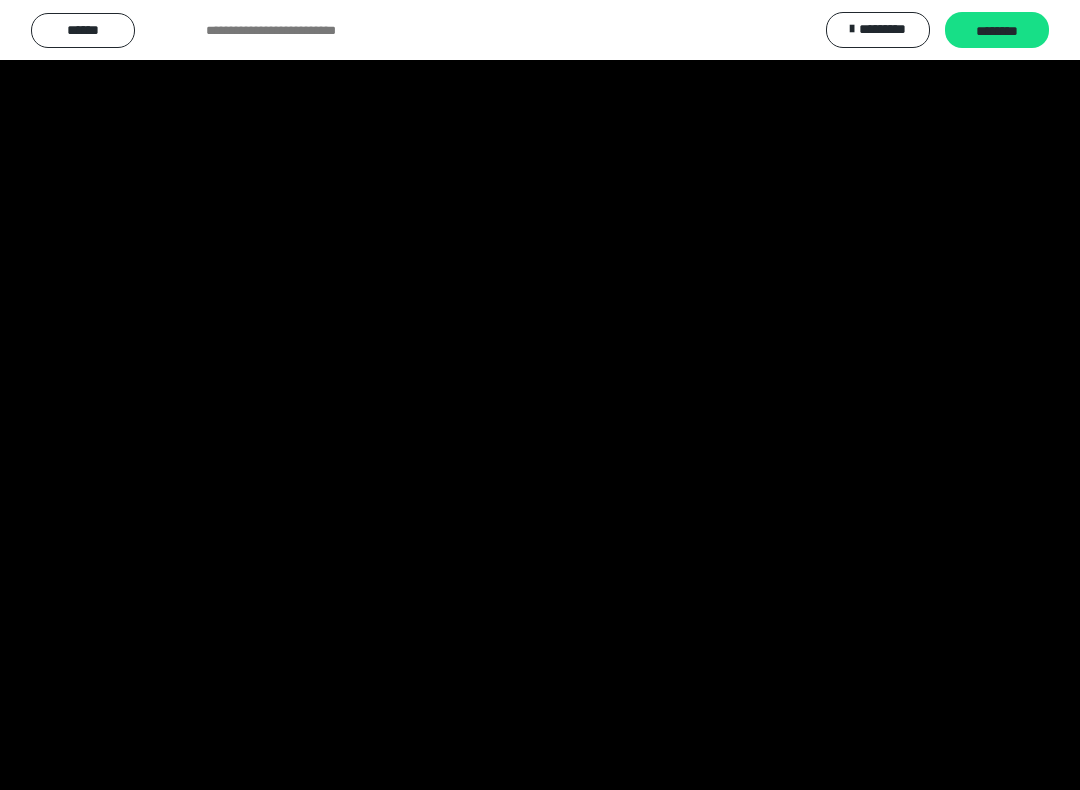click at bounding box center (540, 395) 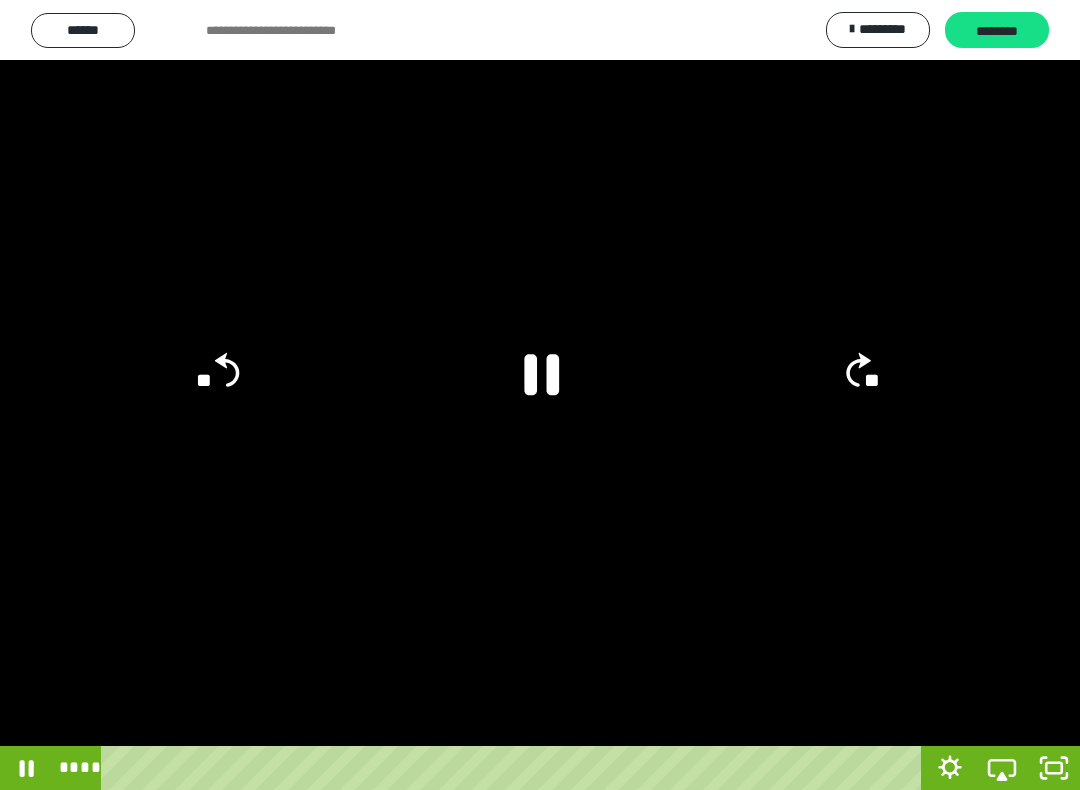 click on "**" 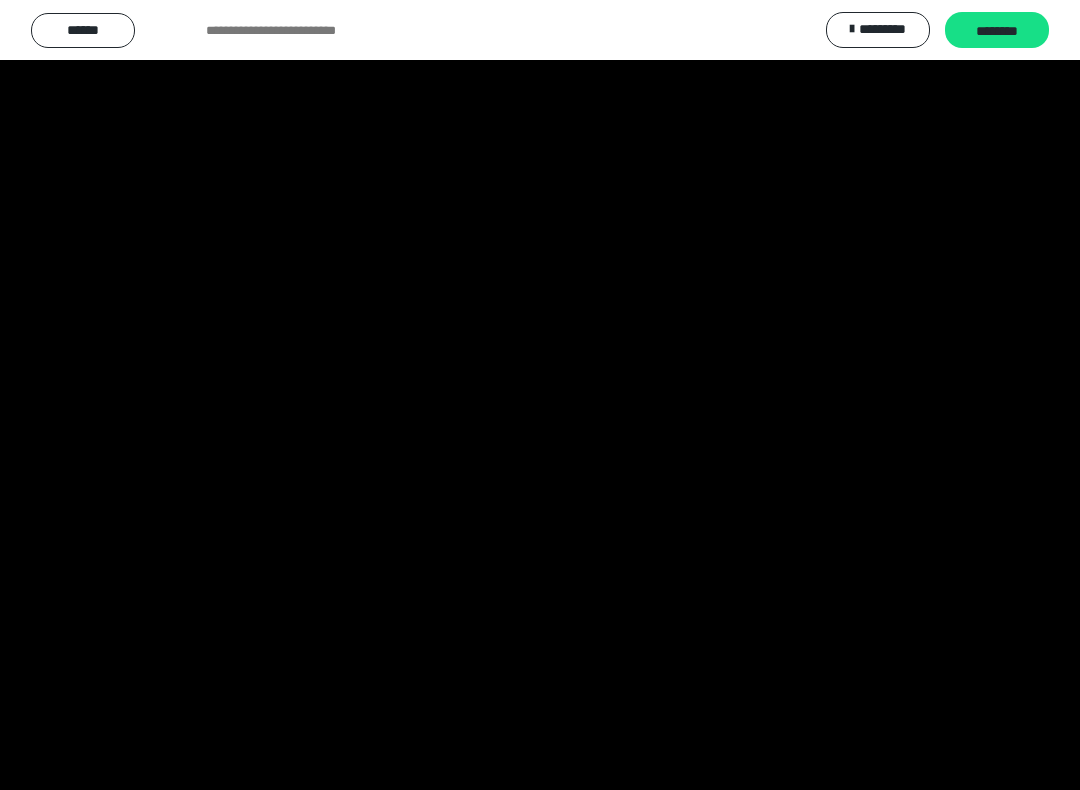 click at bounding box center [540, 395] 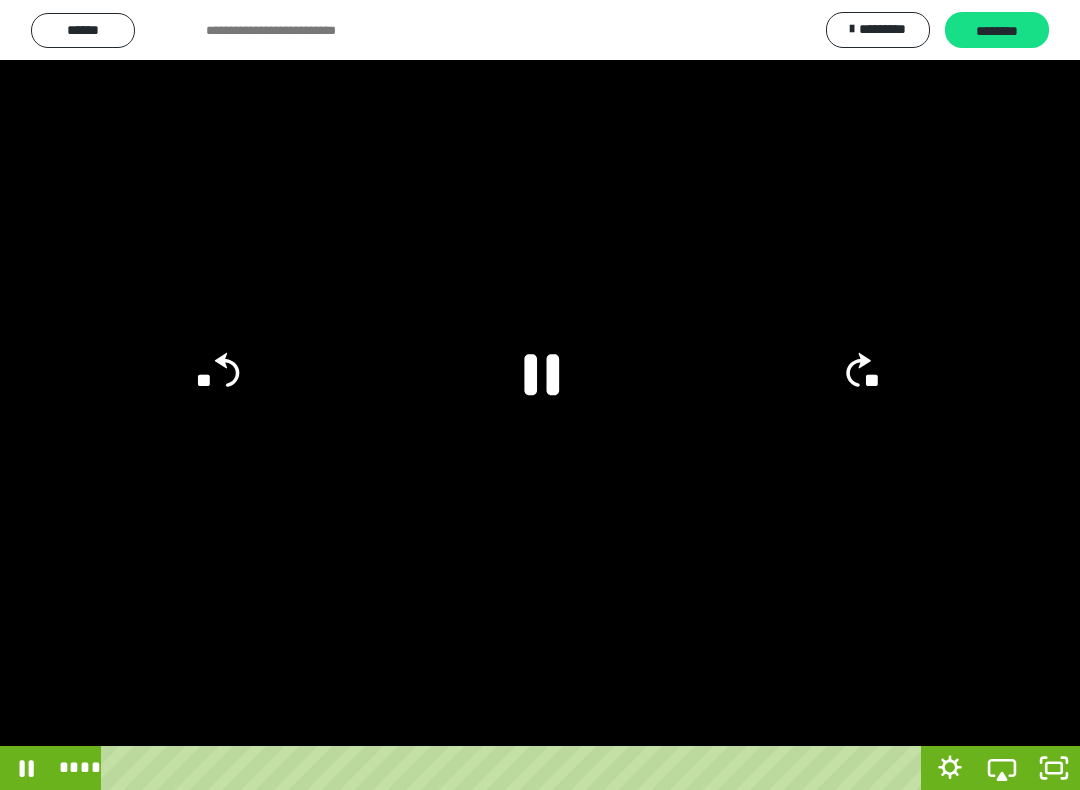 click 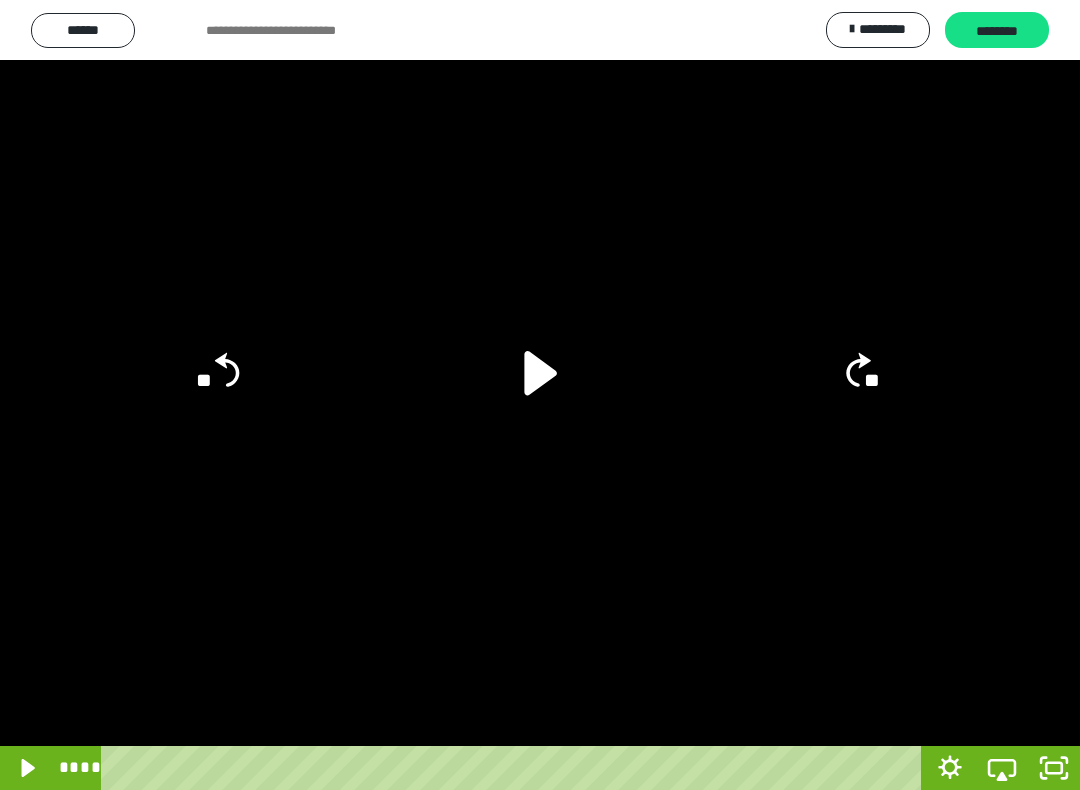 click 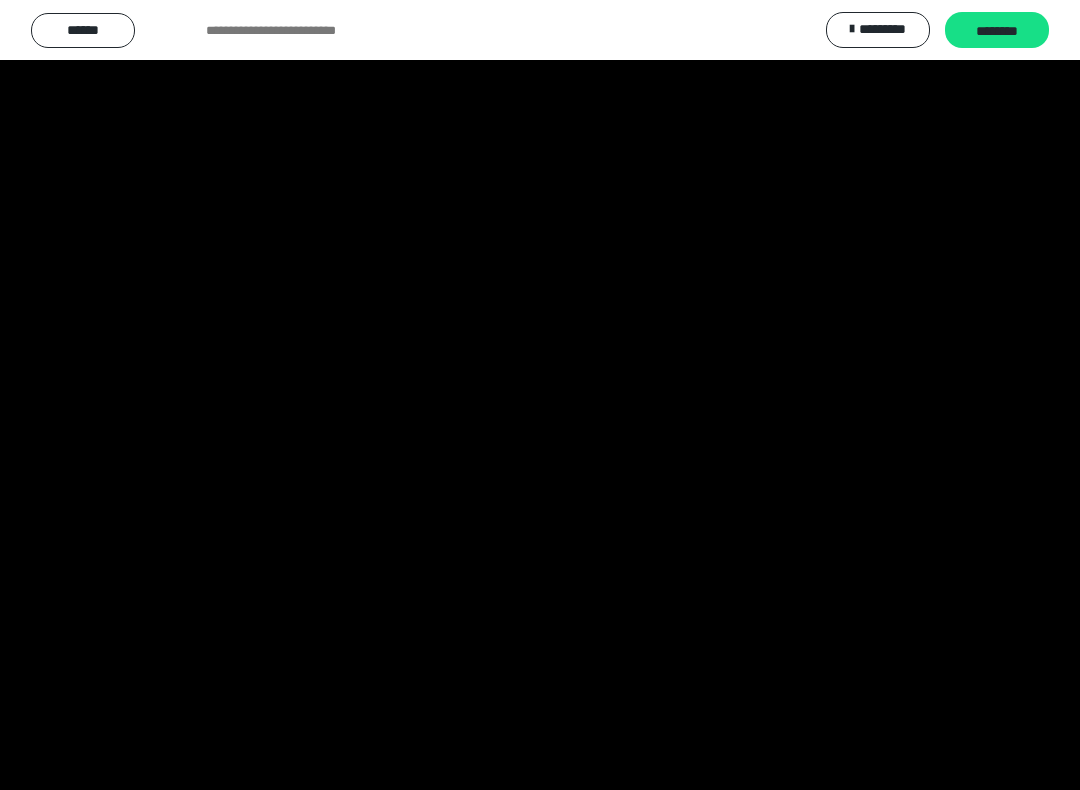 click at bounding box center (540, 395) 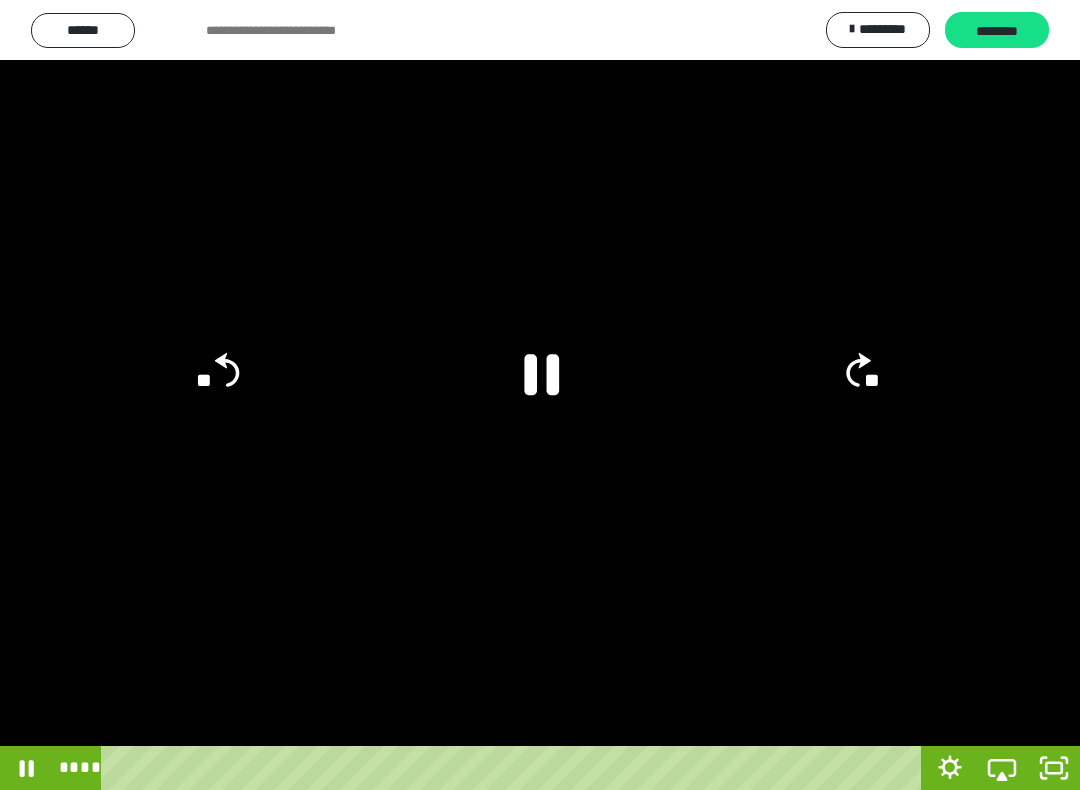 click on "**" 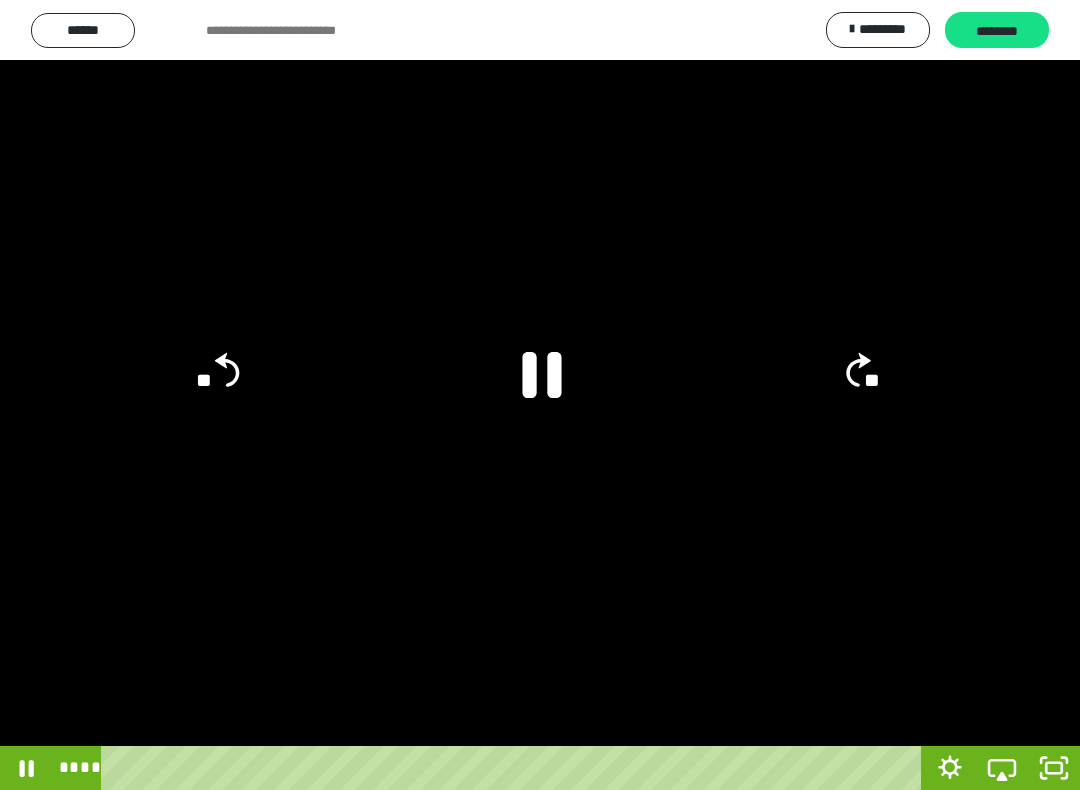 click 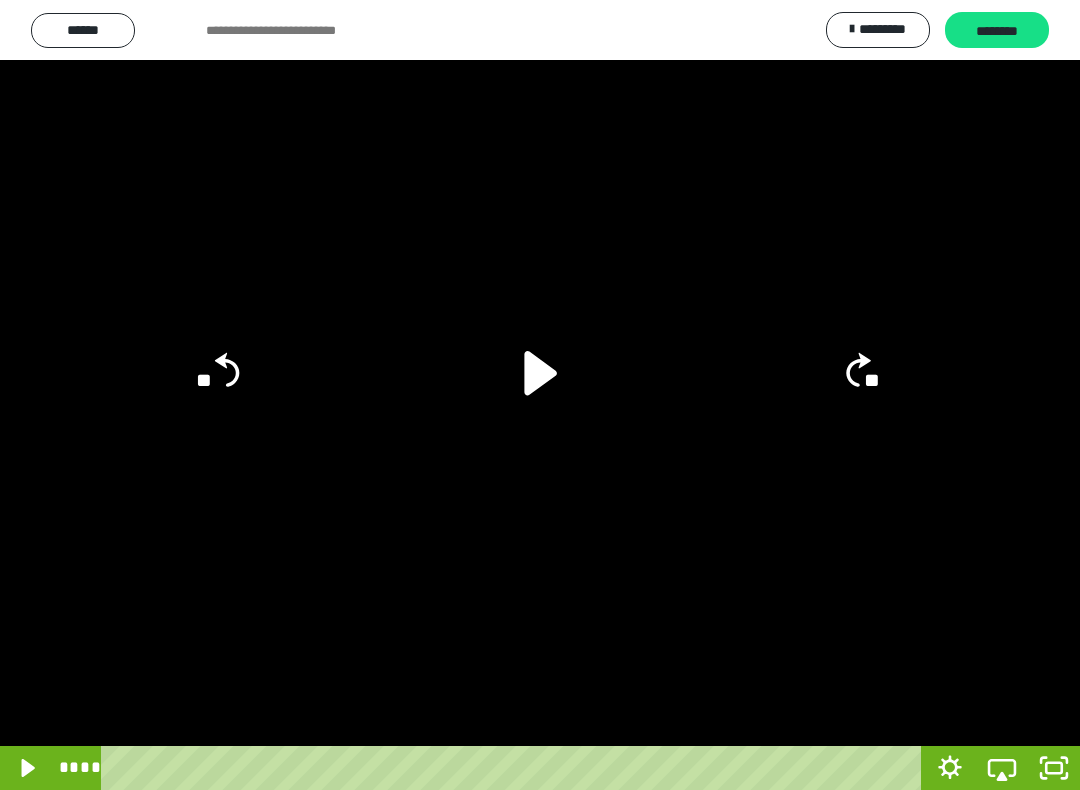 click on "**" 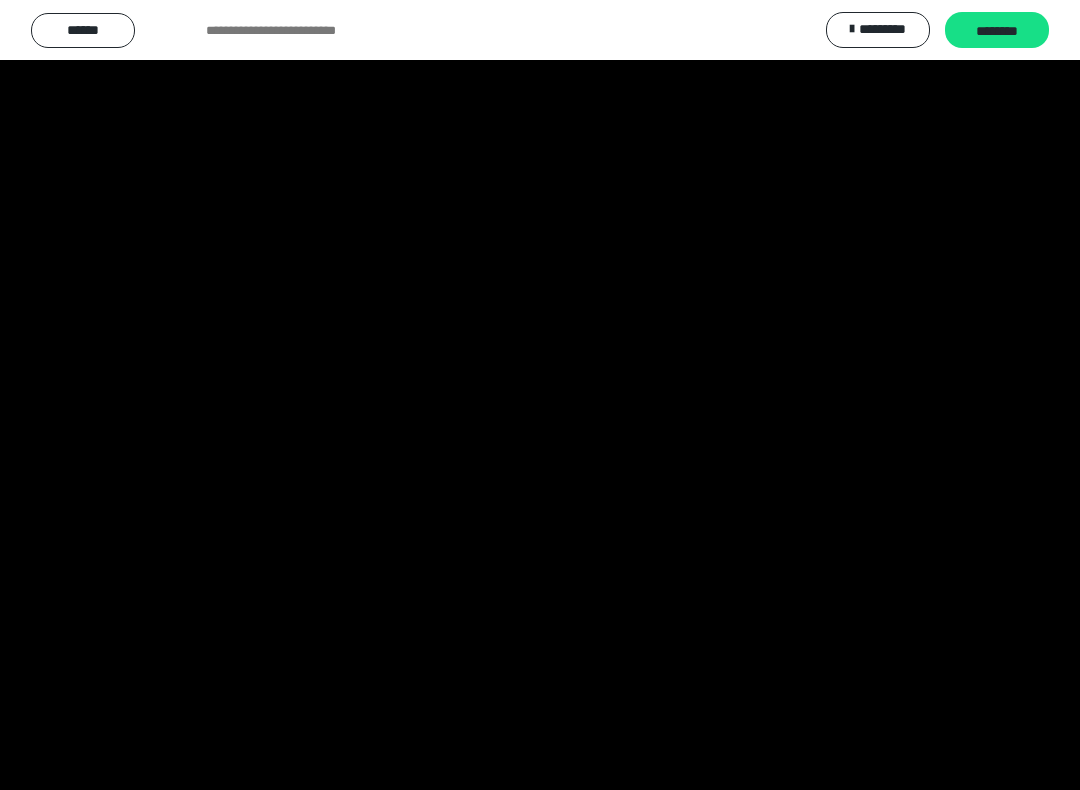 click at bounding box center (540, 395) 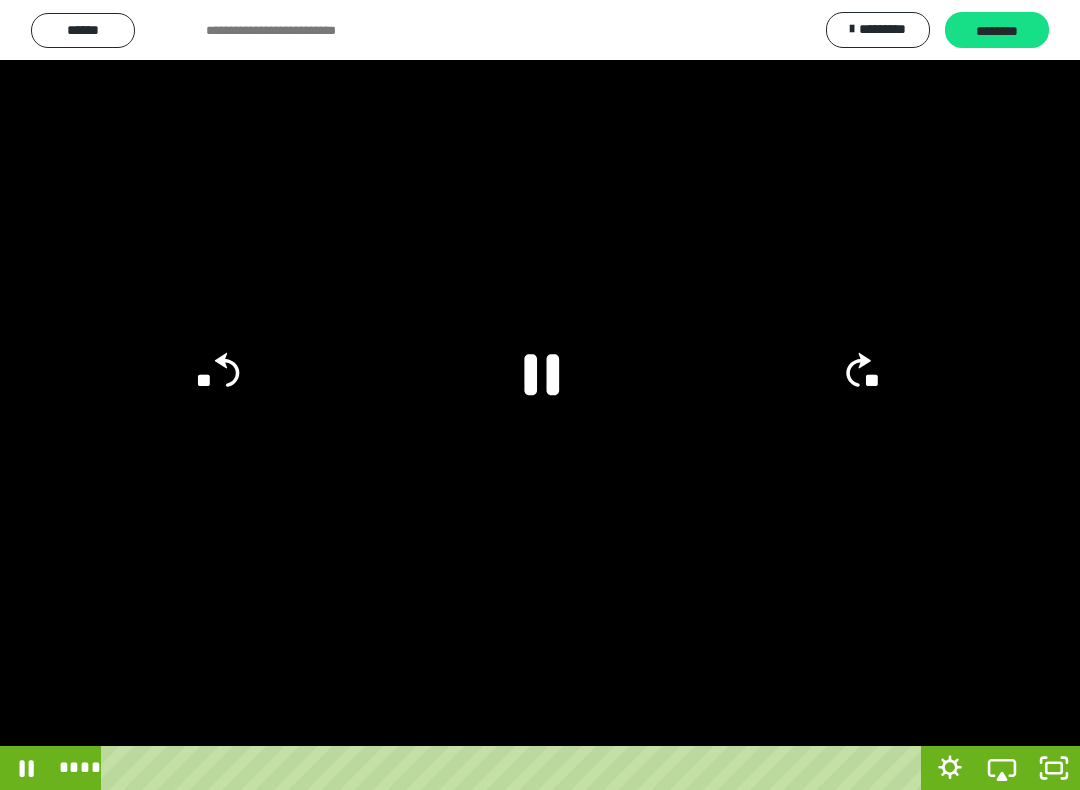 click 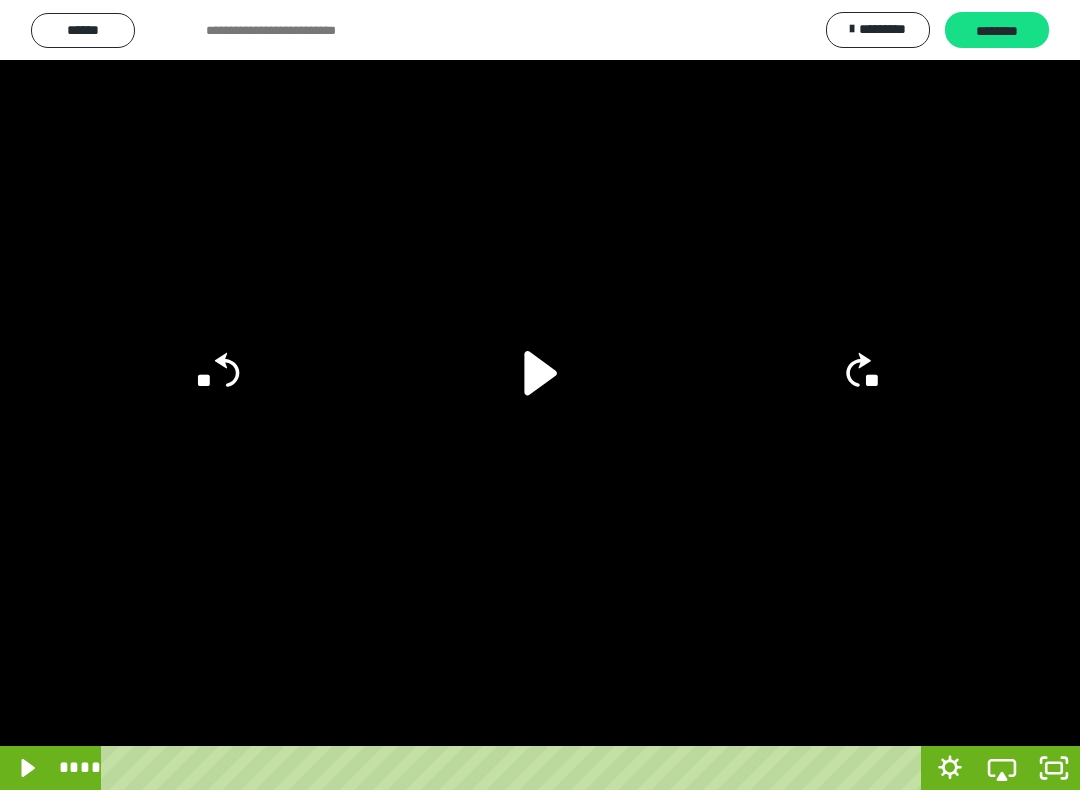 click 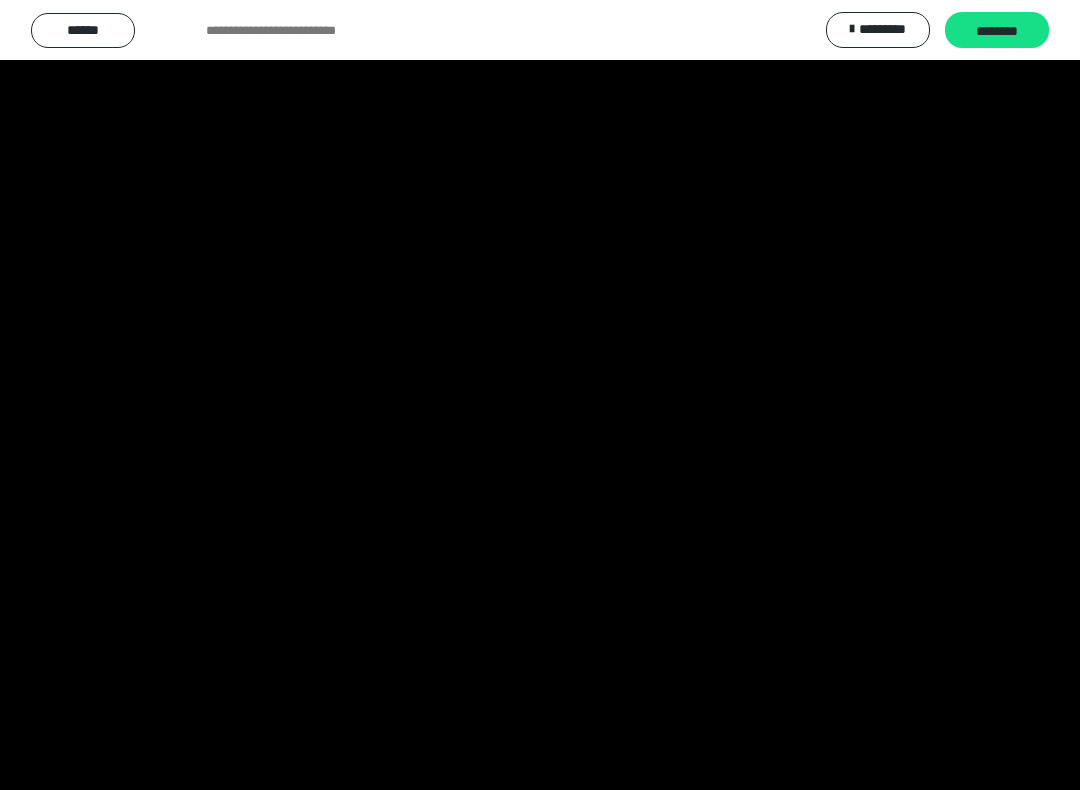 click at bounding box center [540, 395] 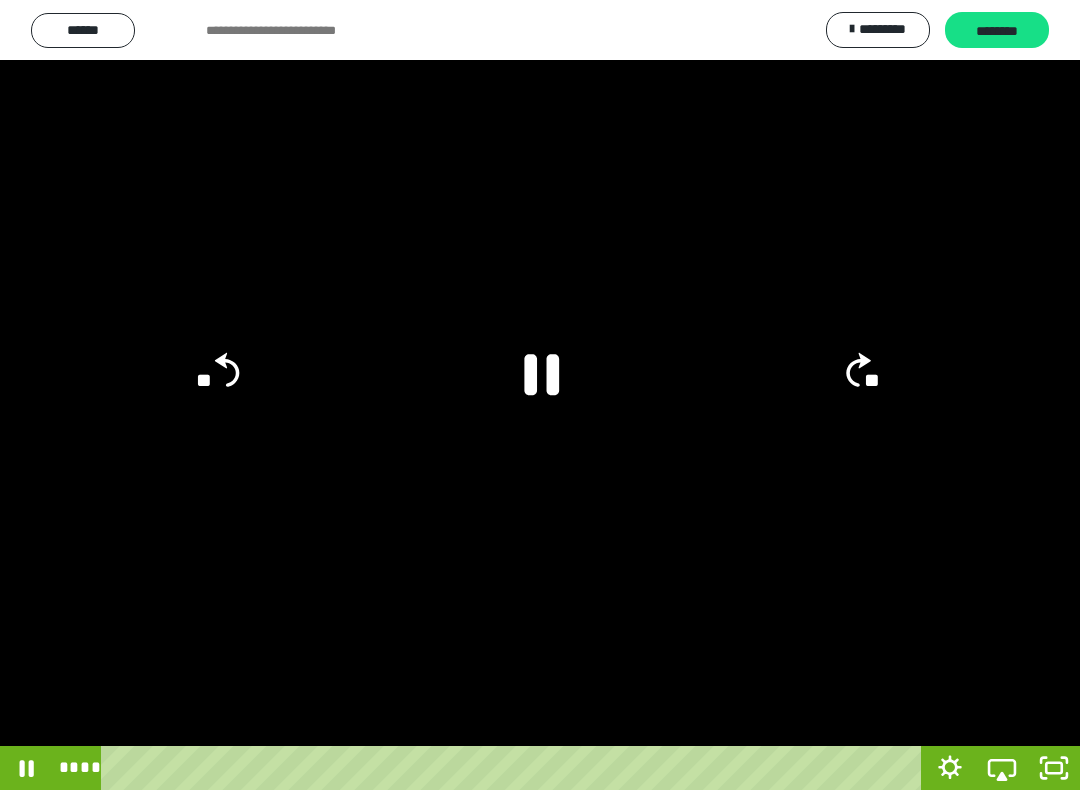 click 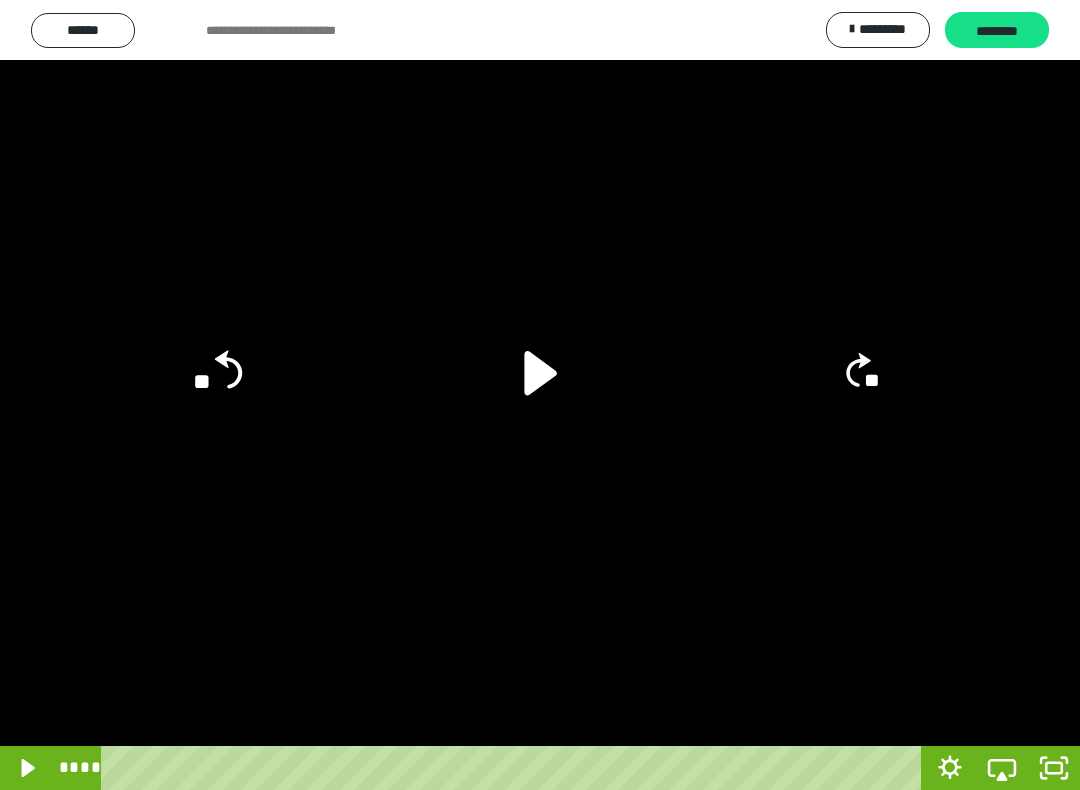 click on "**" 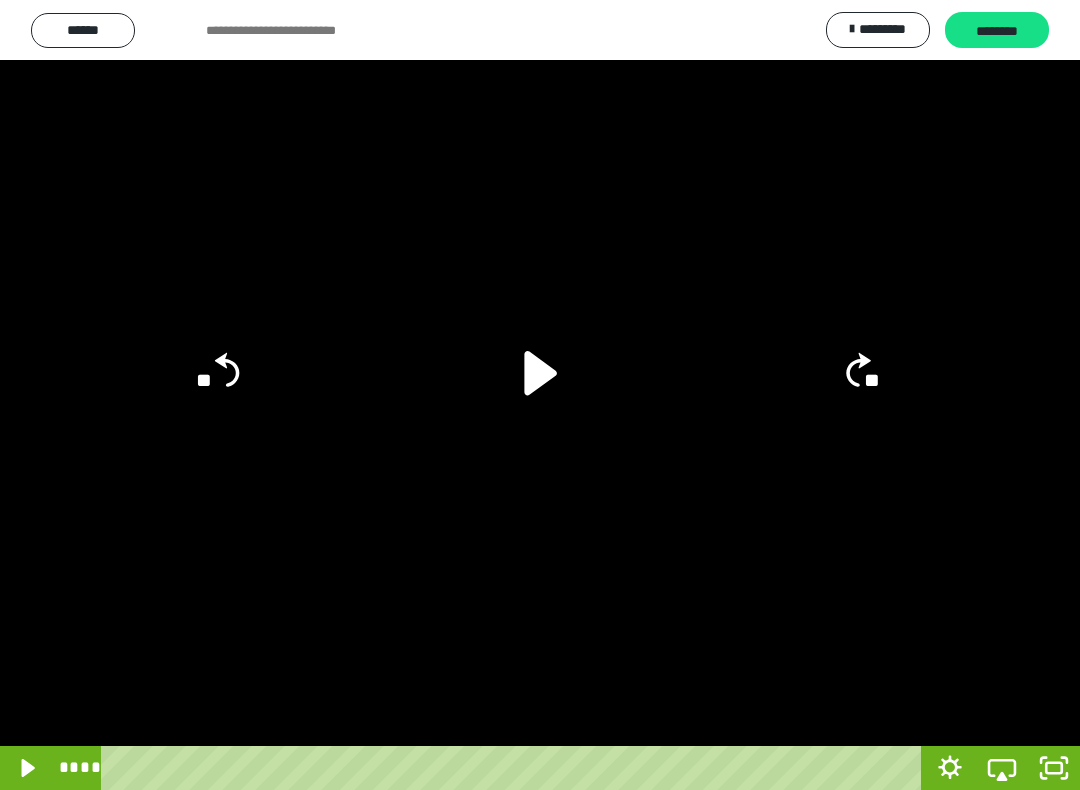 click on "**" 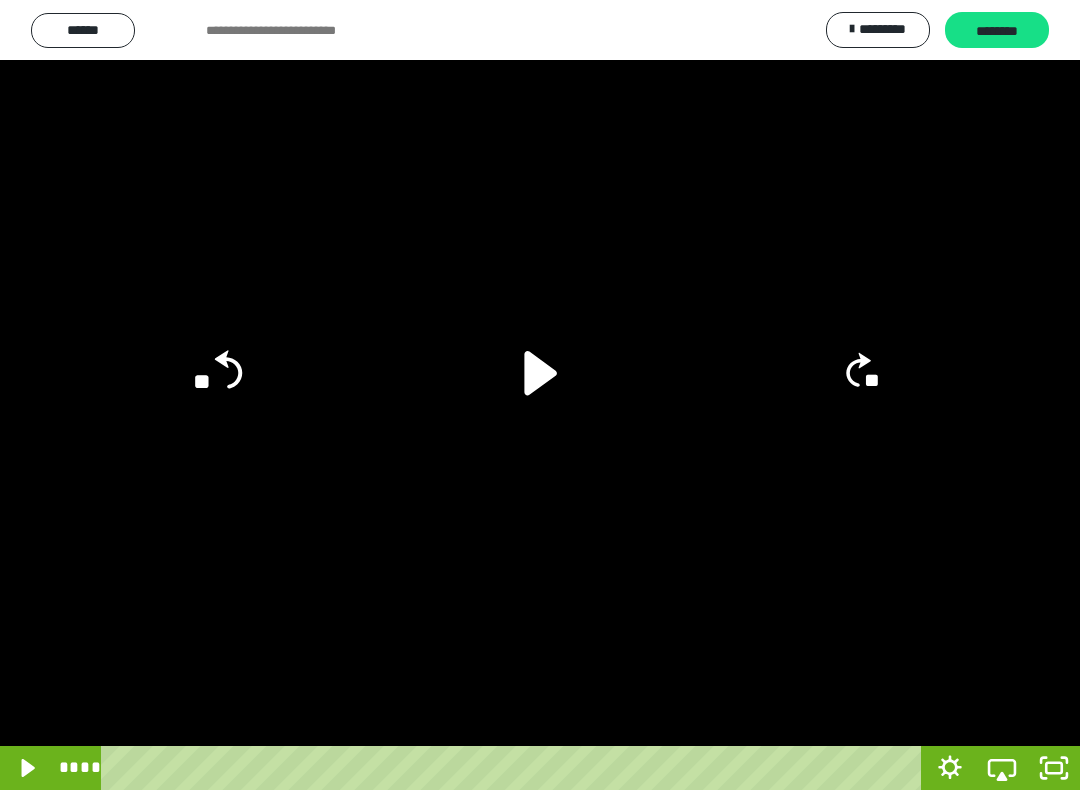 click on "**" 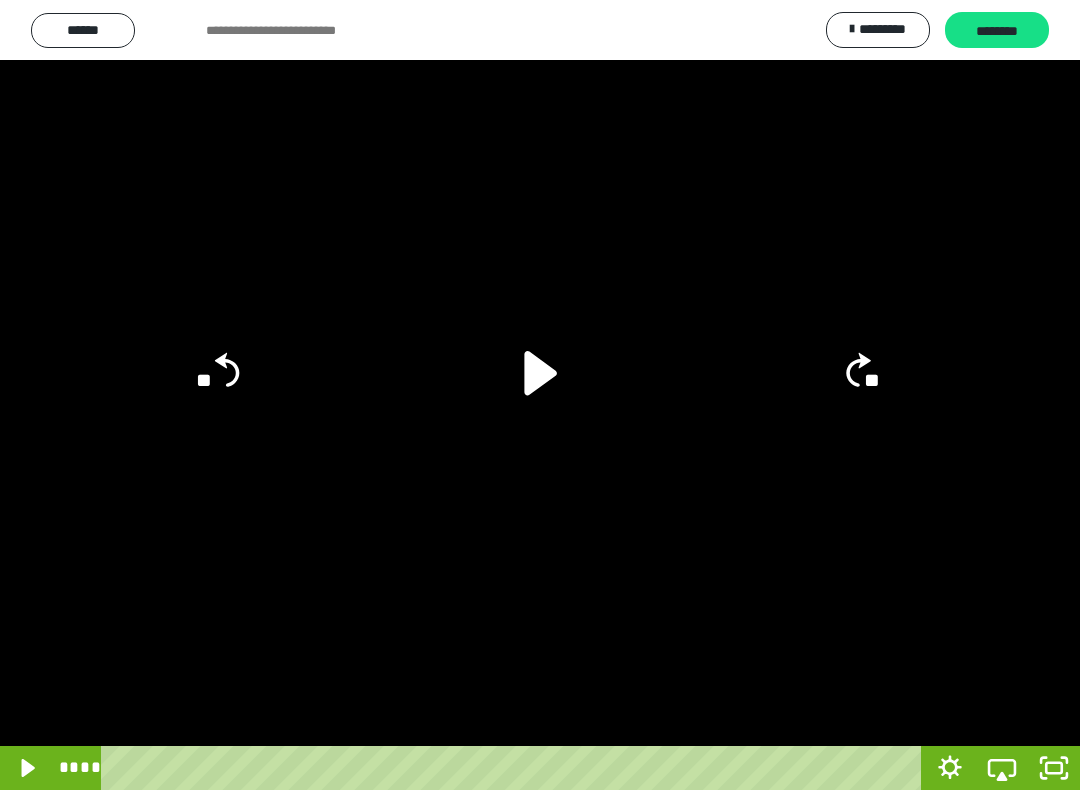 click on "**" 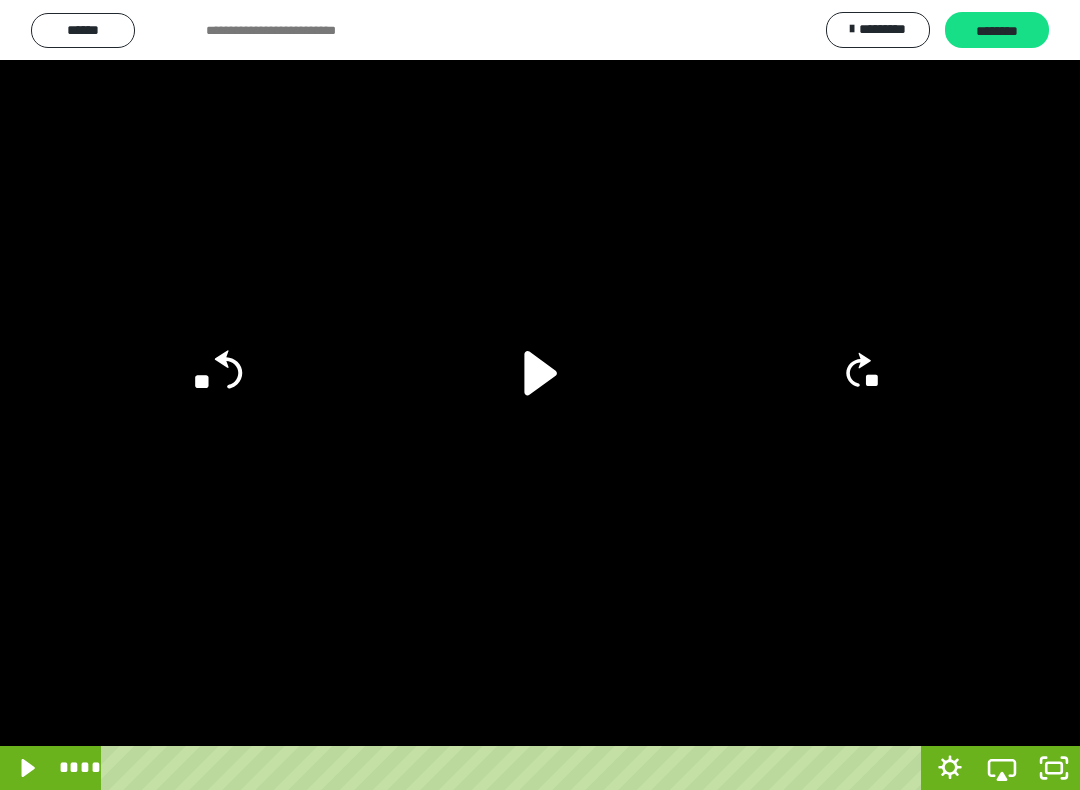 click 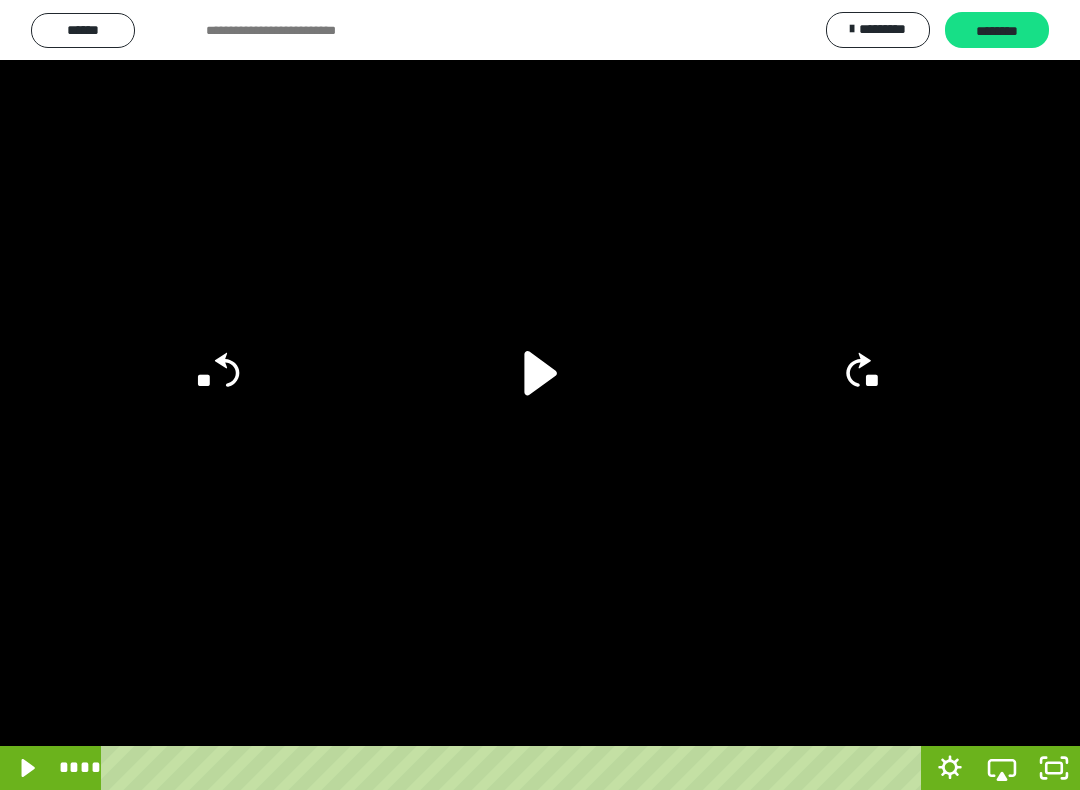 click on "**" 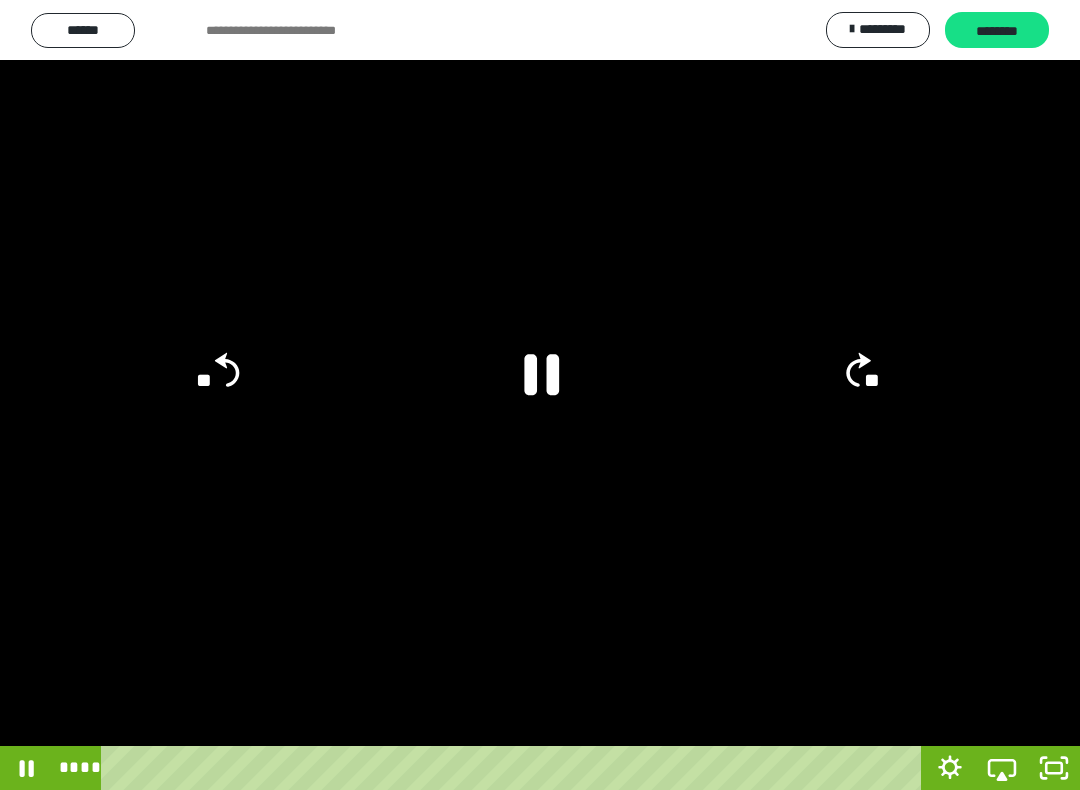 click at bounding box center [540, 395] 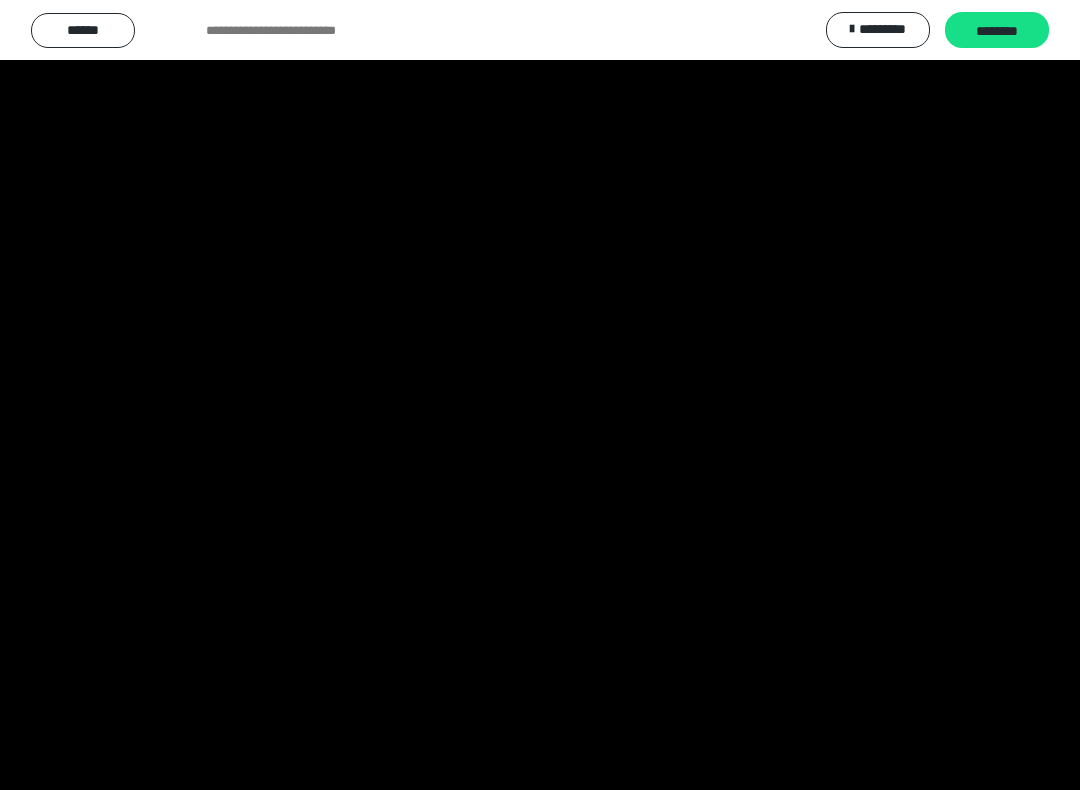 click at bounding box center [540, 395] 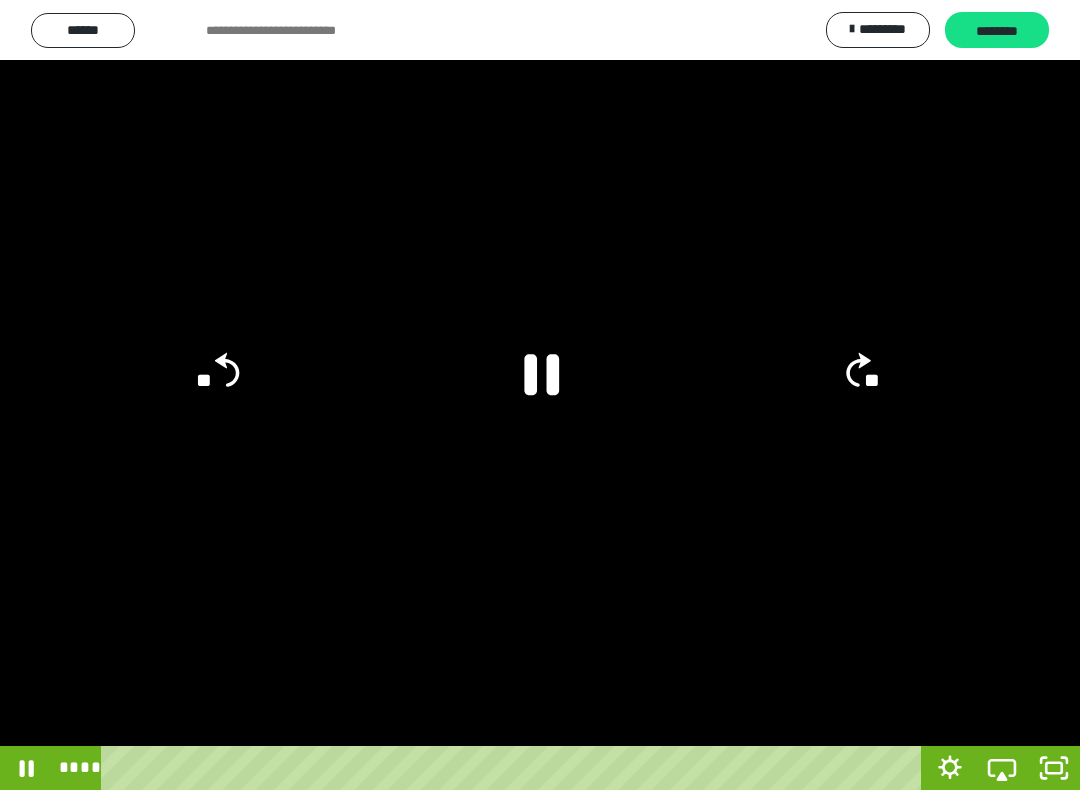 click on "**" 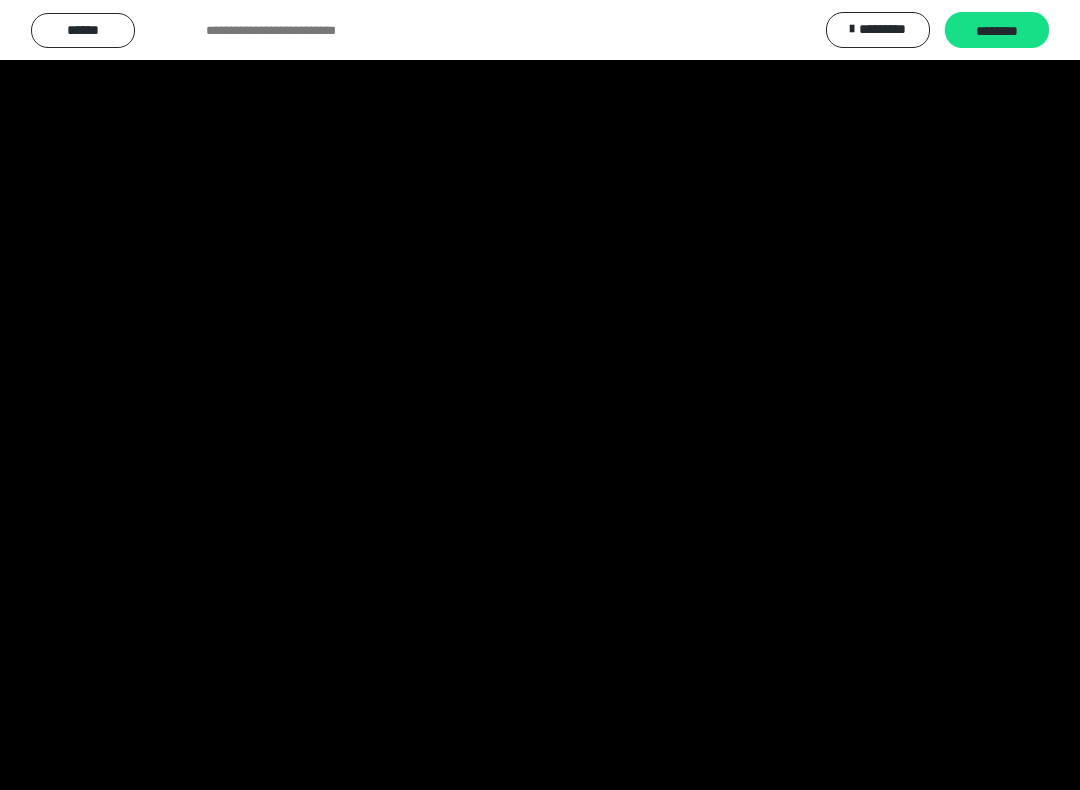 click at bounding box center [540, 395] 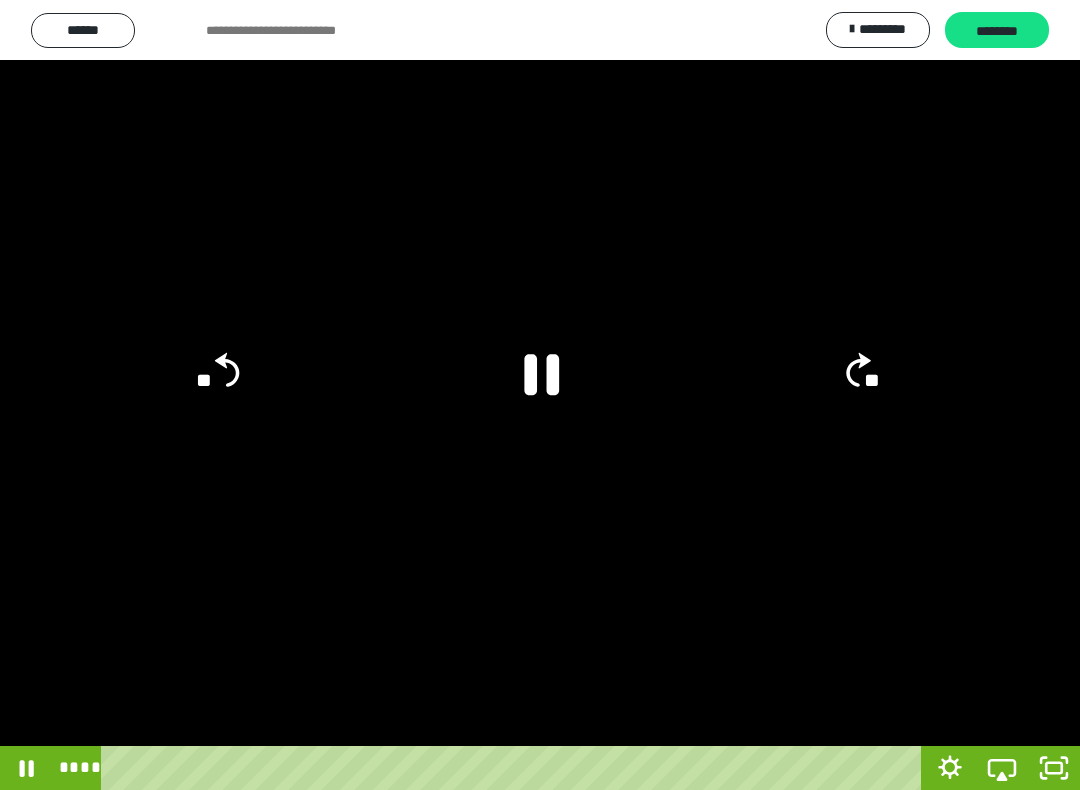 click 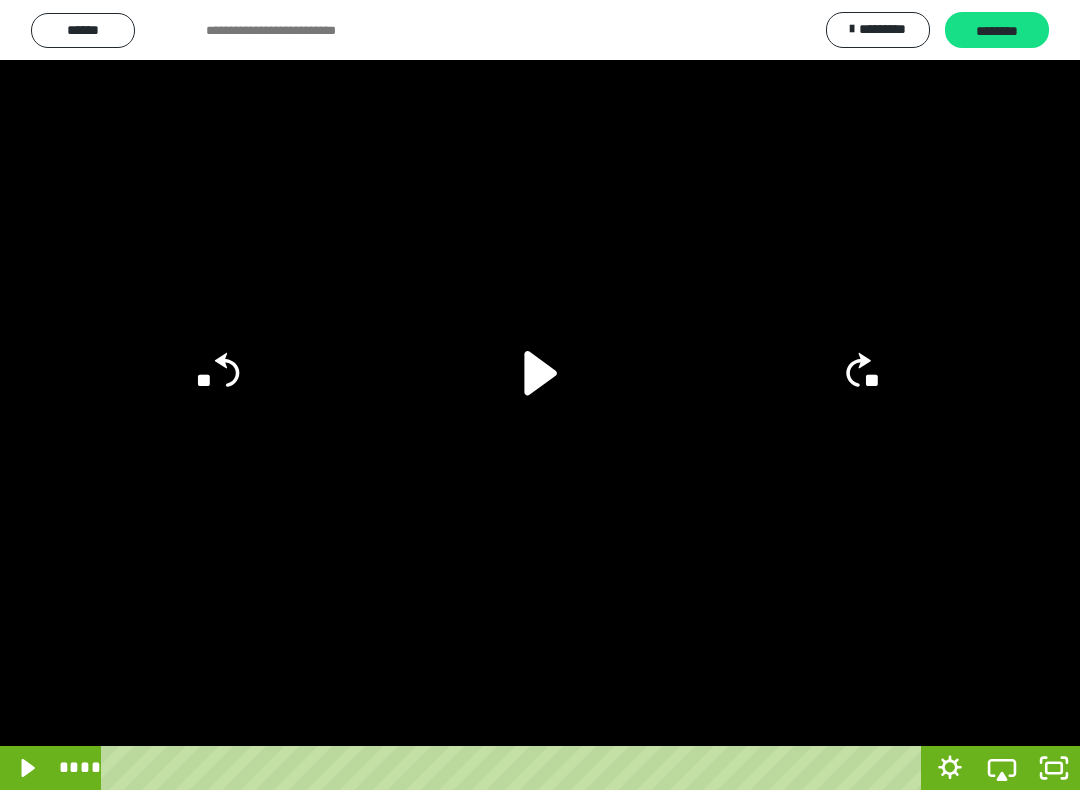 click 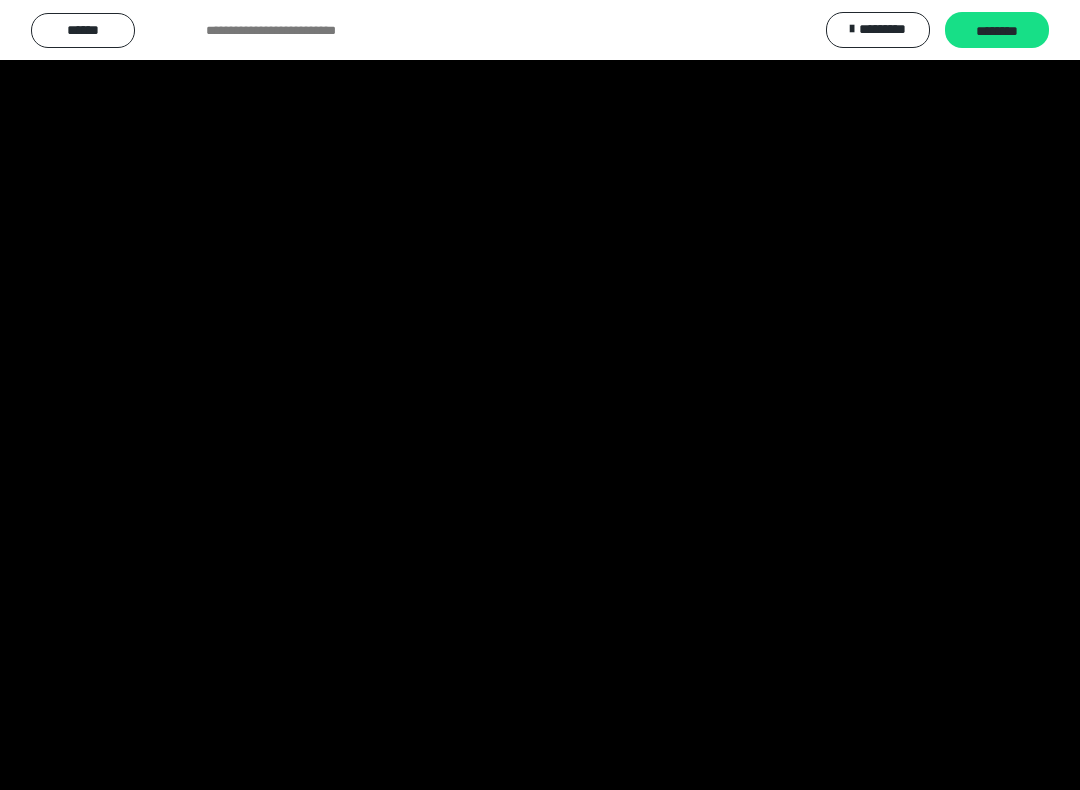 click at bounding box center (540, 395) 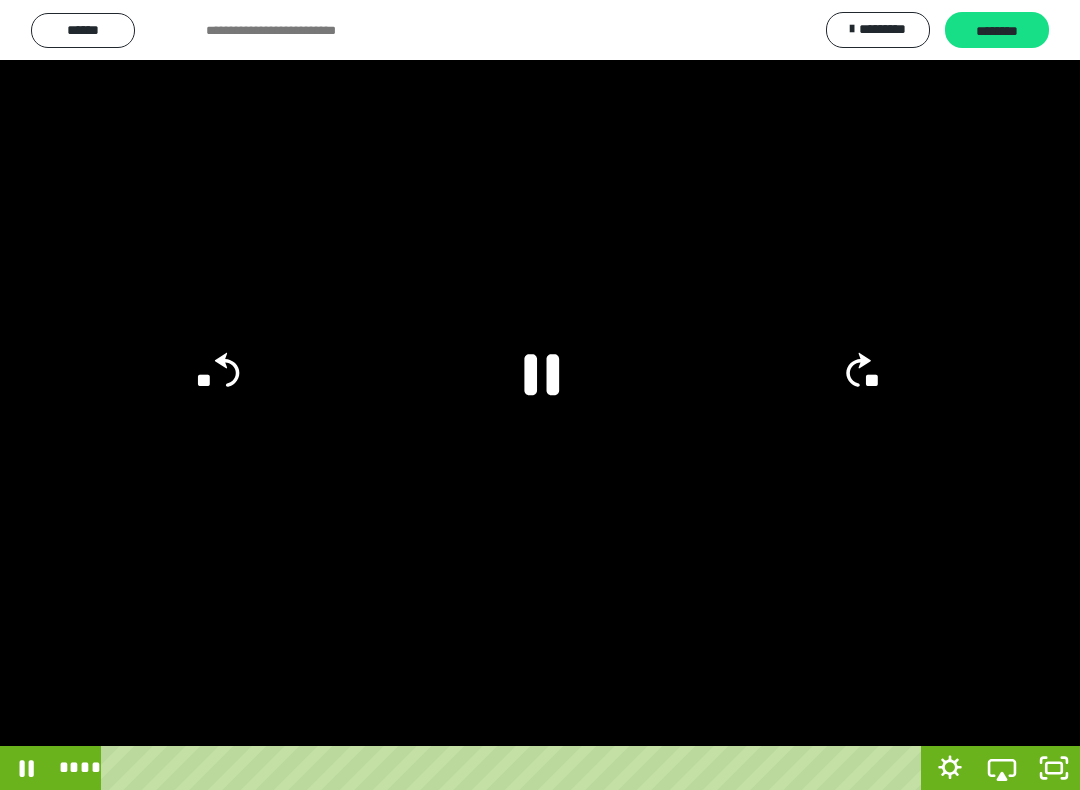 click 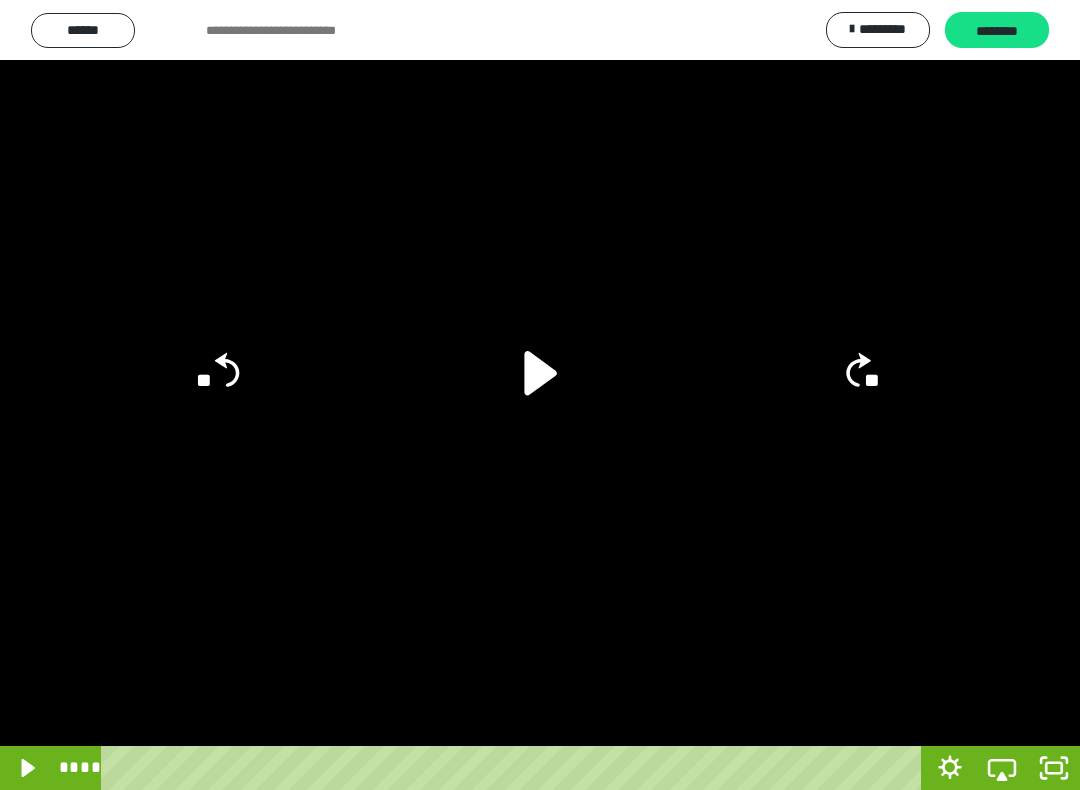 click on "**" 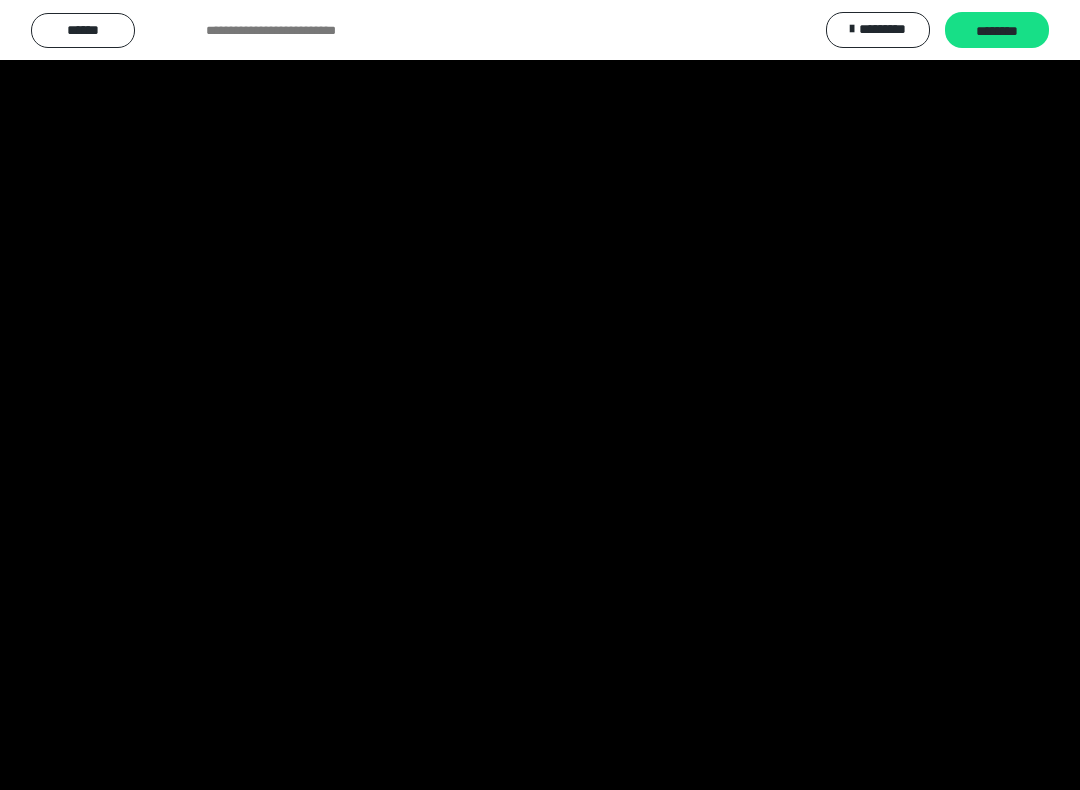 click at bounding box center (540, 395) 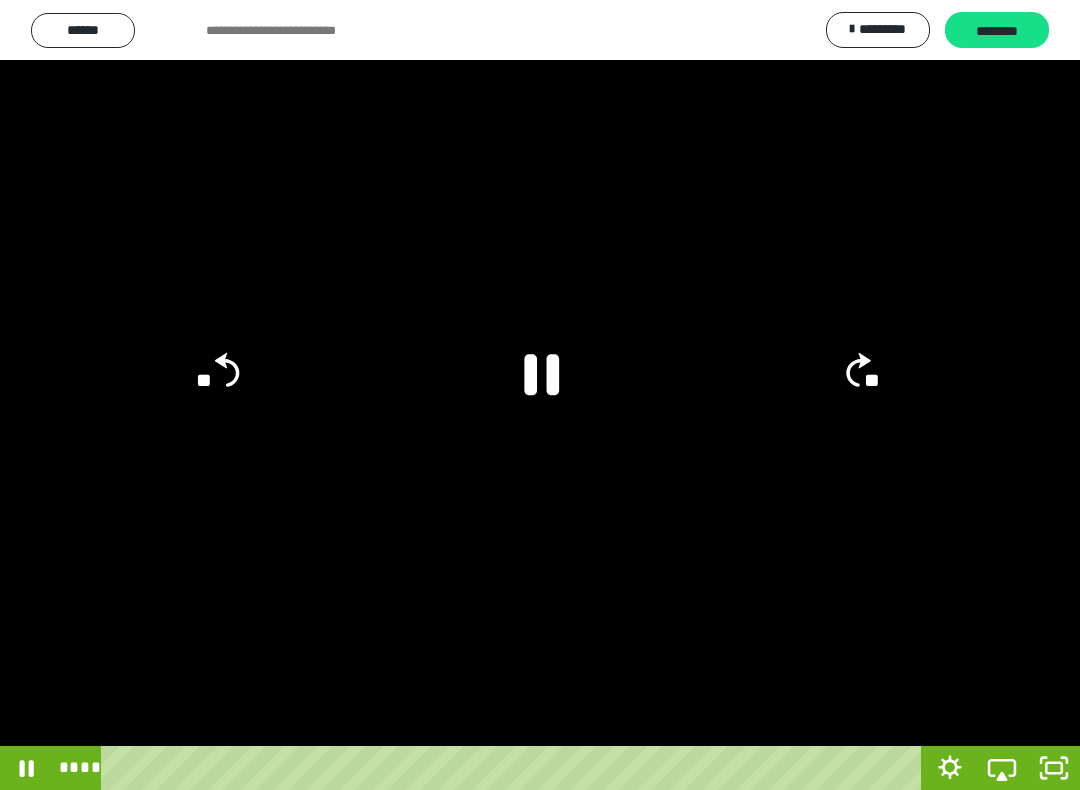 click on "**" 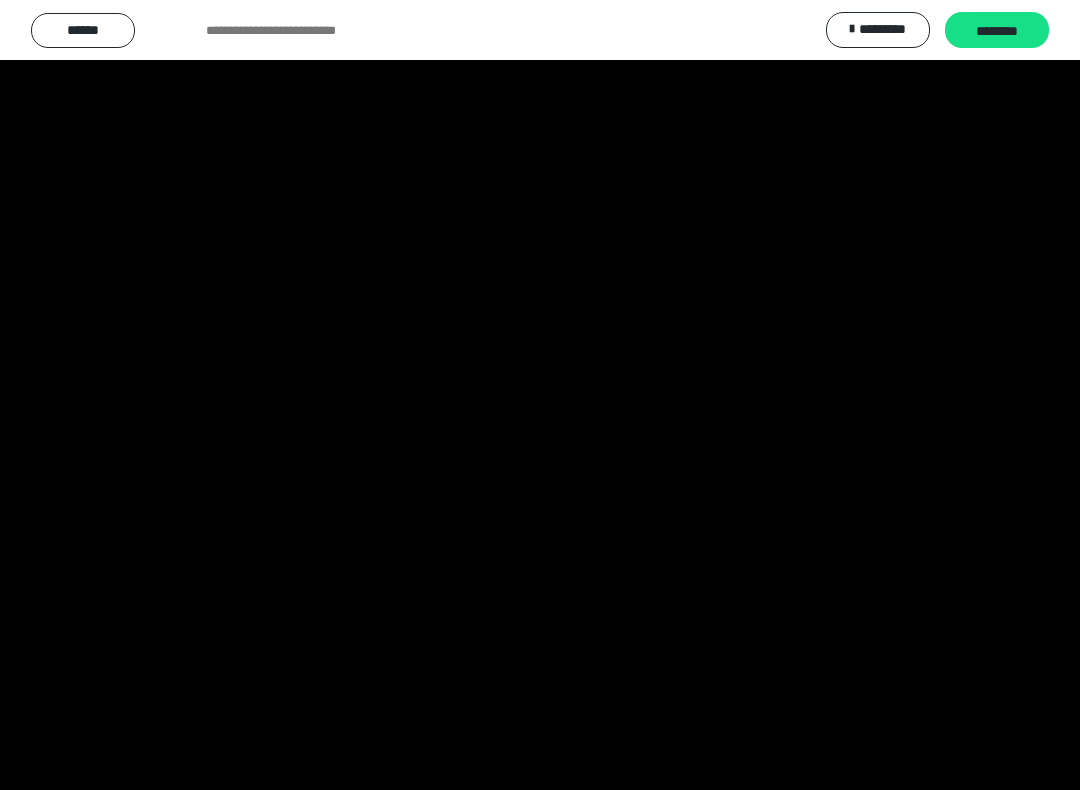 click at bounding box center (540, 395) 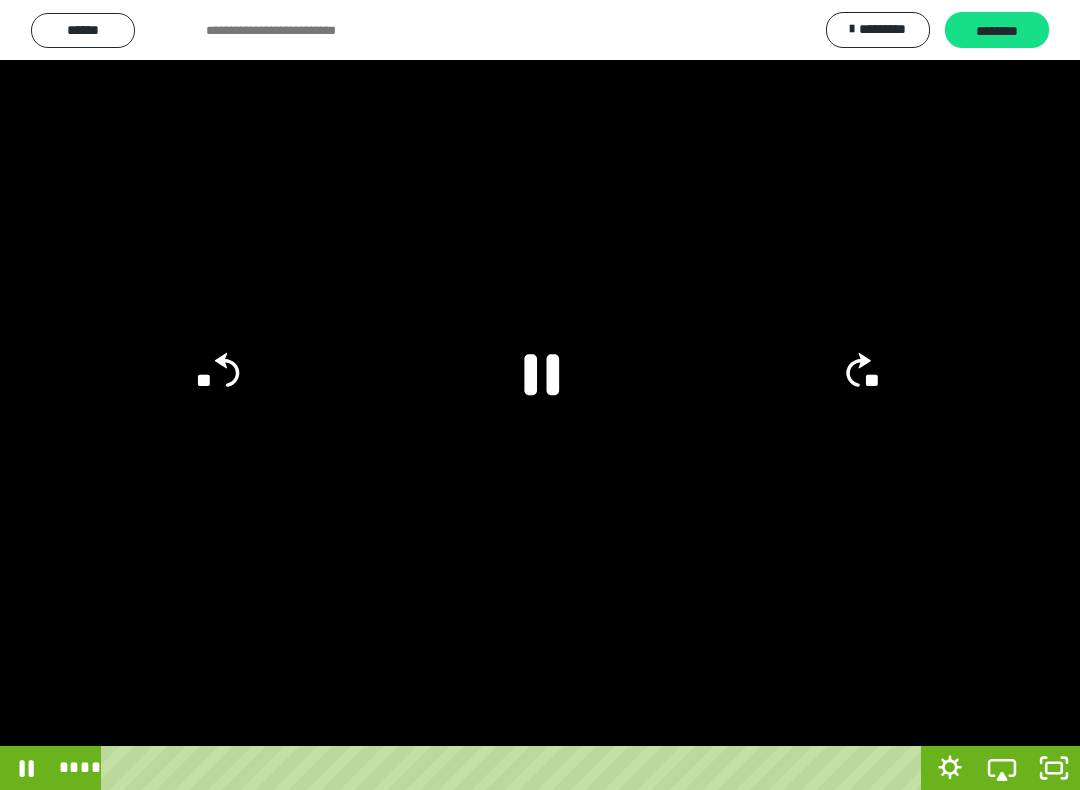 click 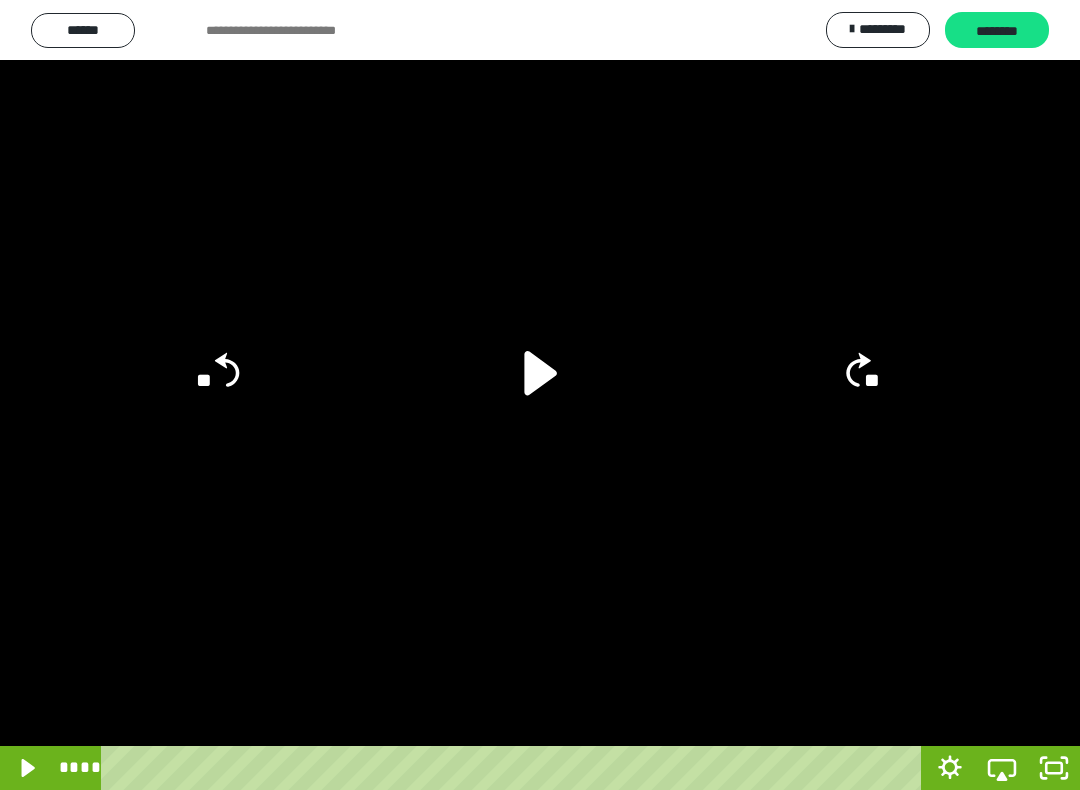click 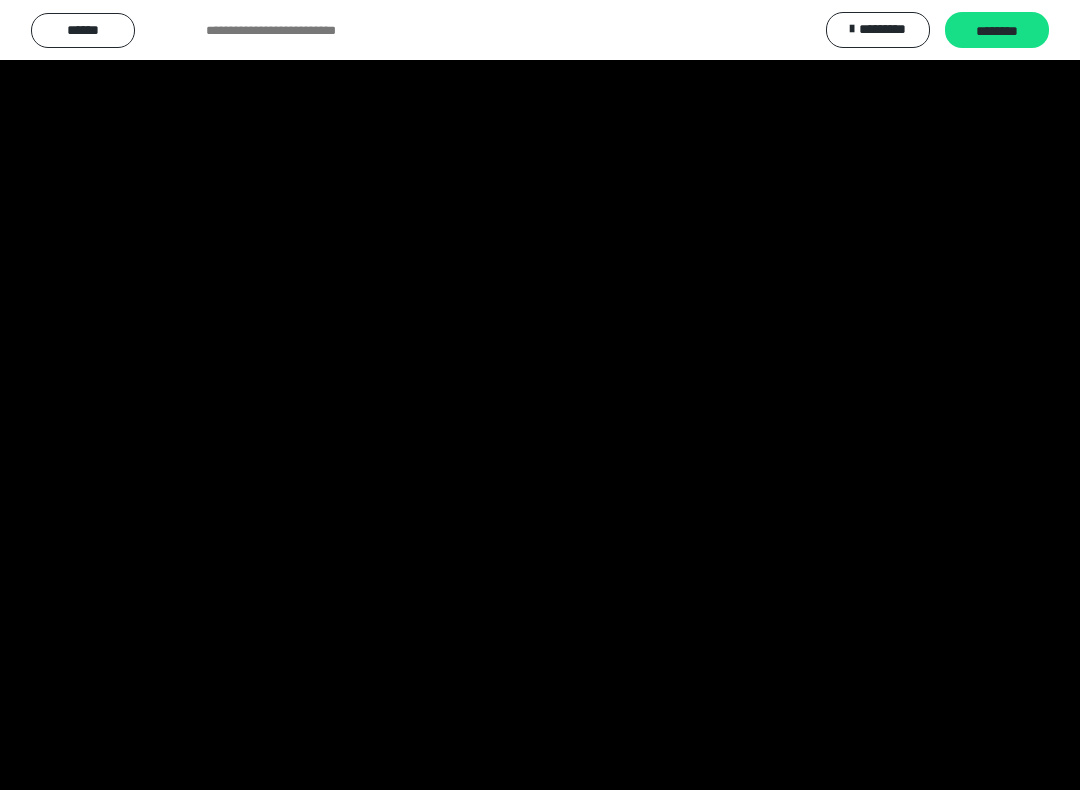 click at bounding box center [540, 395] 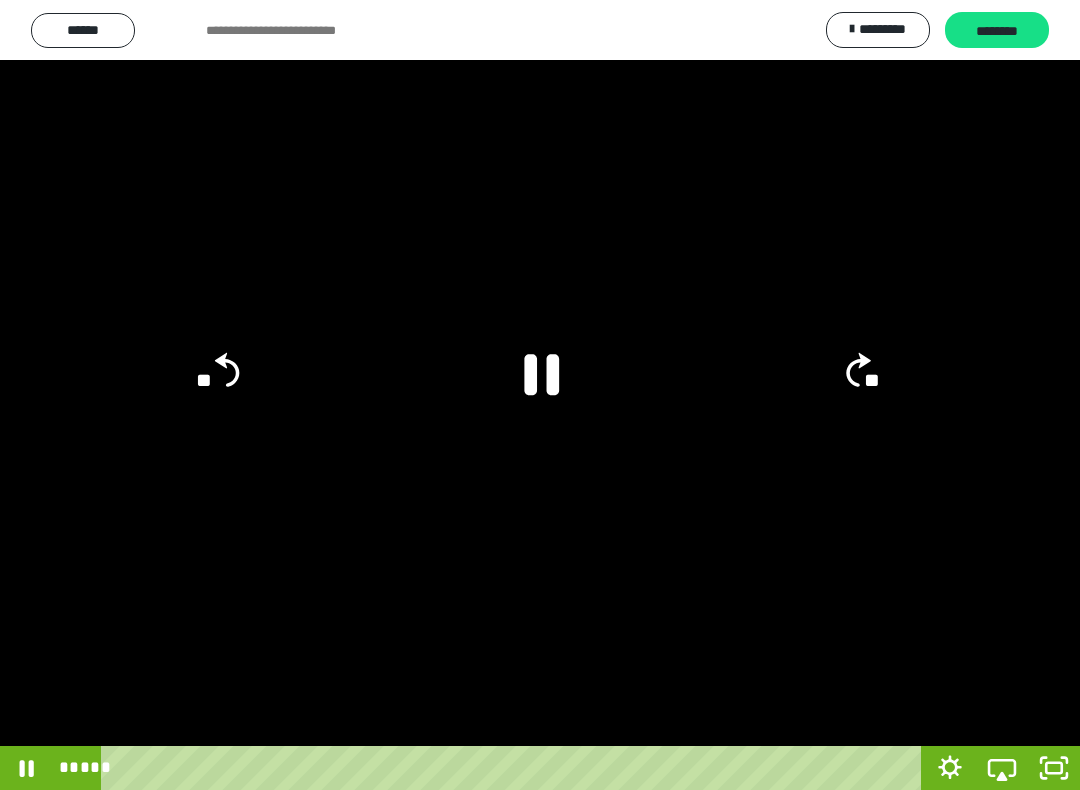 click 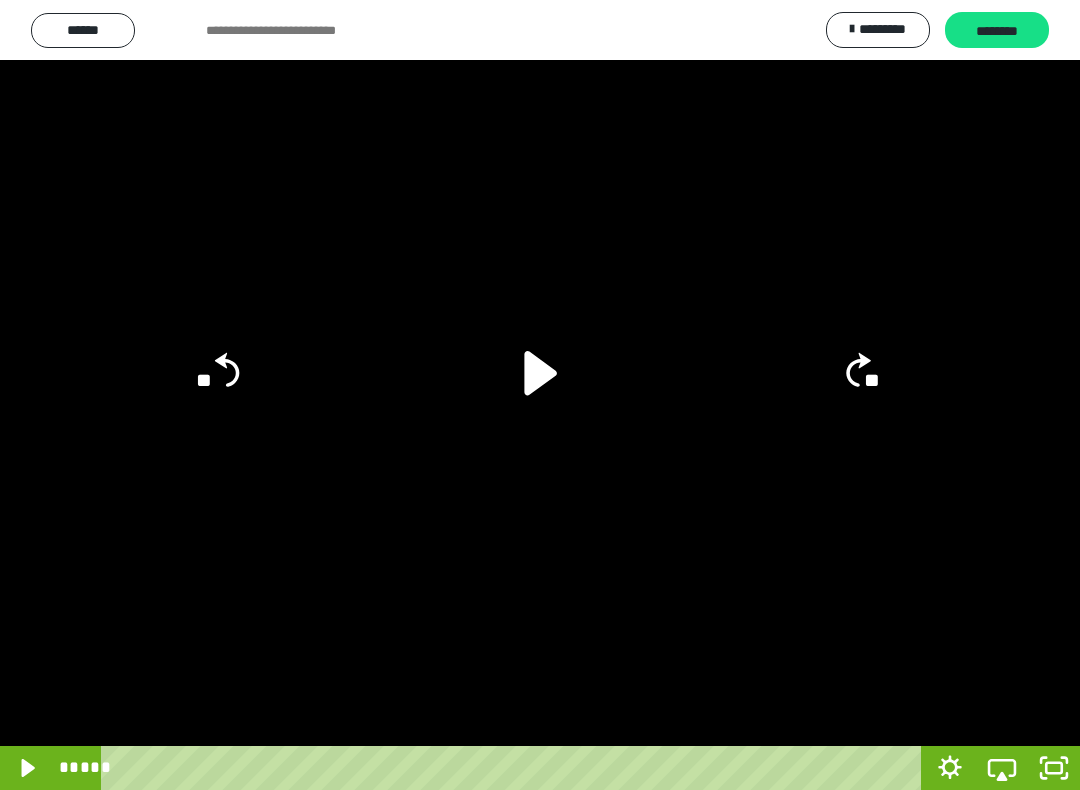 click 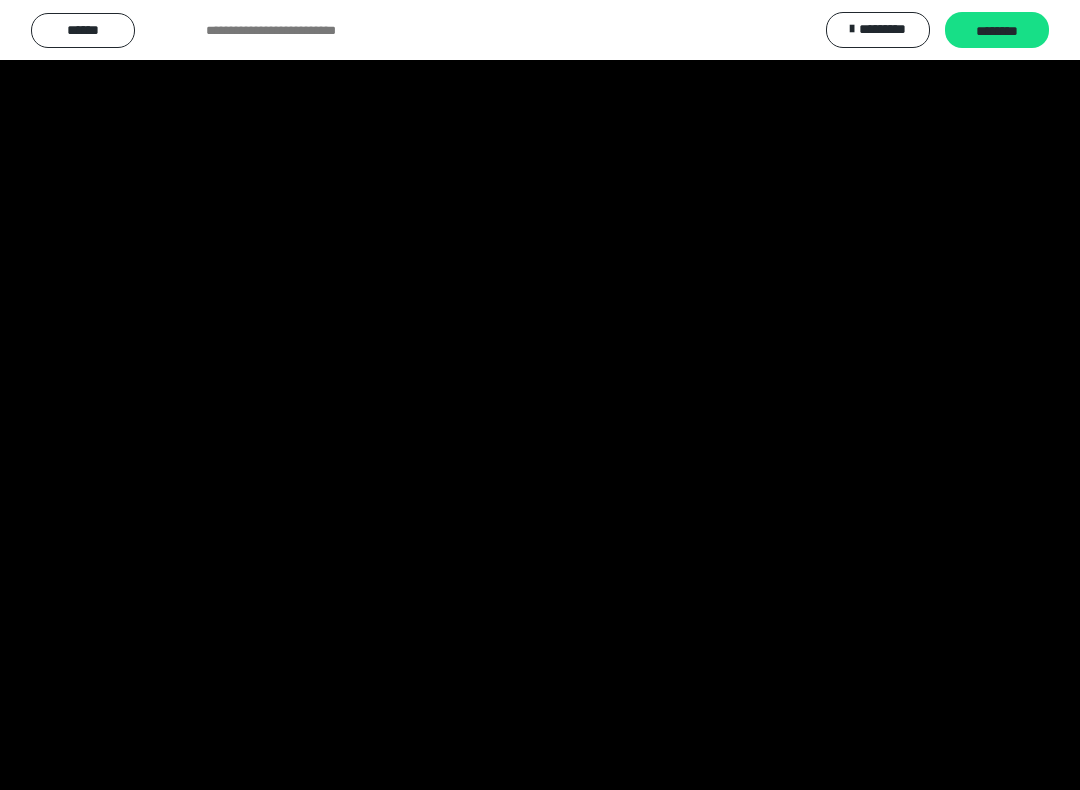 click at bounding box center [540, 395] 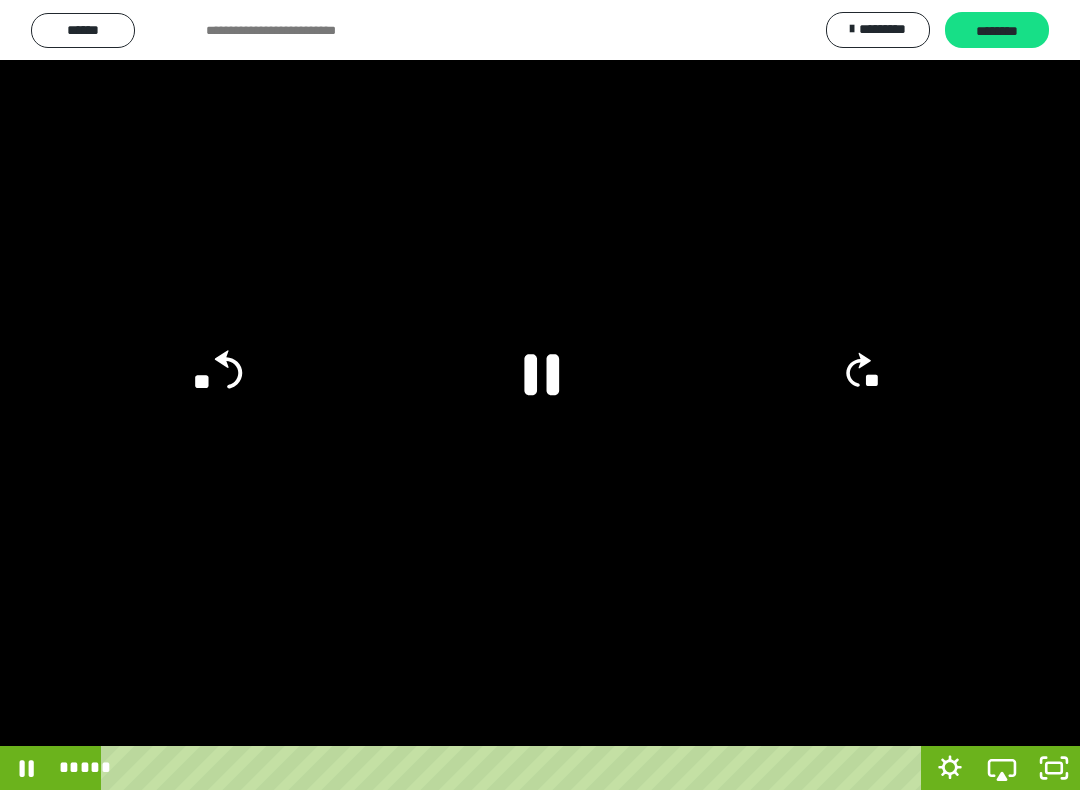 click on "**" 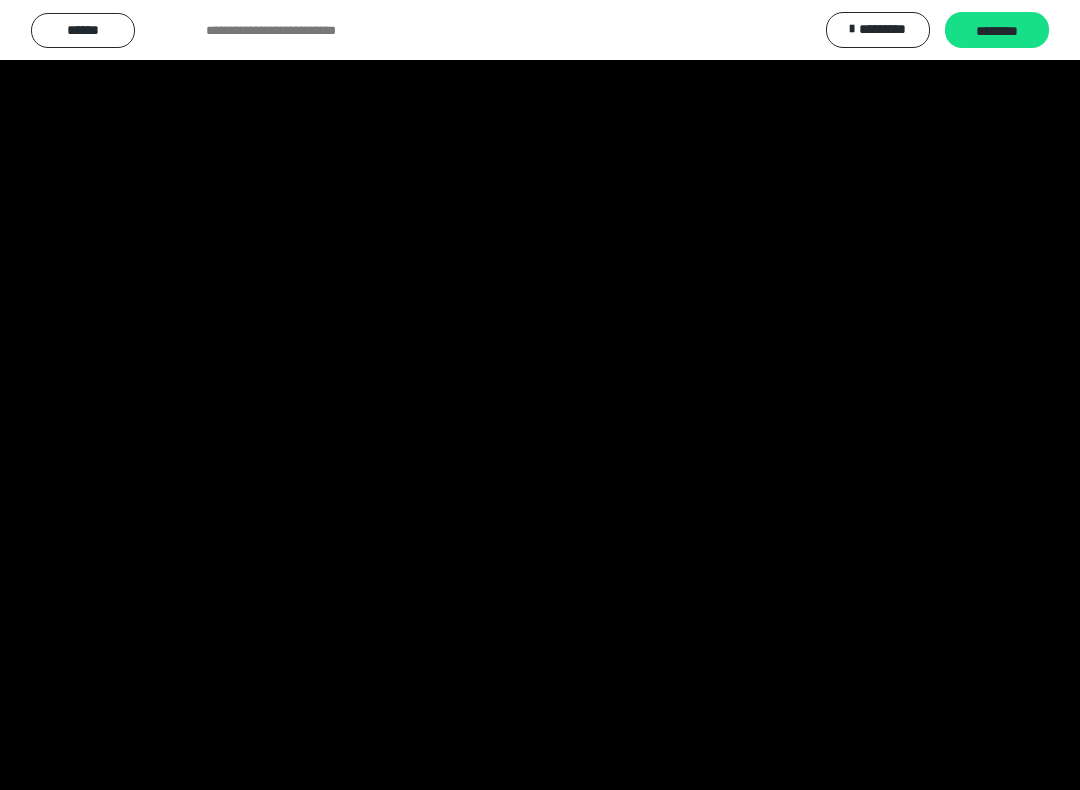 click at bounding box center [540, 395] 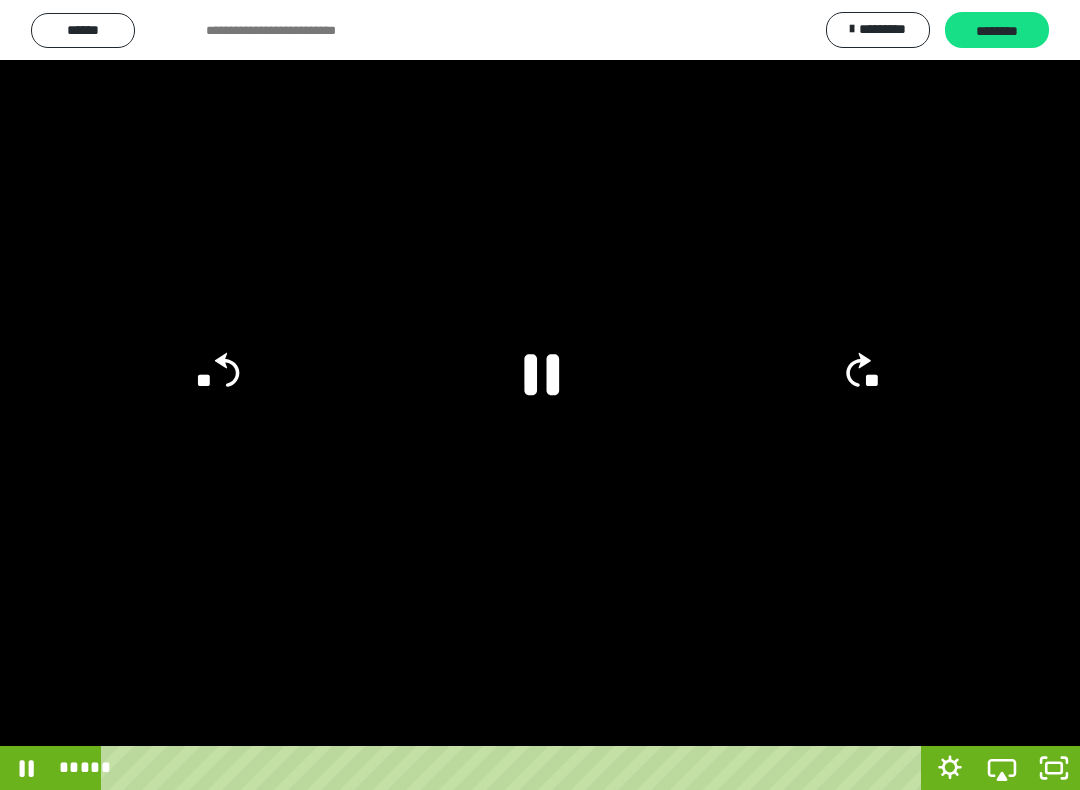 click on "**" 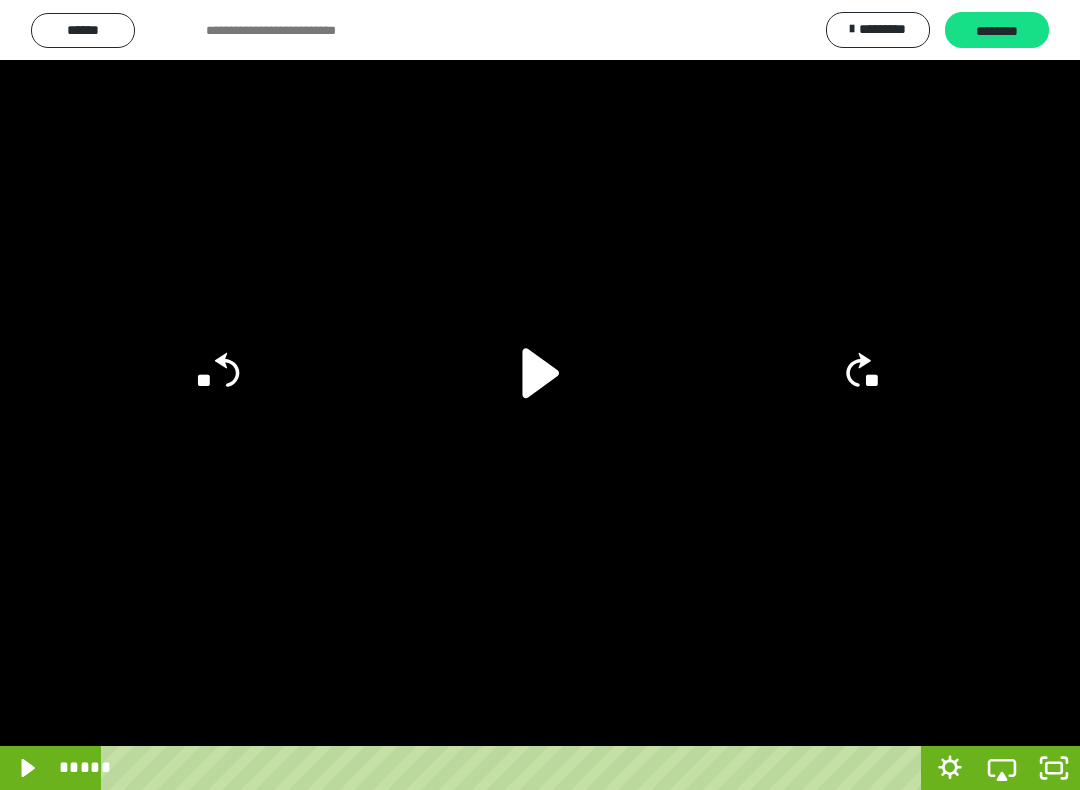 click 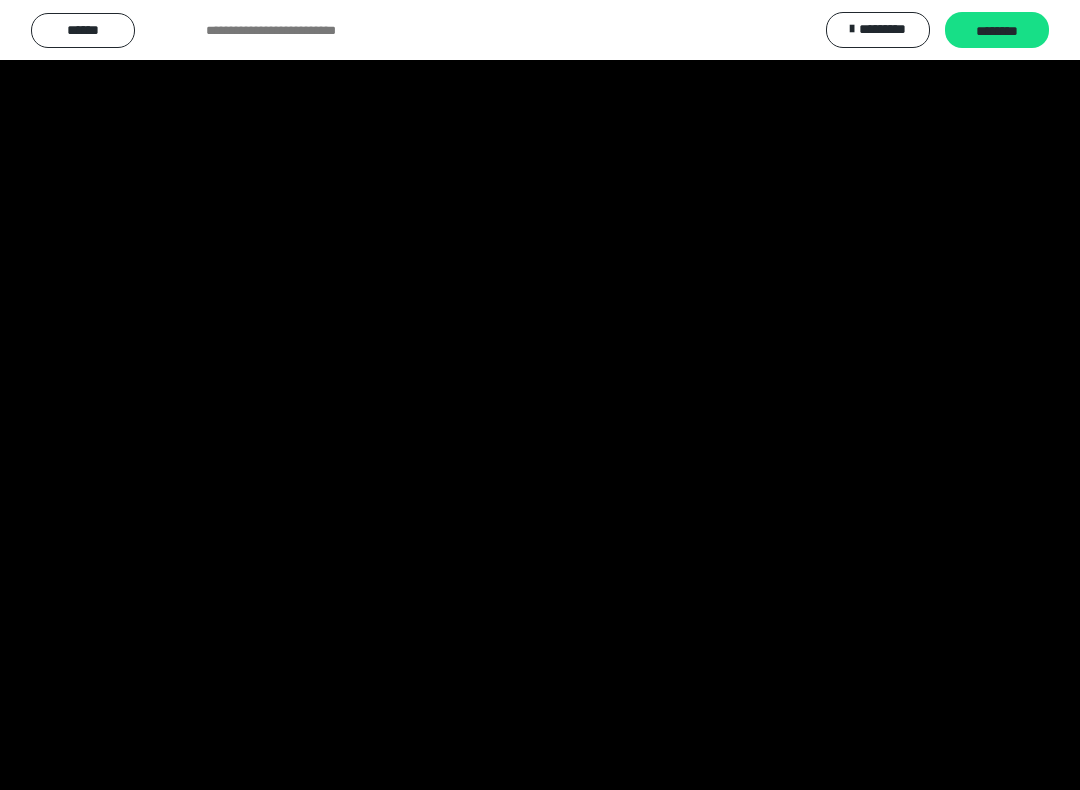 click at bounding box center (540, 395) 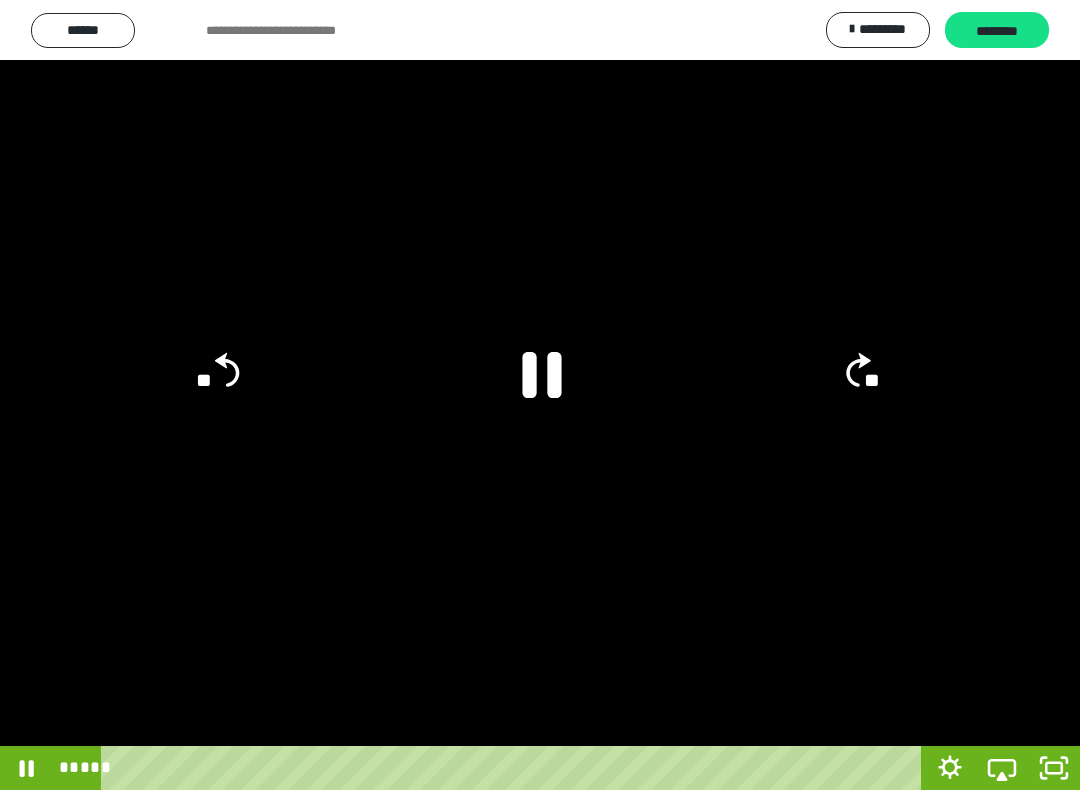 click 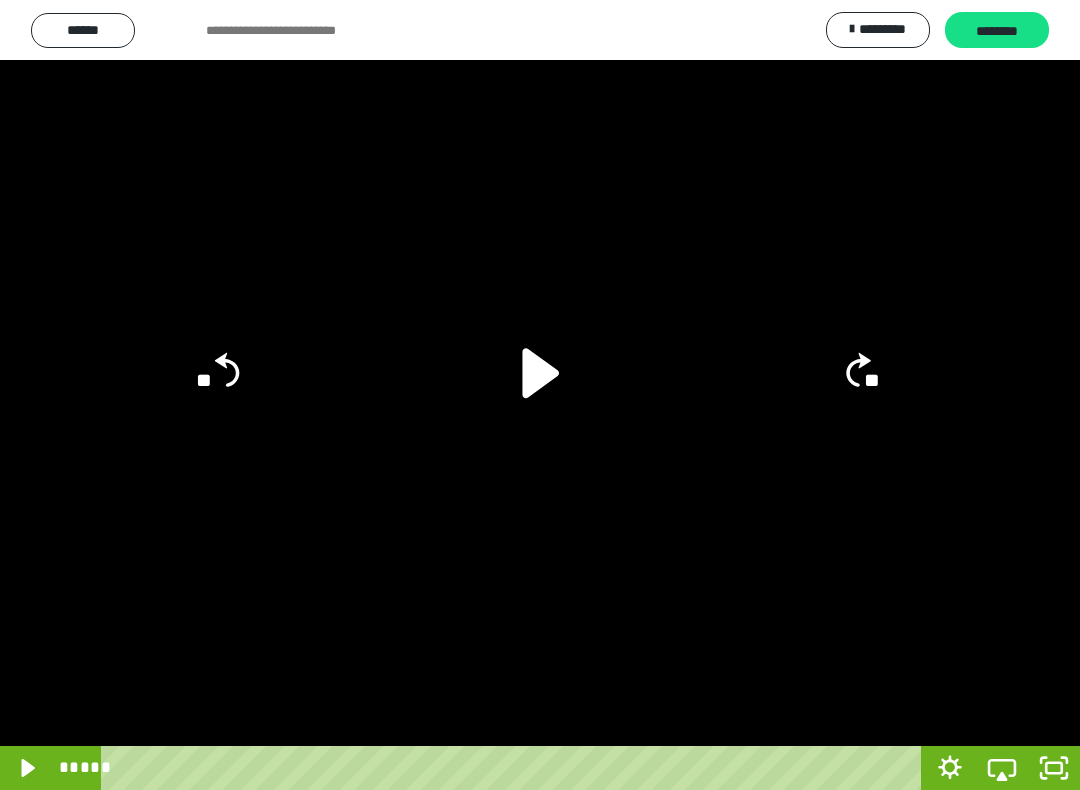 click 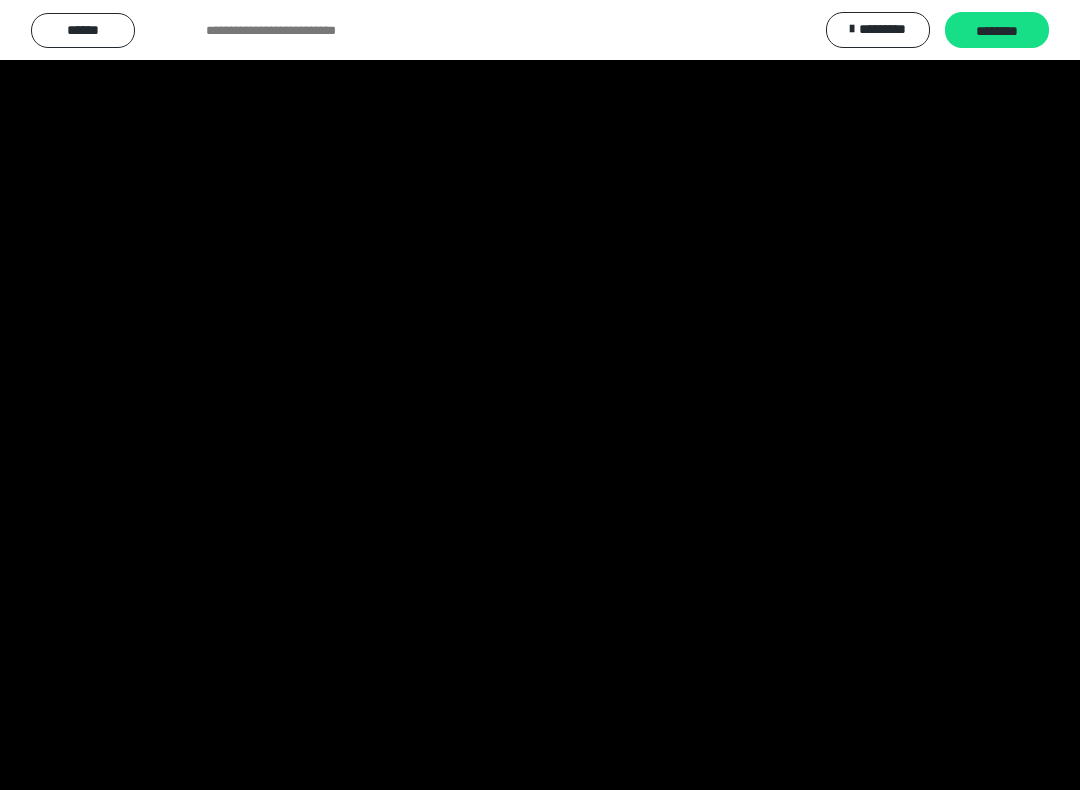 click at bounding box center [540, 395] 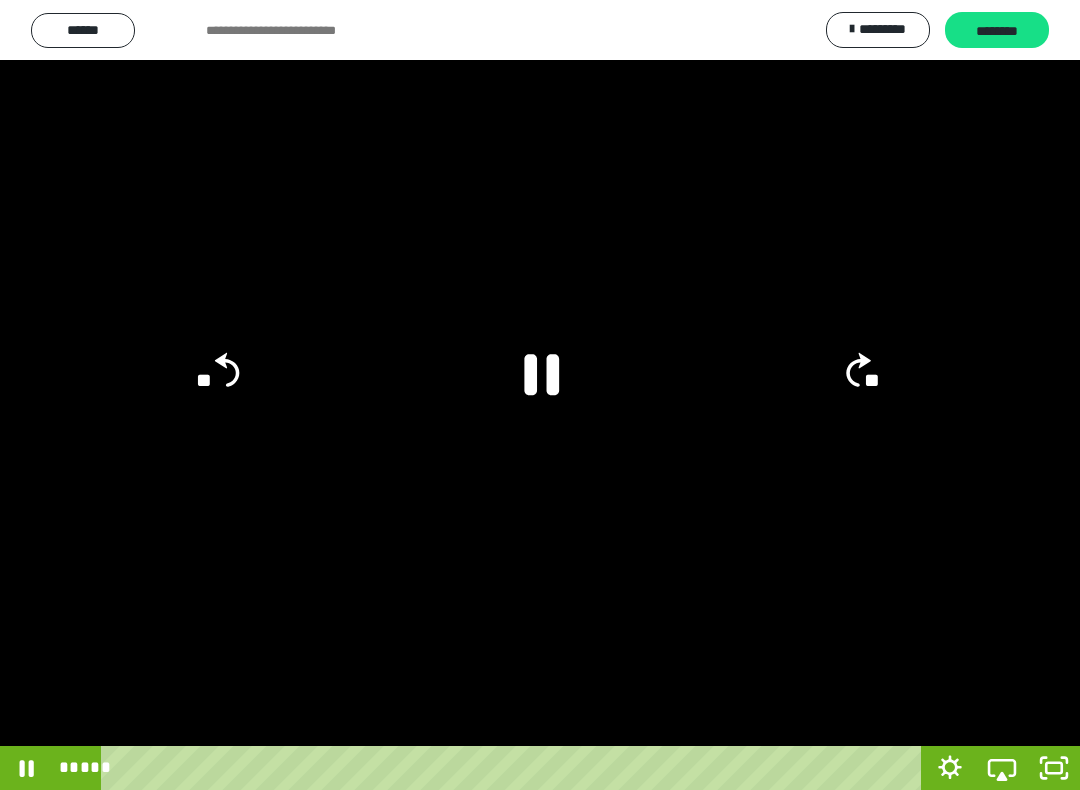 click 